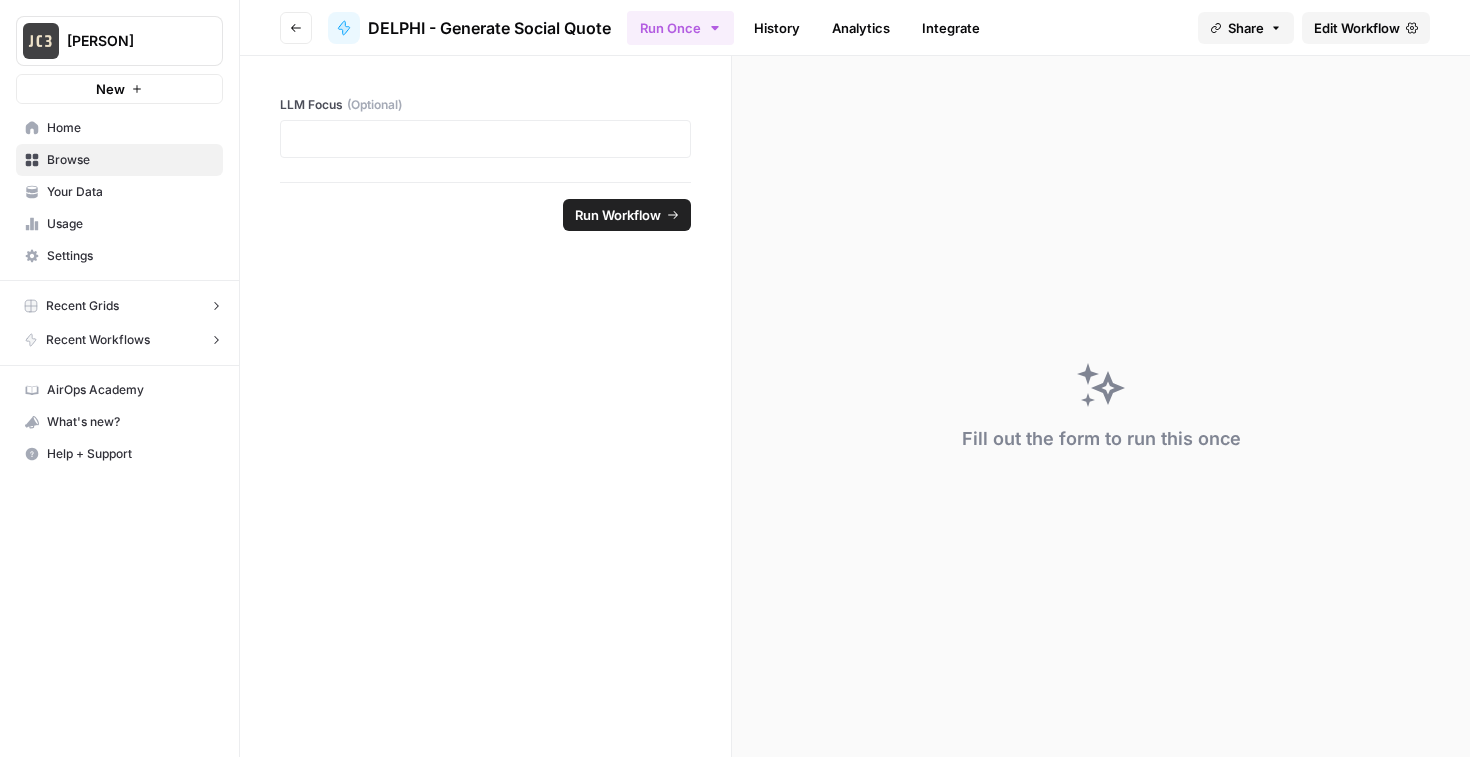 scroll, scrollTop: 0, scrollLeft: 0, axis: both 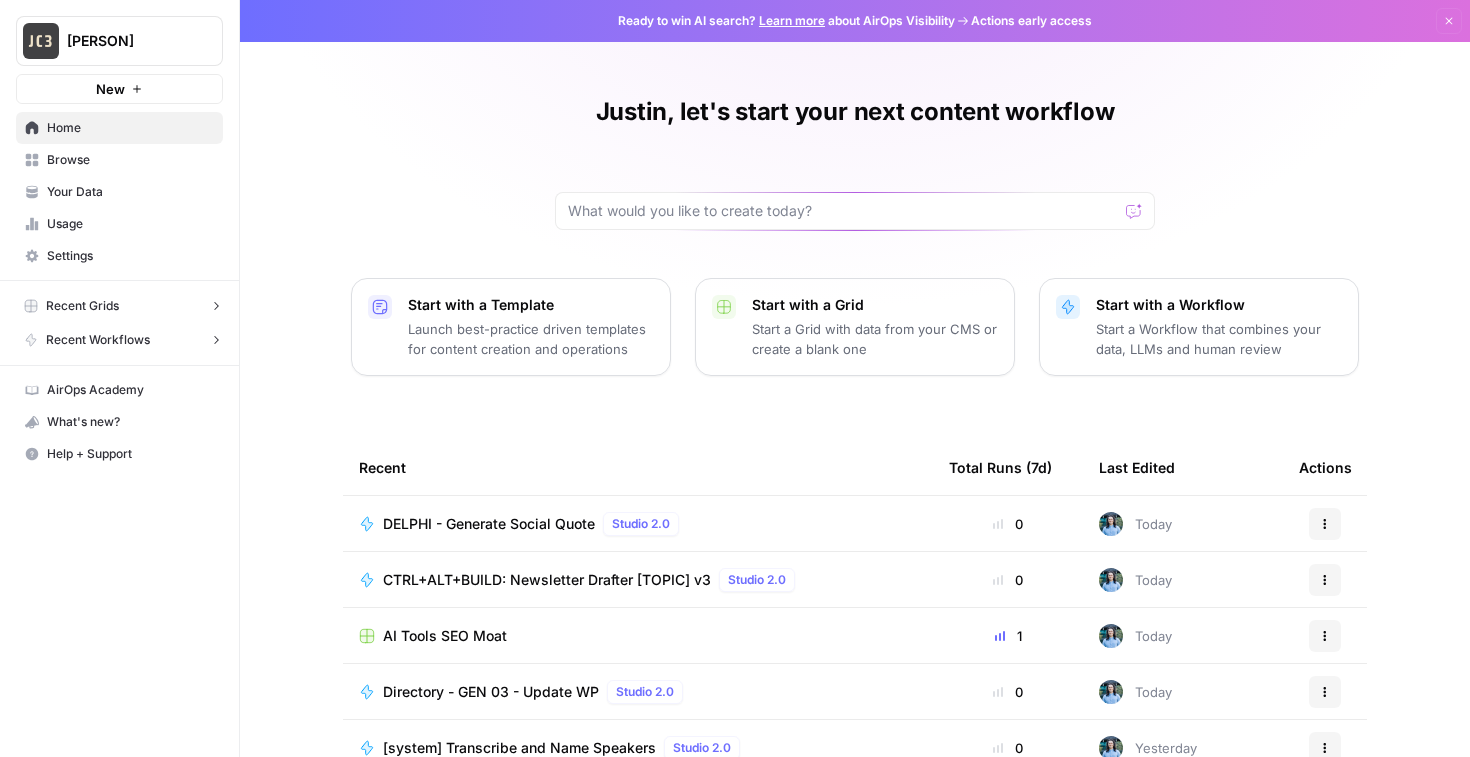 click on "Browse" at bounding box center (130, 160) 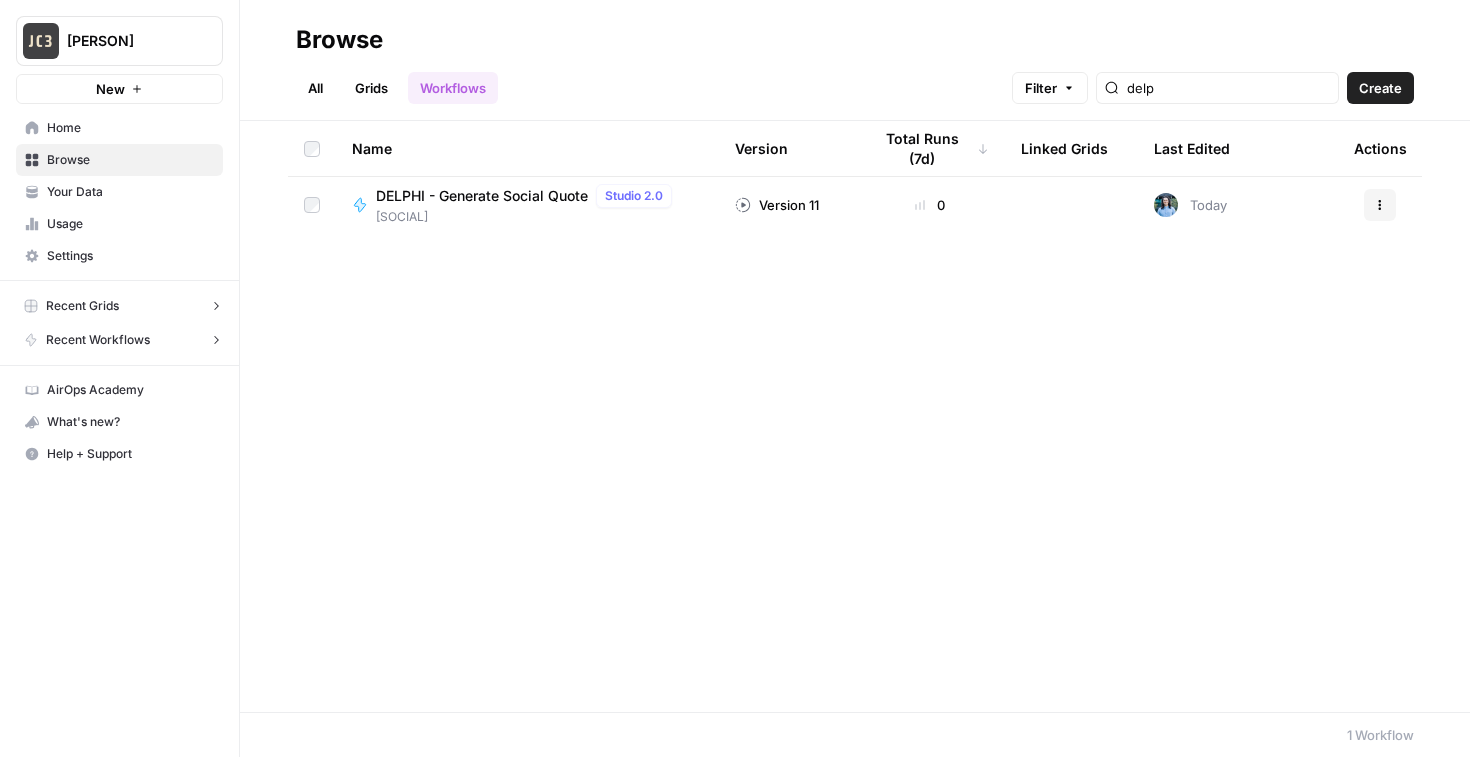click on "All" at bounding box center [315, 88] 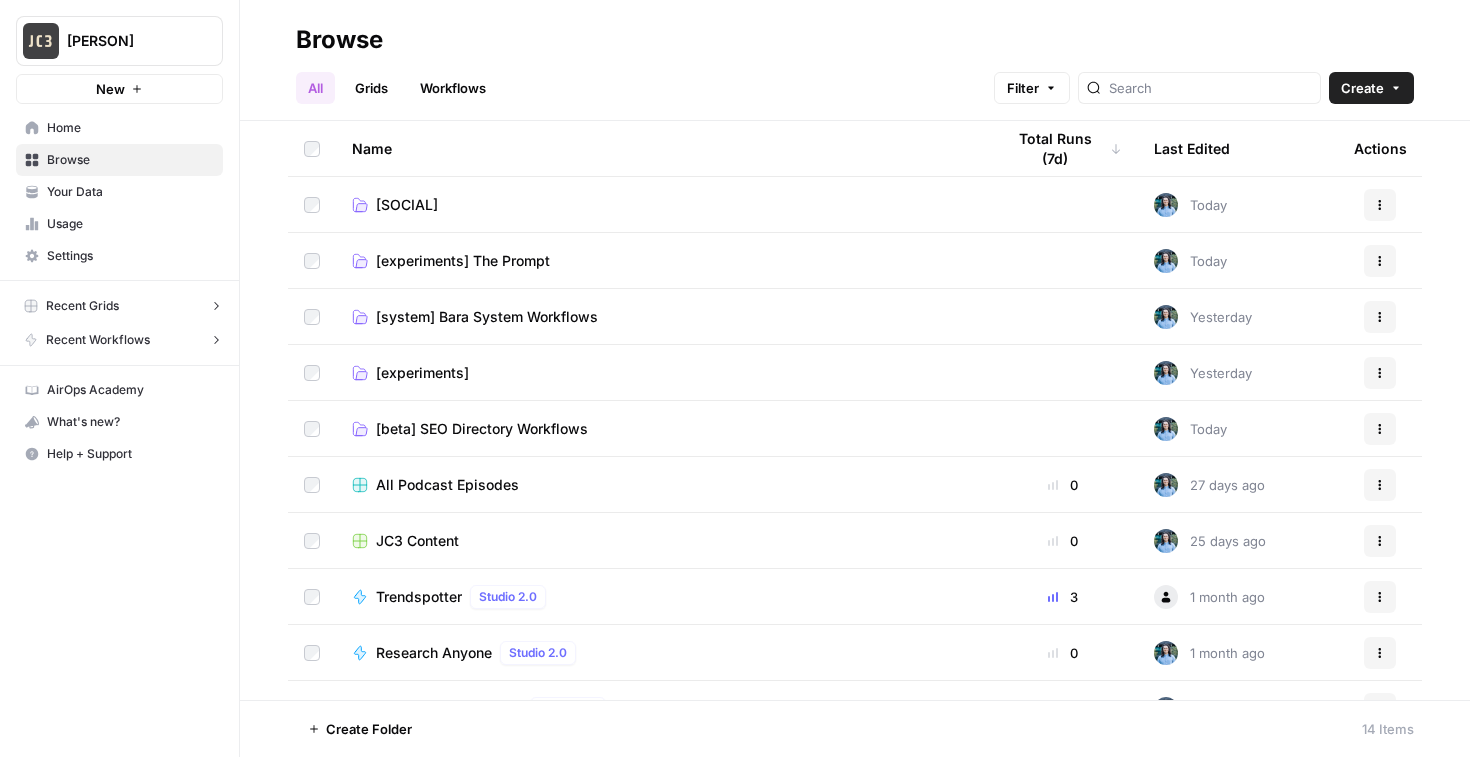 click on "[SOCIAL]" at bounding box center [407, 205] 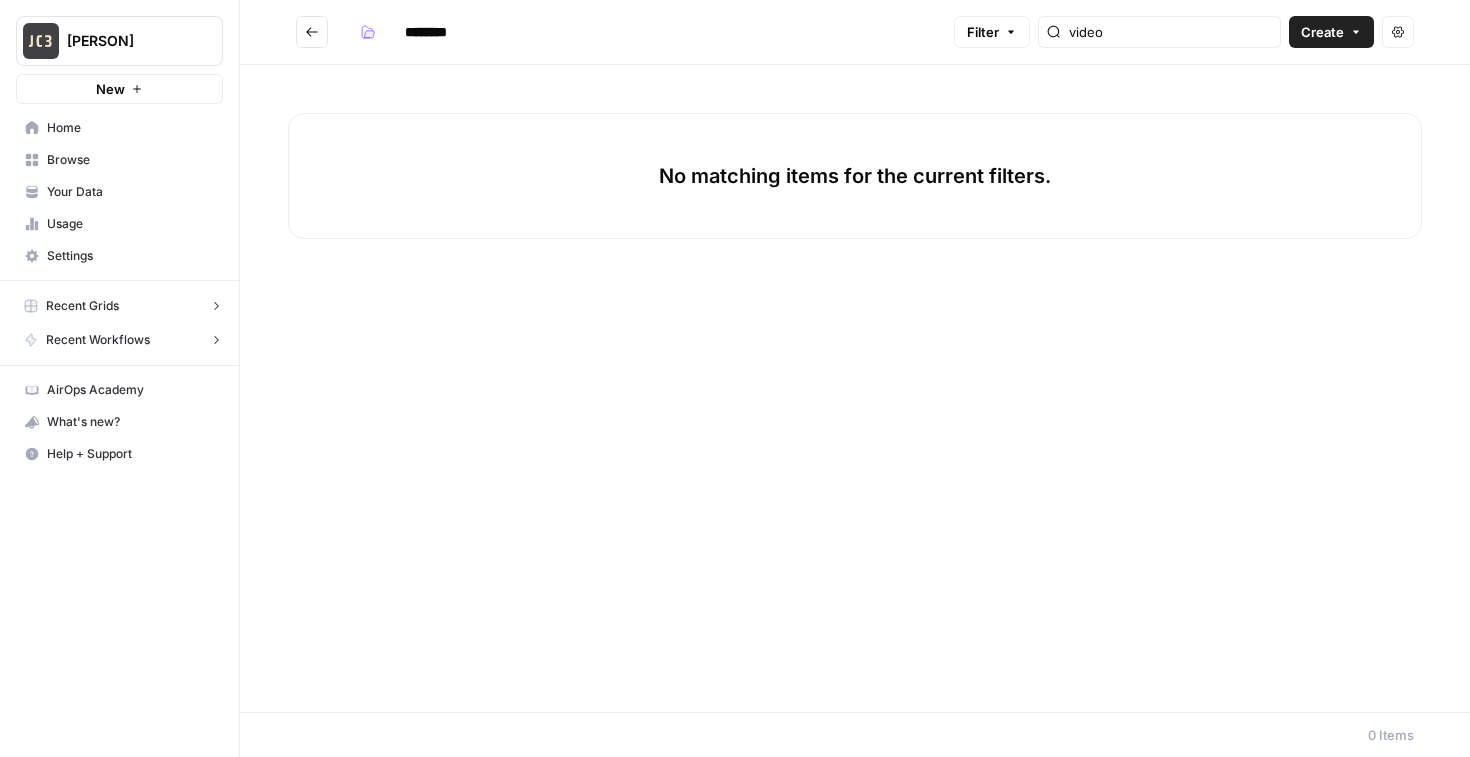 drag, startPoint x: 305, startPoint y: 27, endPoint x: 1251, endPoint y: -28, distance: 947.5975 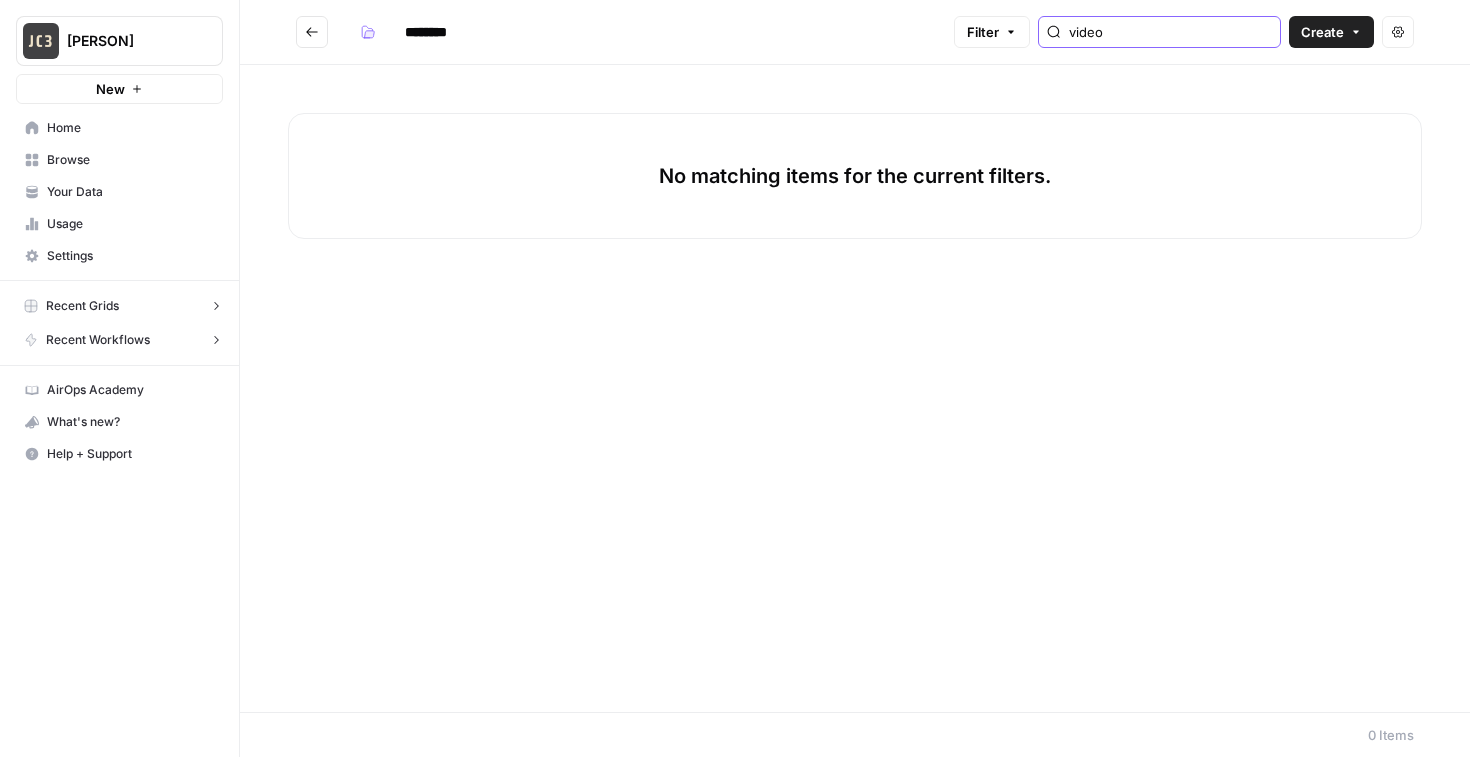 click on "video" at bounding box center (1170, 32) 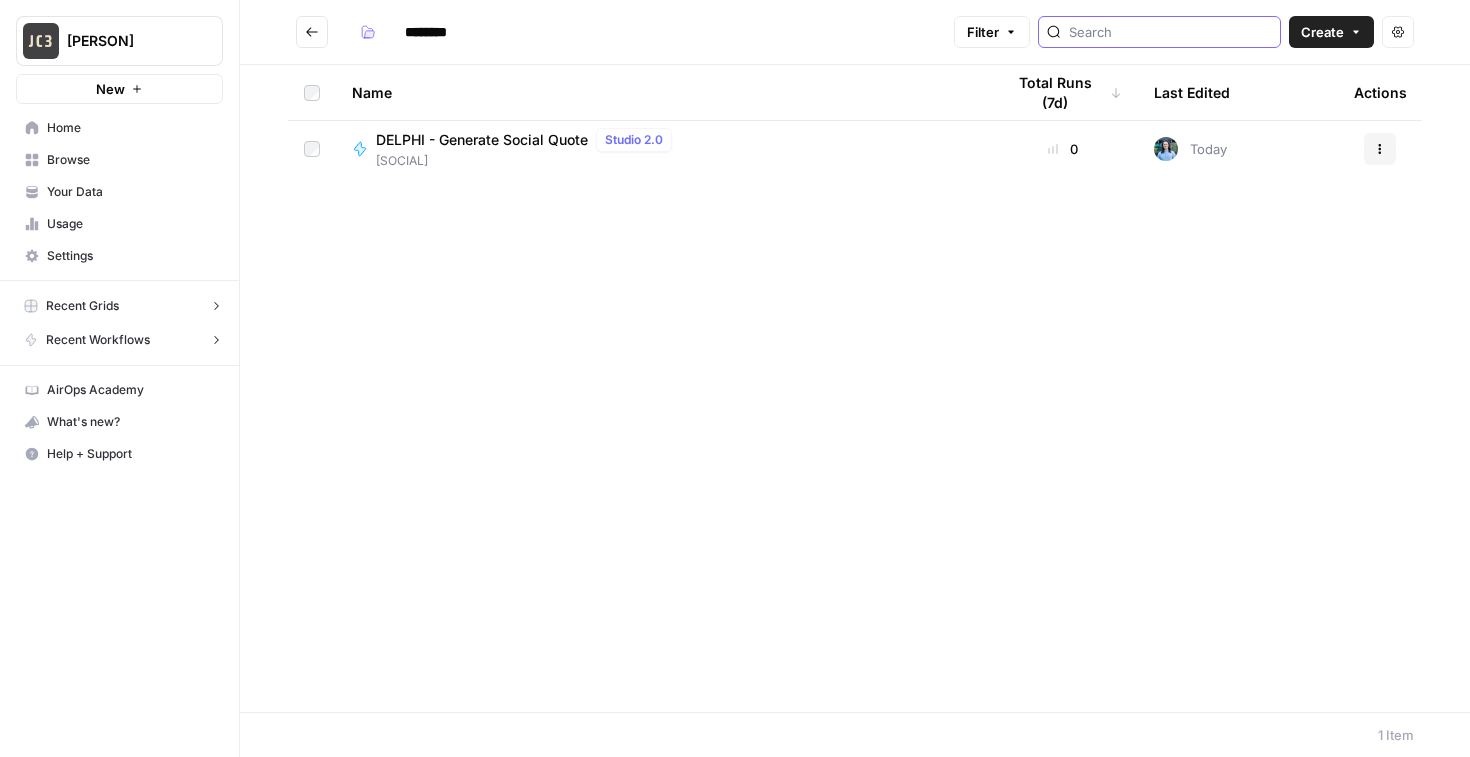 type 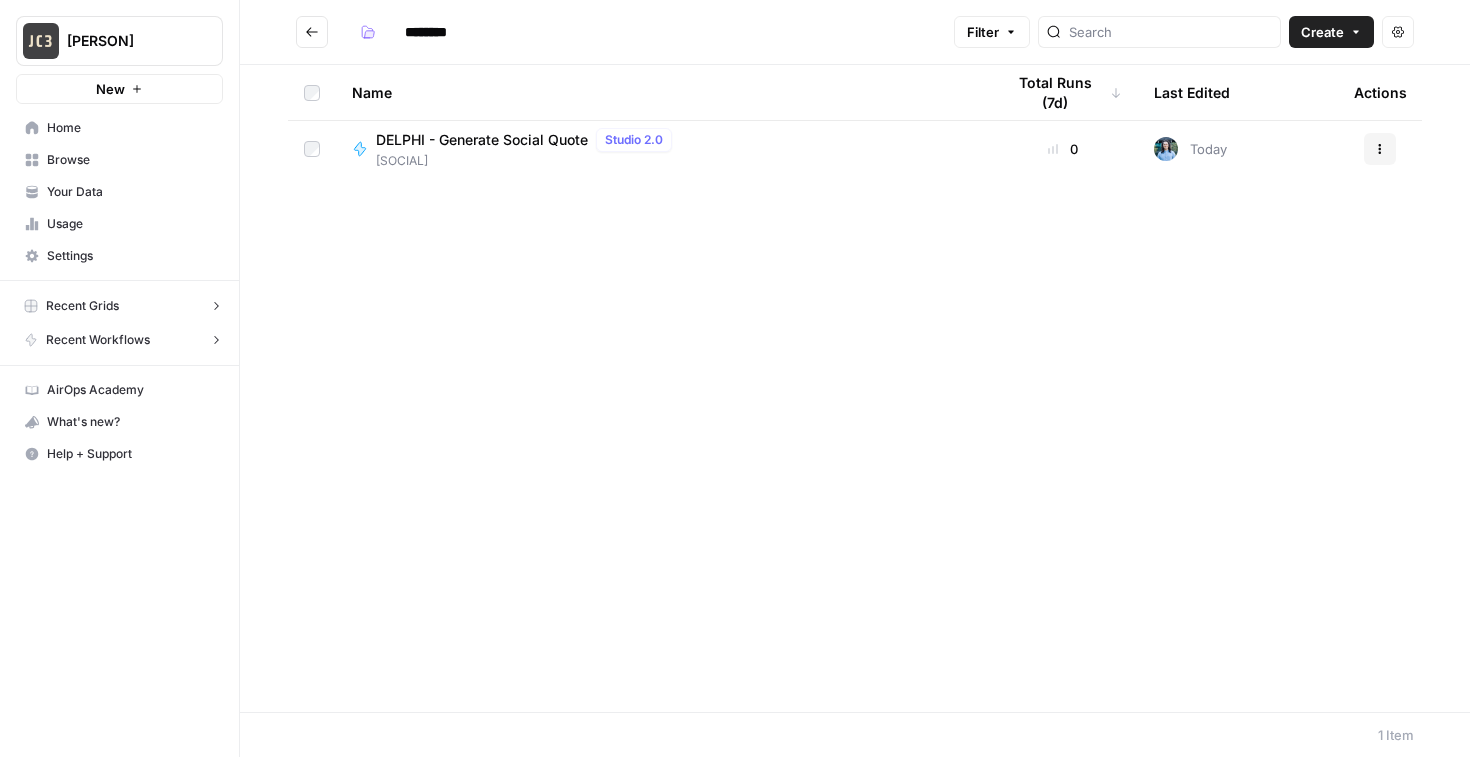 click on "DELPHI - Generate Social Quote" at bounding box center (482, 140) 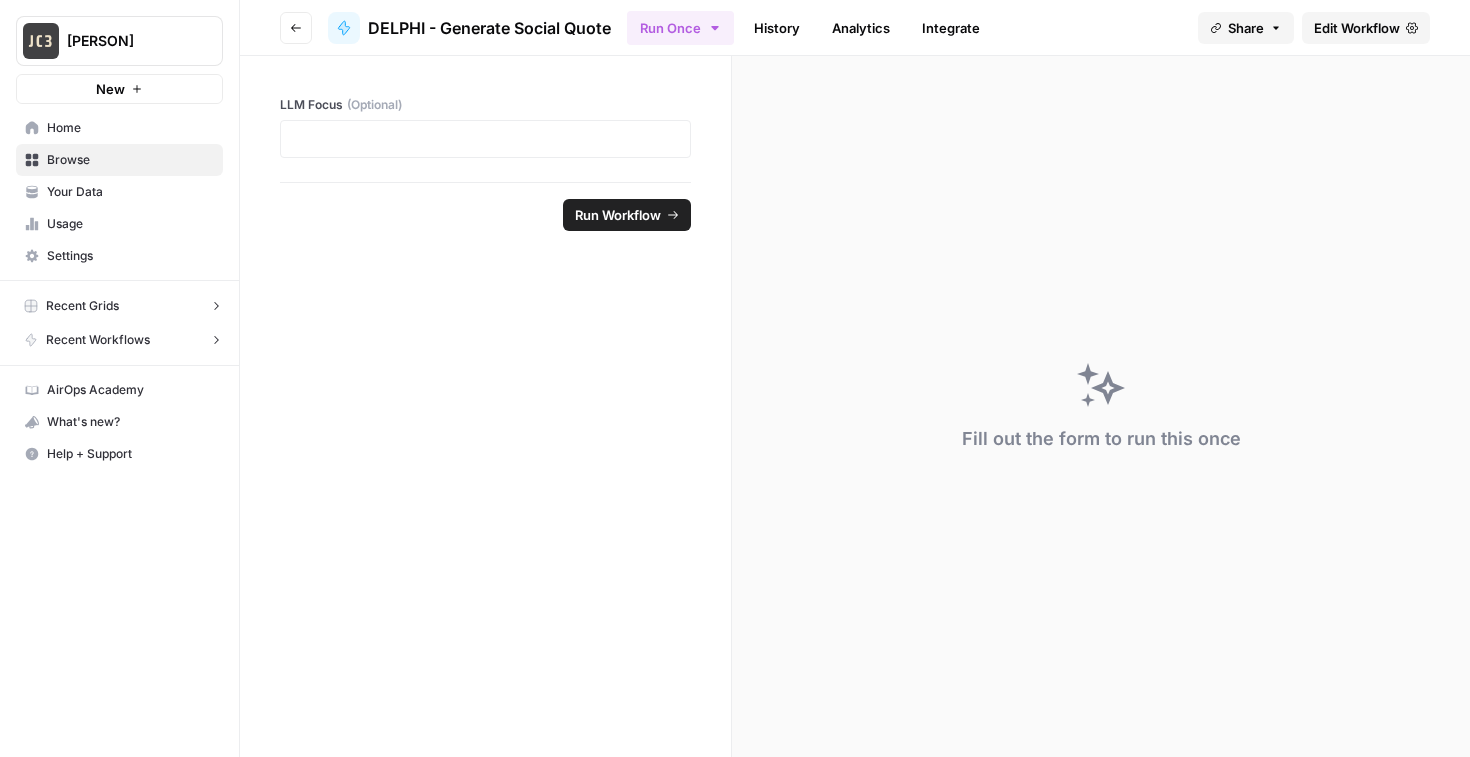 click on "Edit Workflow" at bounding box center (1357, 28) 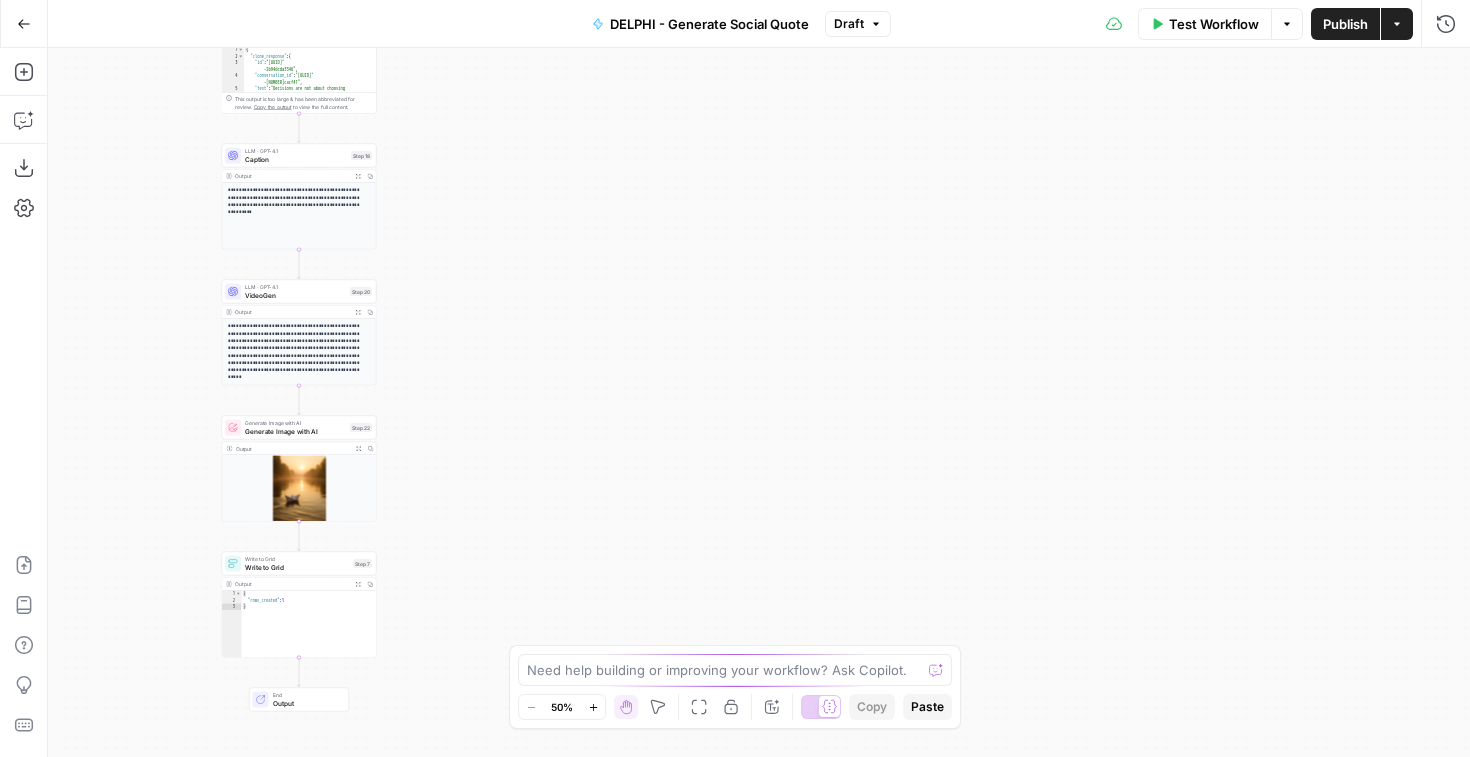 drag, startPoint x: 981, startPoint y: 474, endPoint x: 521, endPoint y: 404, distance: 465.2956 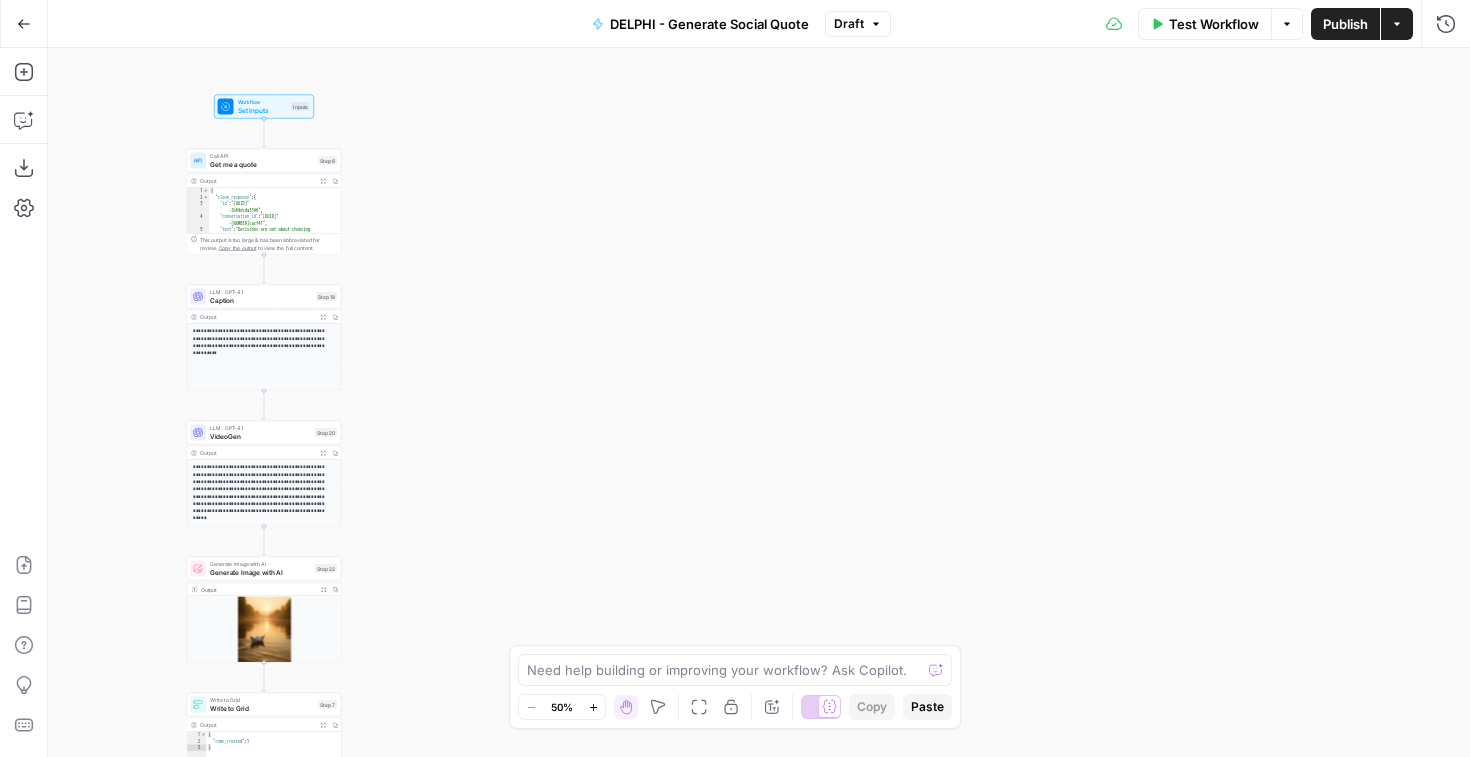 drag, startPoint x: 452, startPoint y: 229, endPoint x: 417, endPoint y: 370, distance: 145.27904 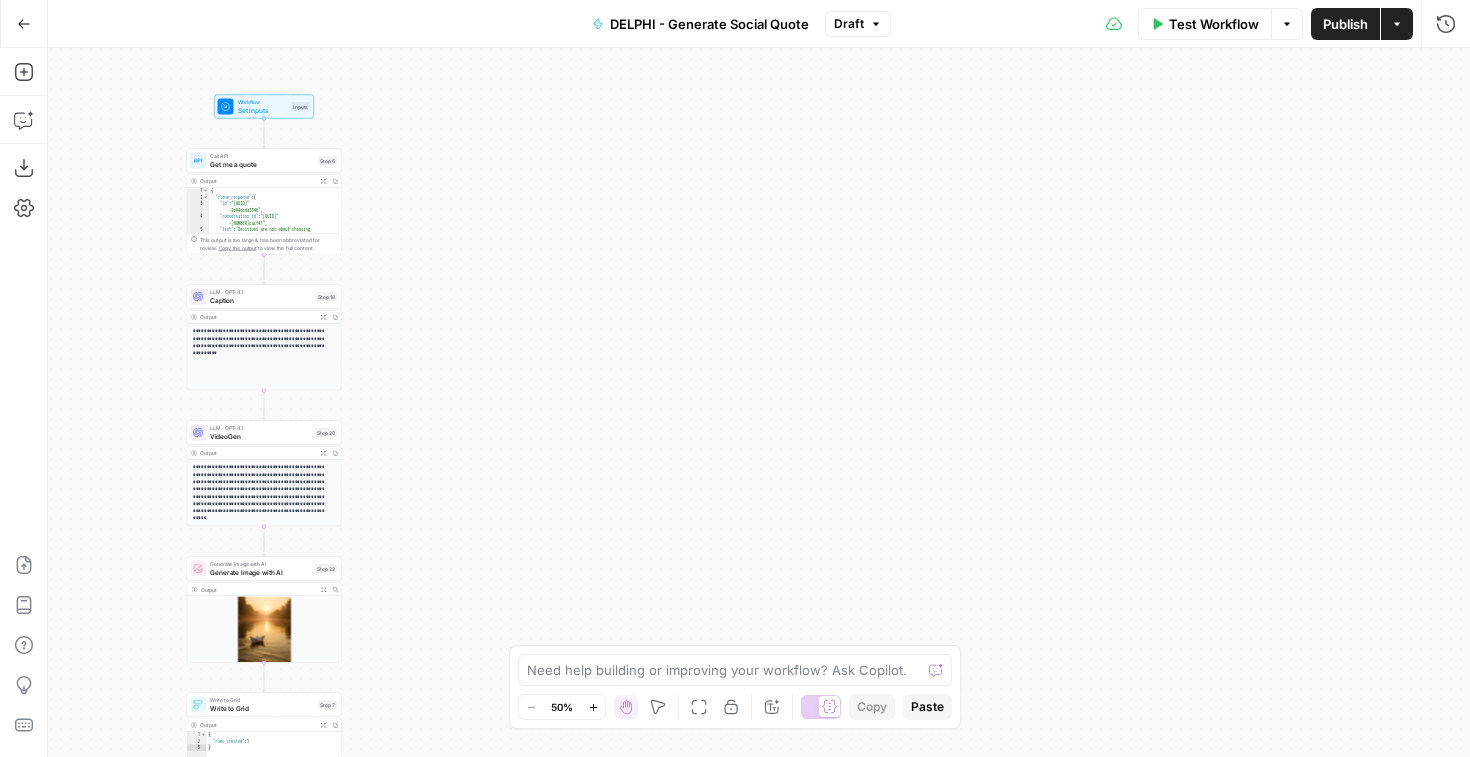 click on "Go Back" at bounding box center [24, 24] 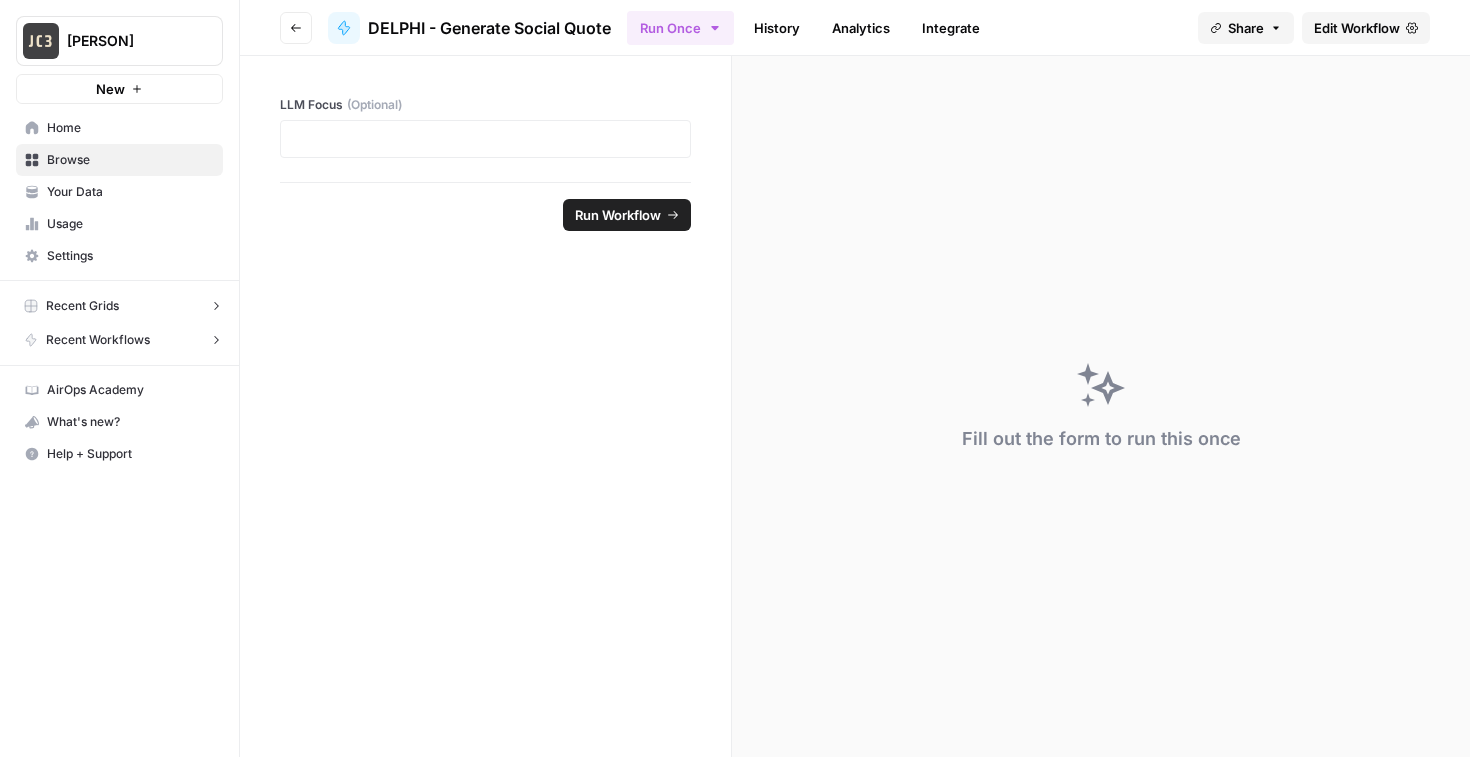 click 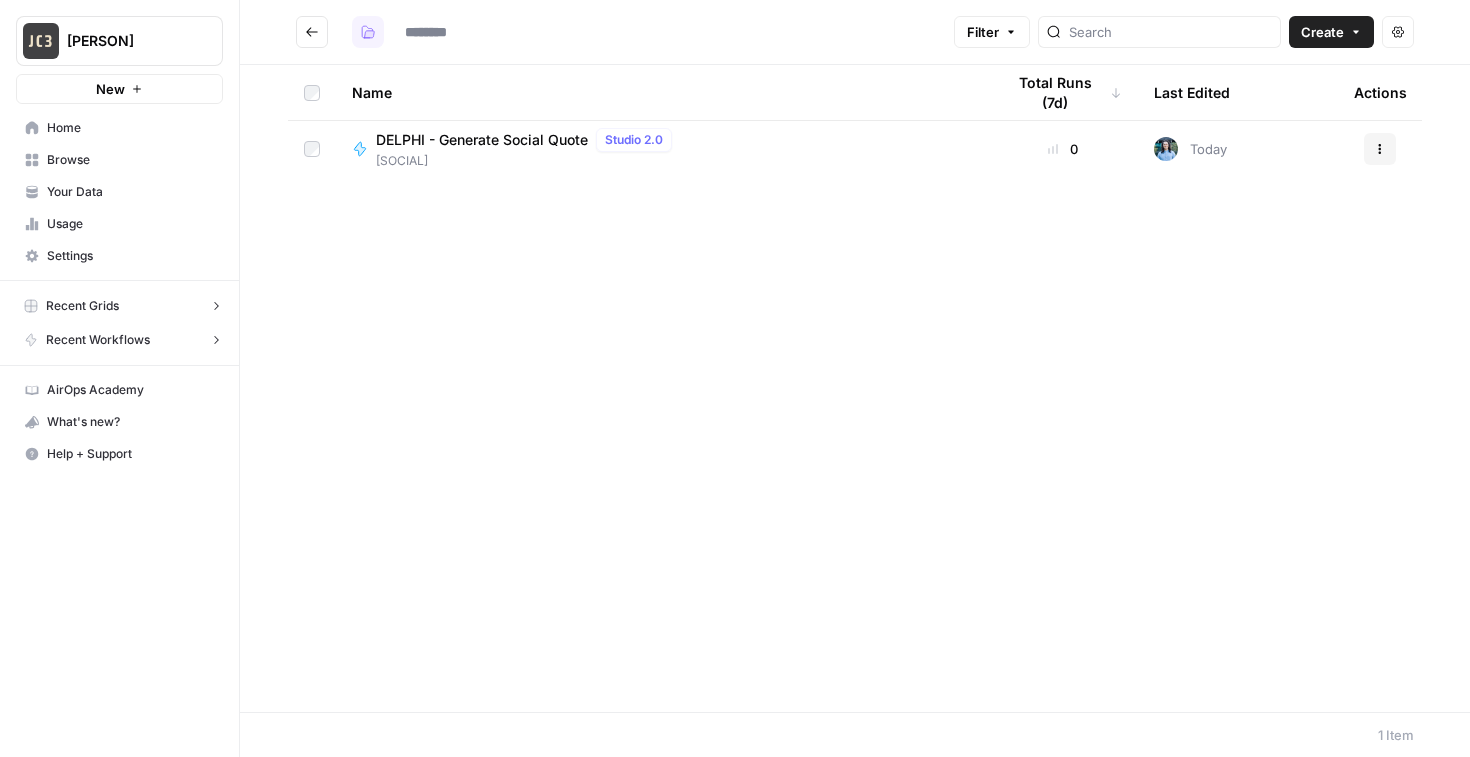 click 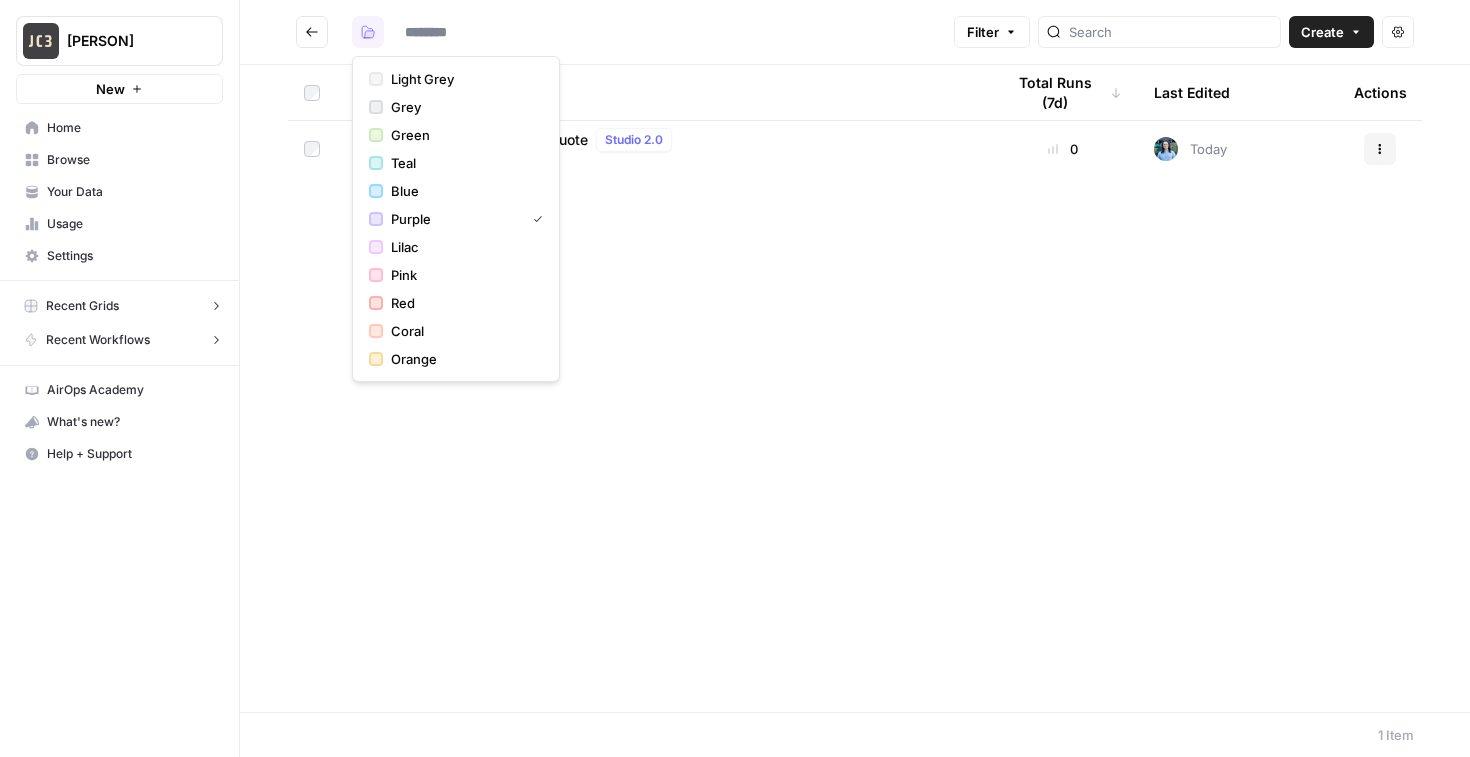 type on "********" 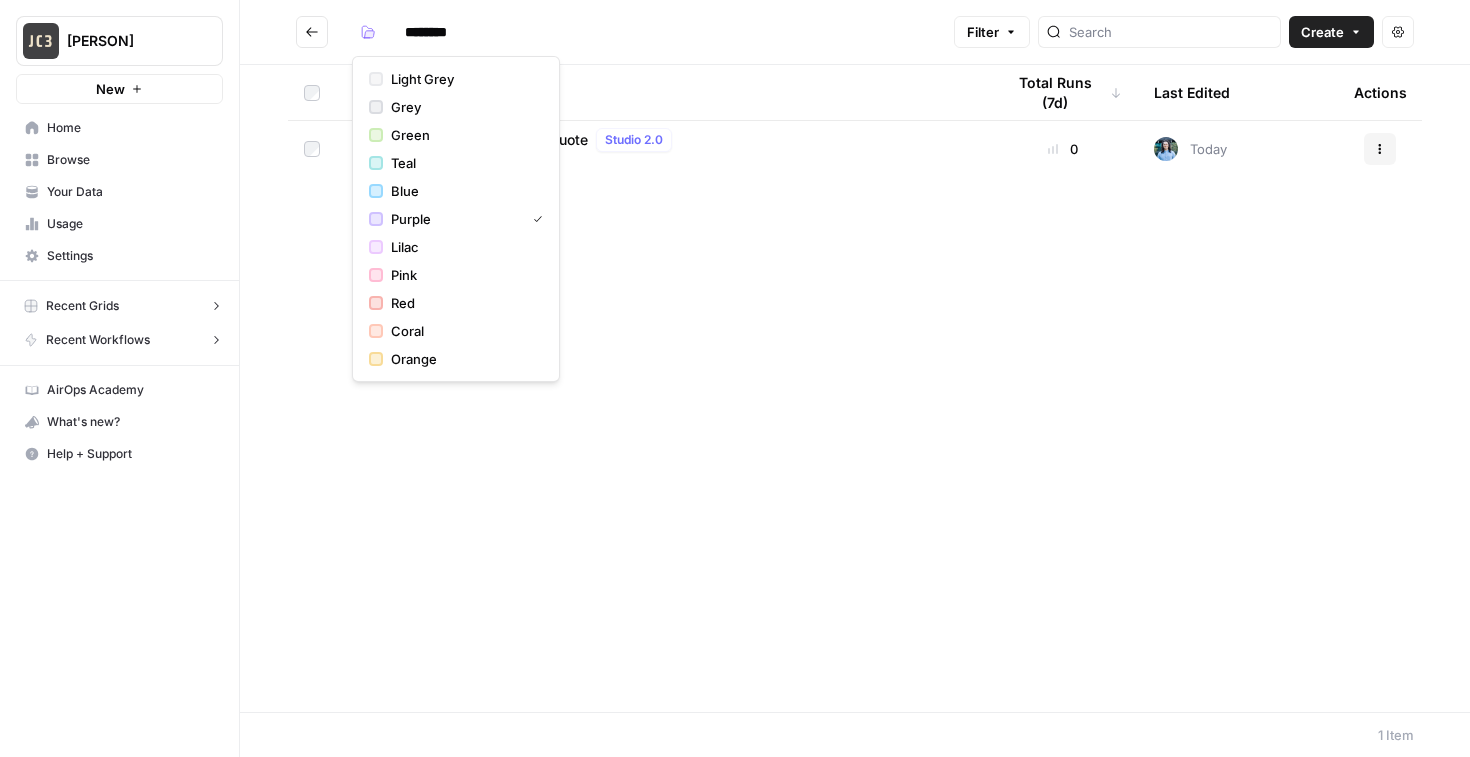 click on "********" at bounding box center (452, 32) 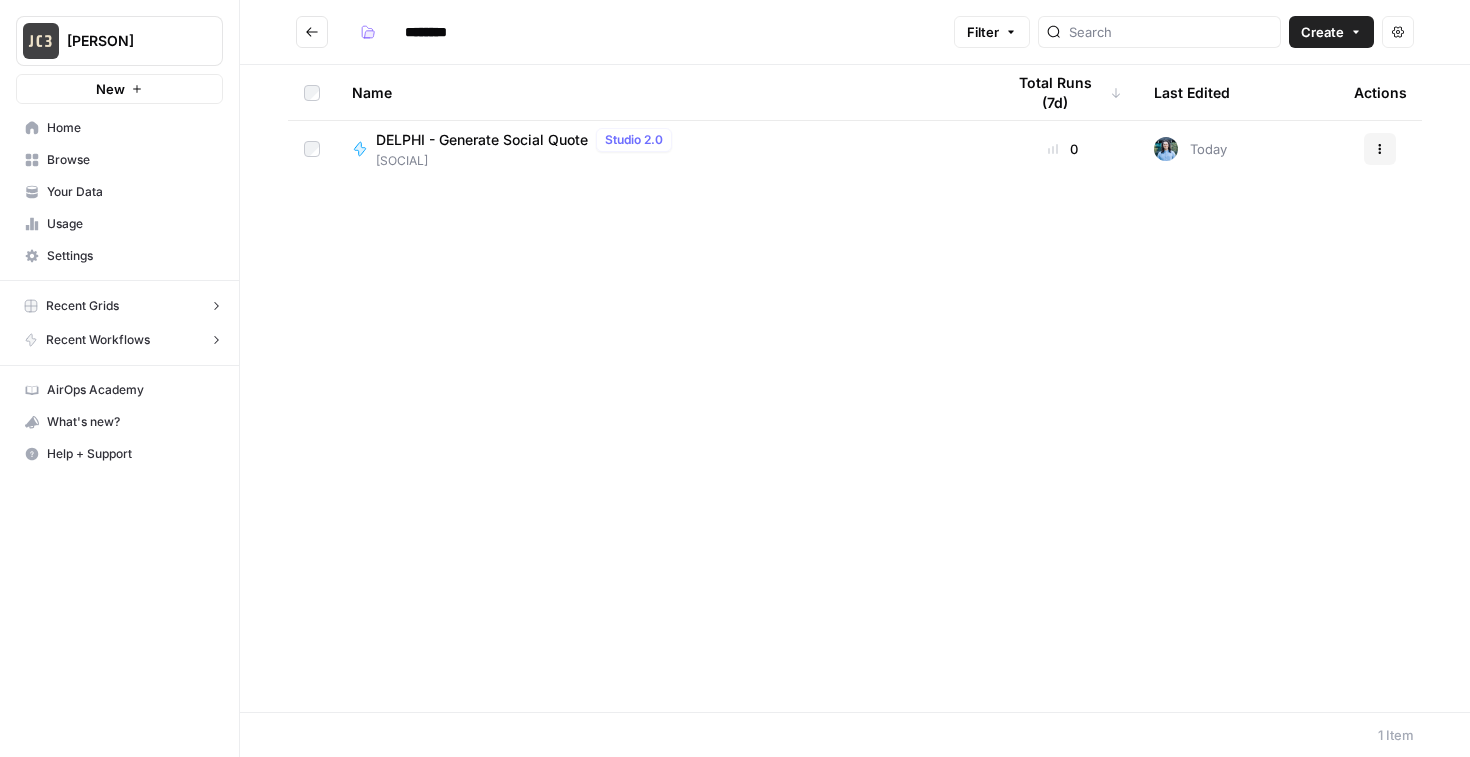 click on "********" at bounding box center (621, 32) 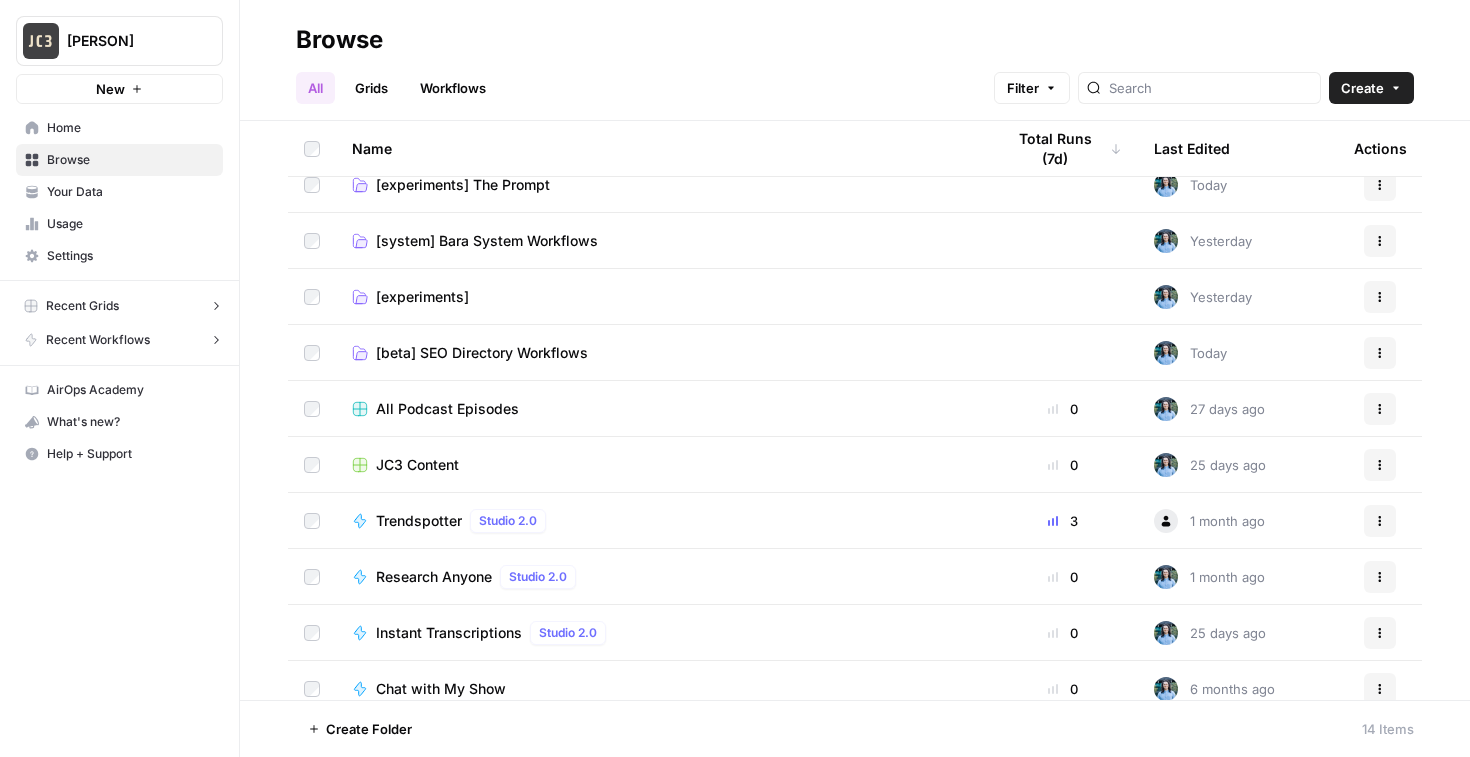 scroll, scrollTop: 112, scrollLeft: 0, axis: vertical 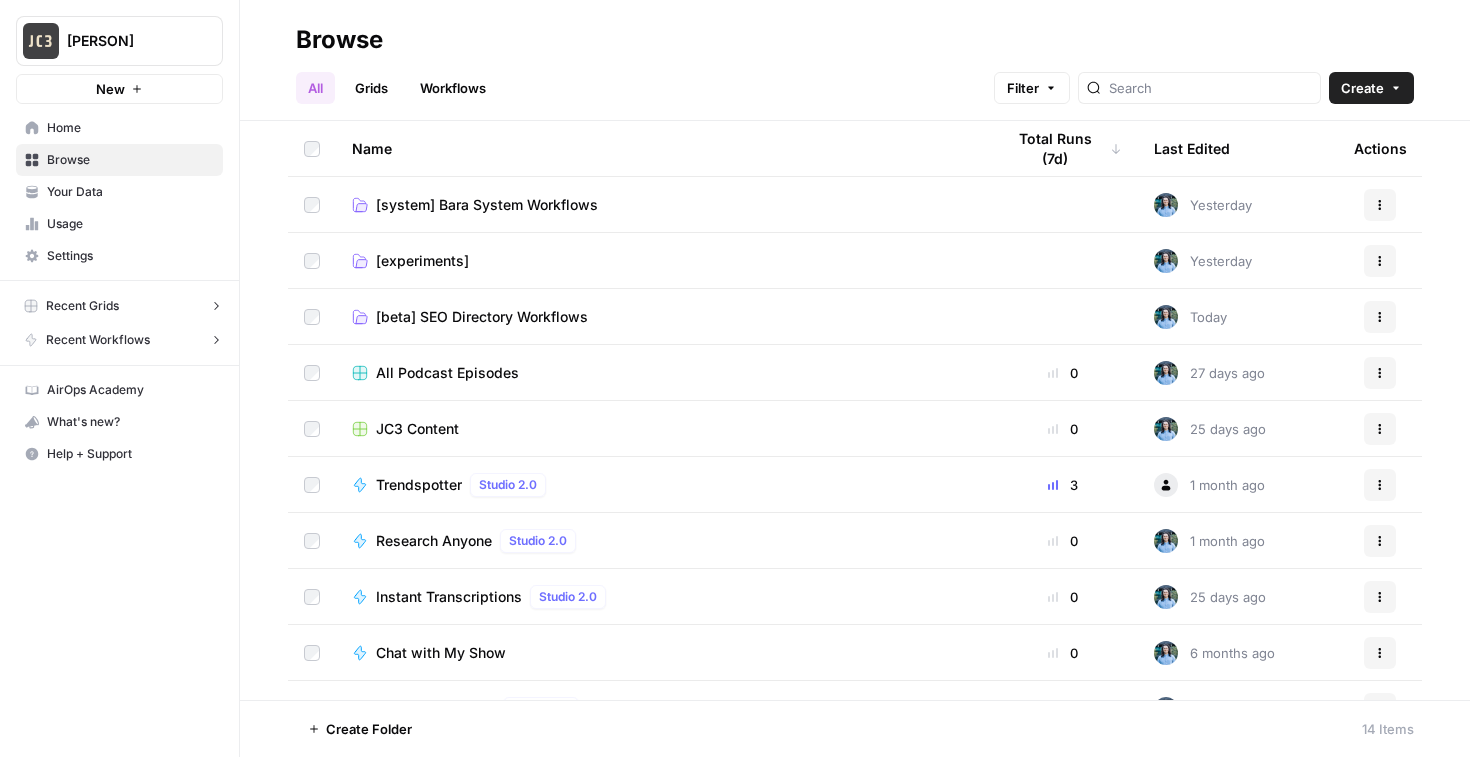 click on "JC3 Content" at bounding box center (417, 429) 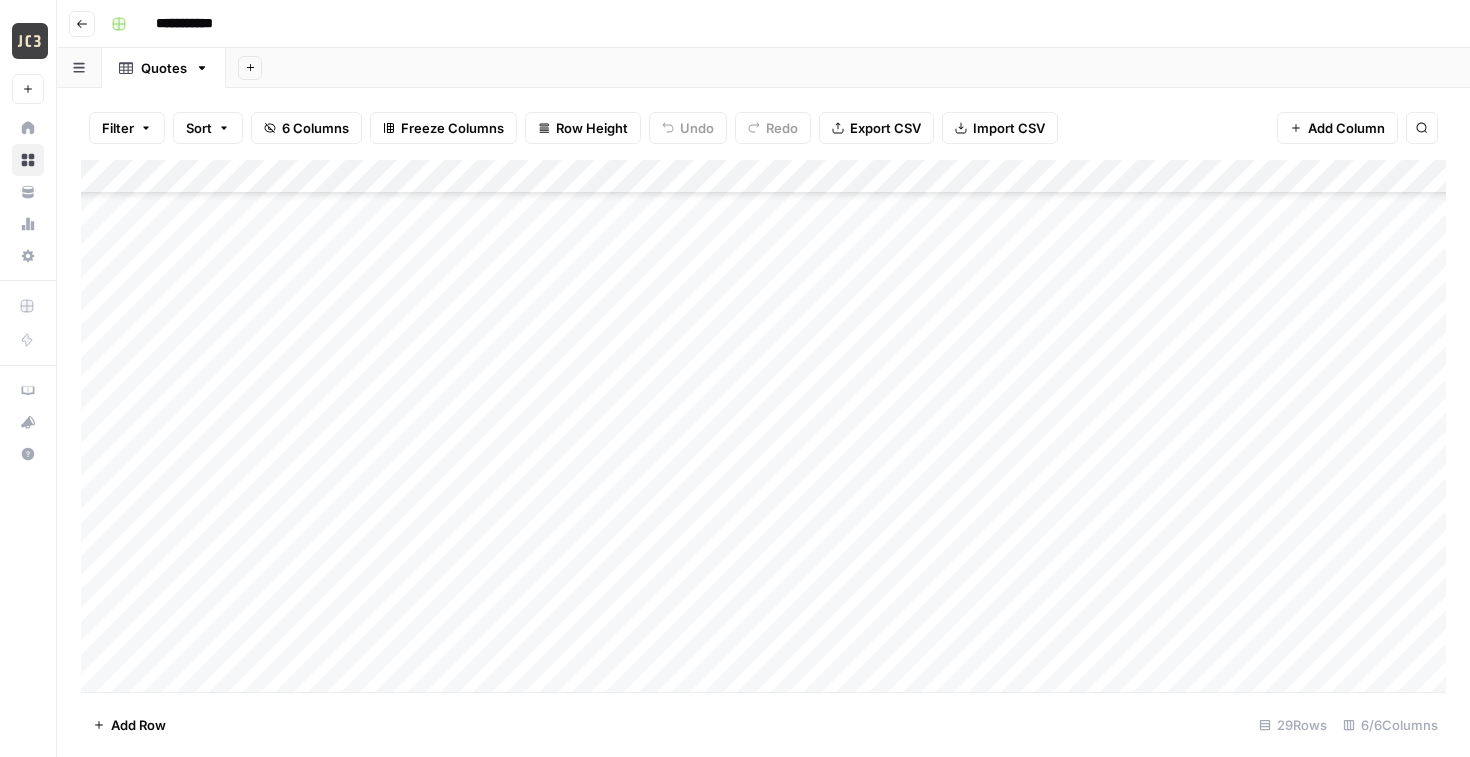 scroll, scrollTop: 1042, scrollLeft: 0, axis: vertical 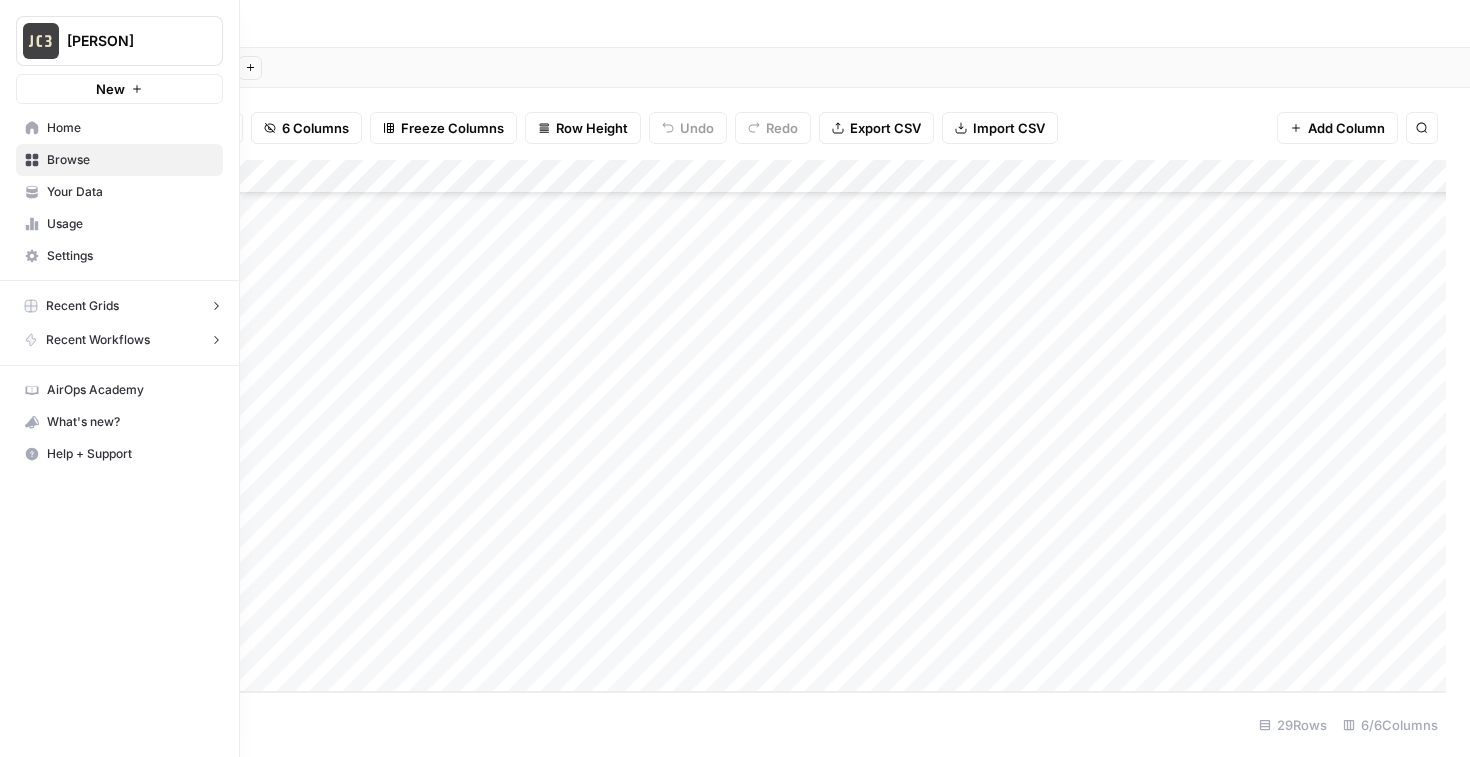 click on "Recent Workflows" at bounding box center (98, 340) 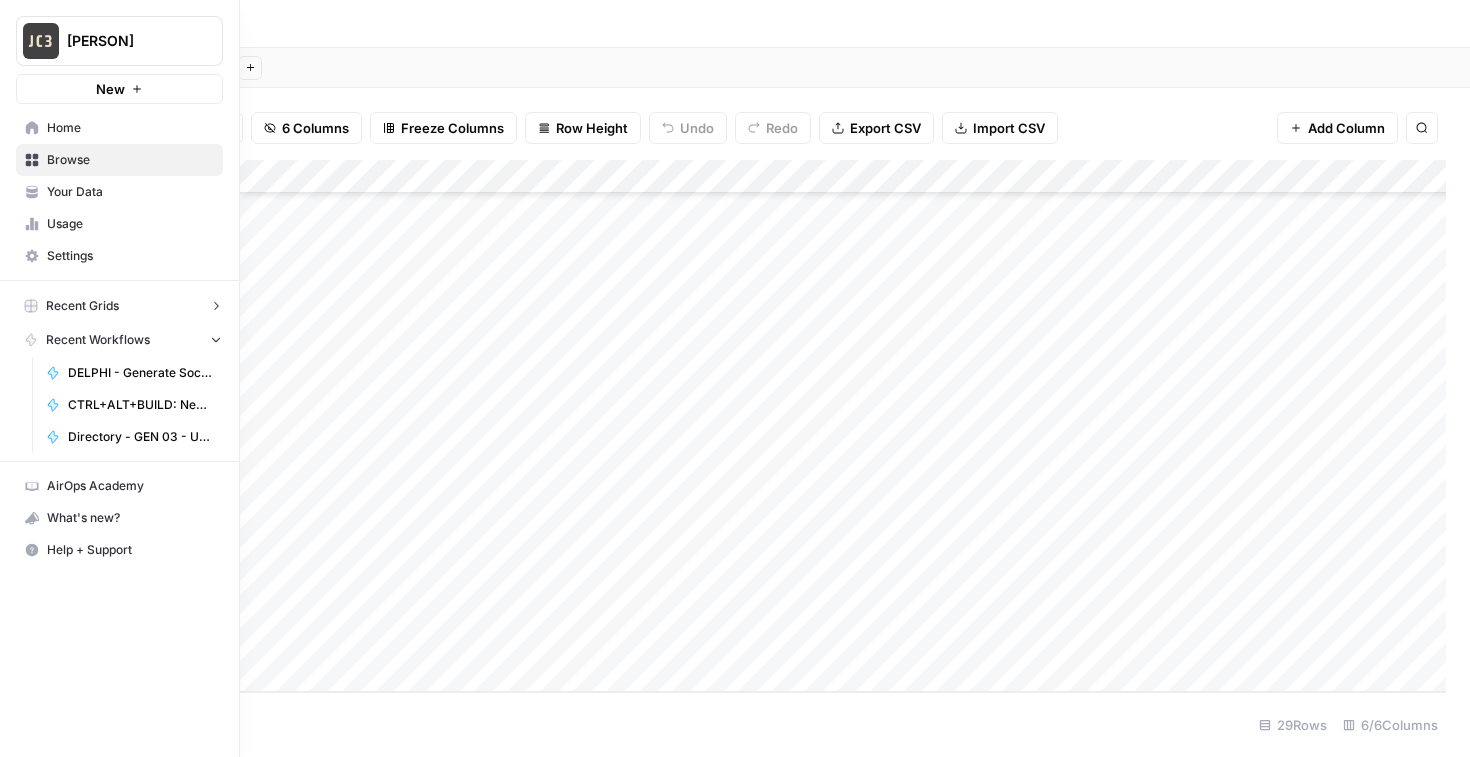 click on "Recent Grids" at bounding box center [82, 306] 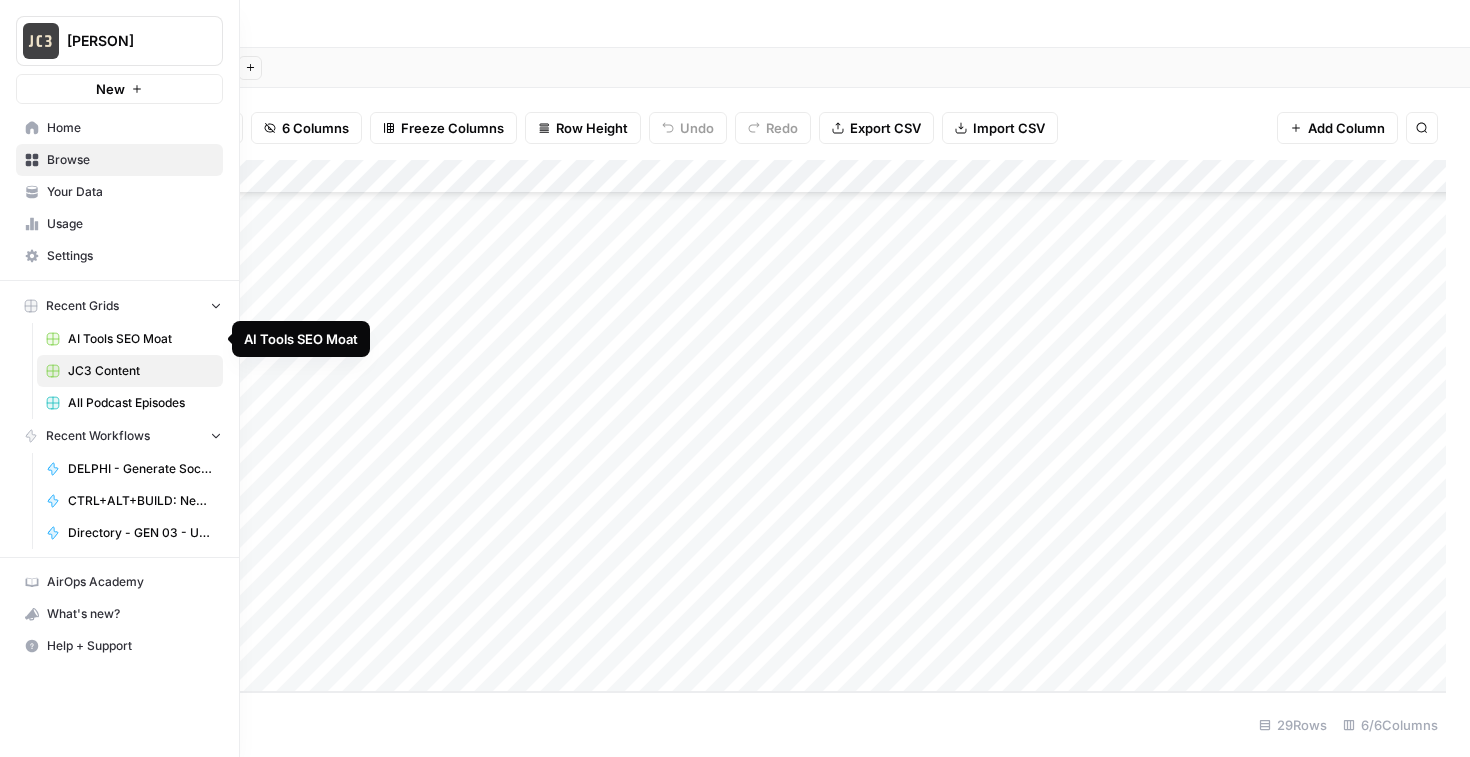 click on "AI Tools SEO Moat" at bounding box center (141, 339) 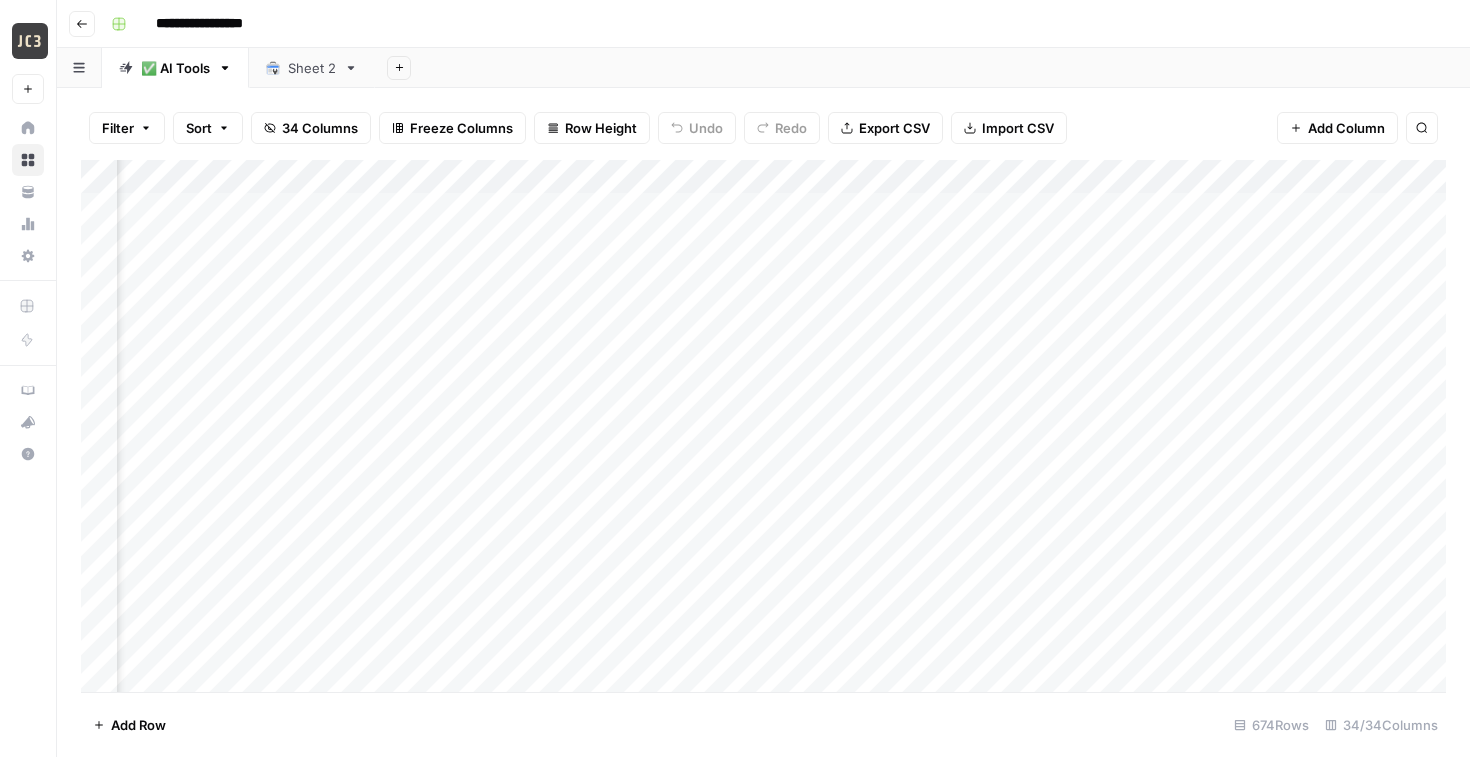 scroll, scrollTop: 0, scrollLeft: 501, axis: horizontal 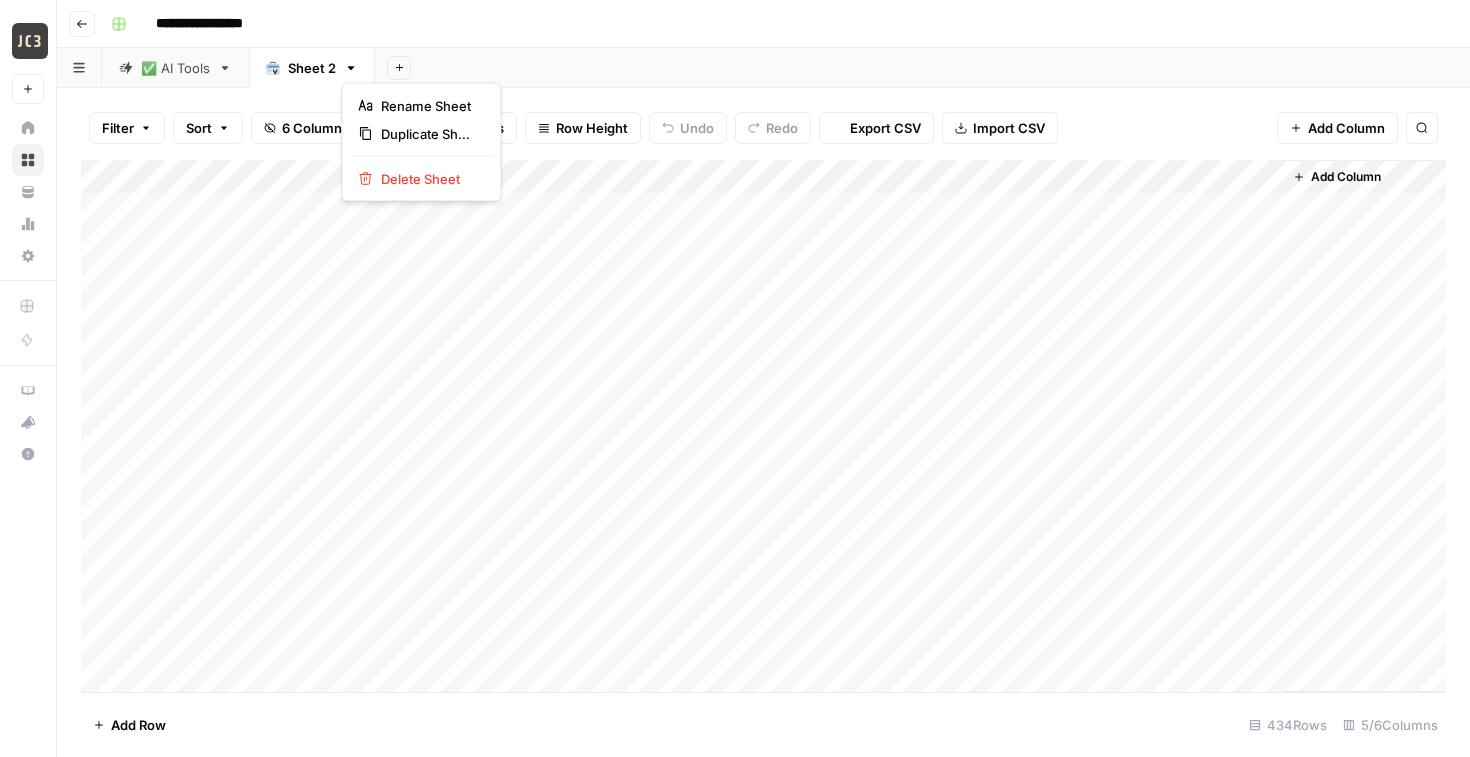 click 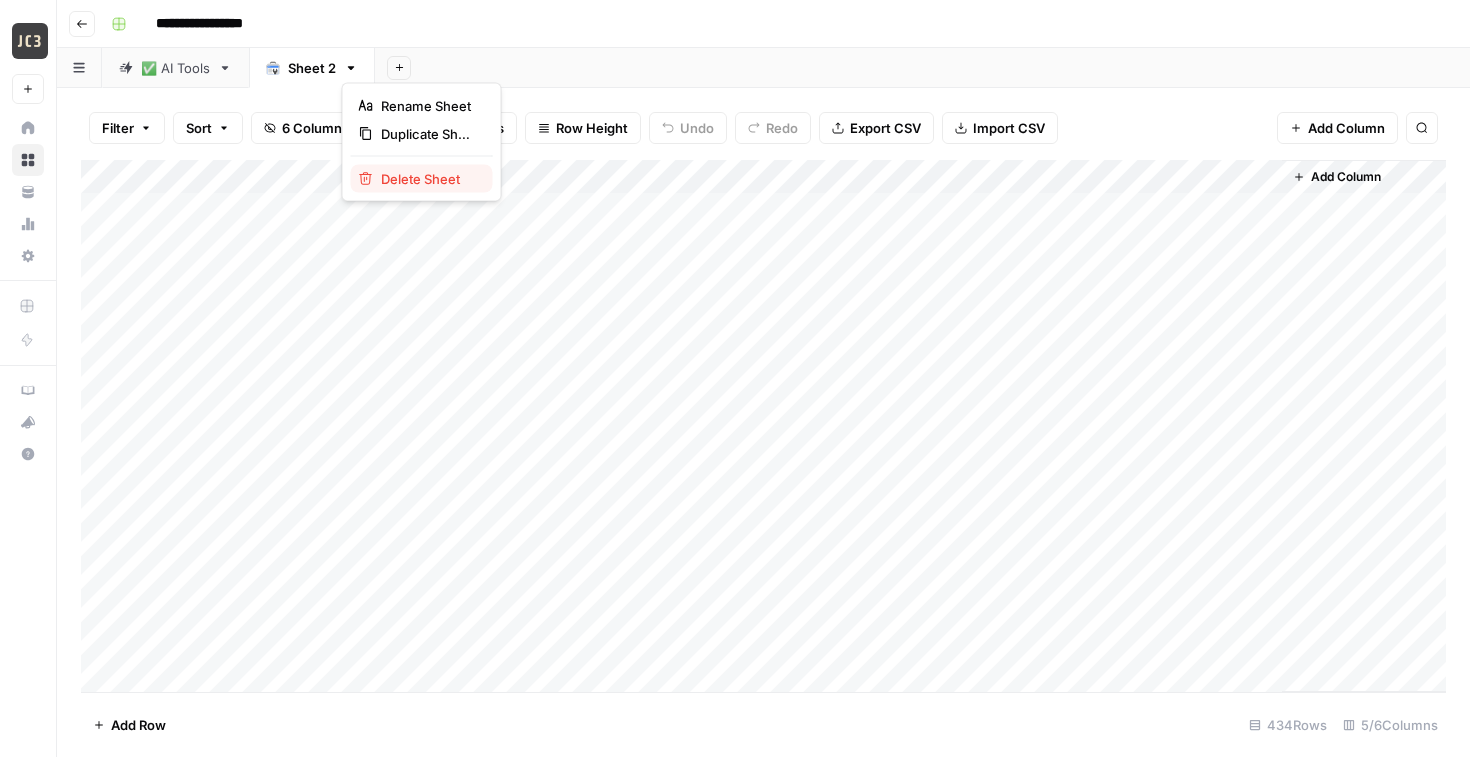 click on "Delete Sheet" at bounding box center [429, 179] 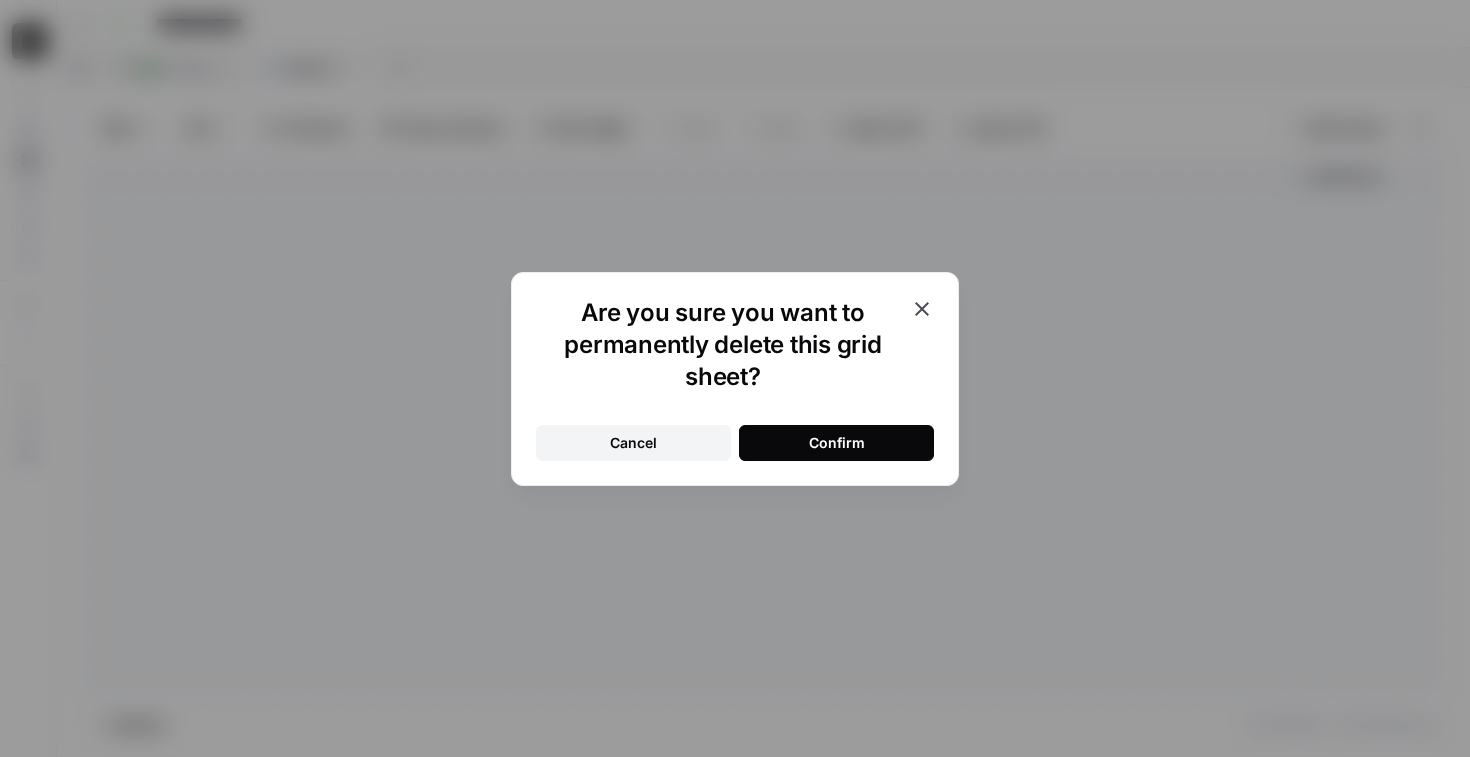 click on "Confirm" at bounding box center (836, 443) 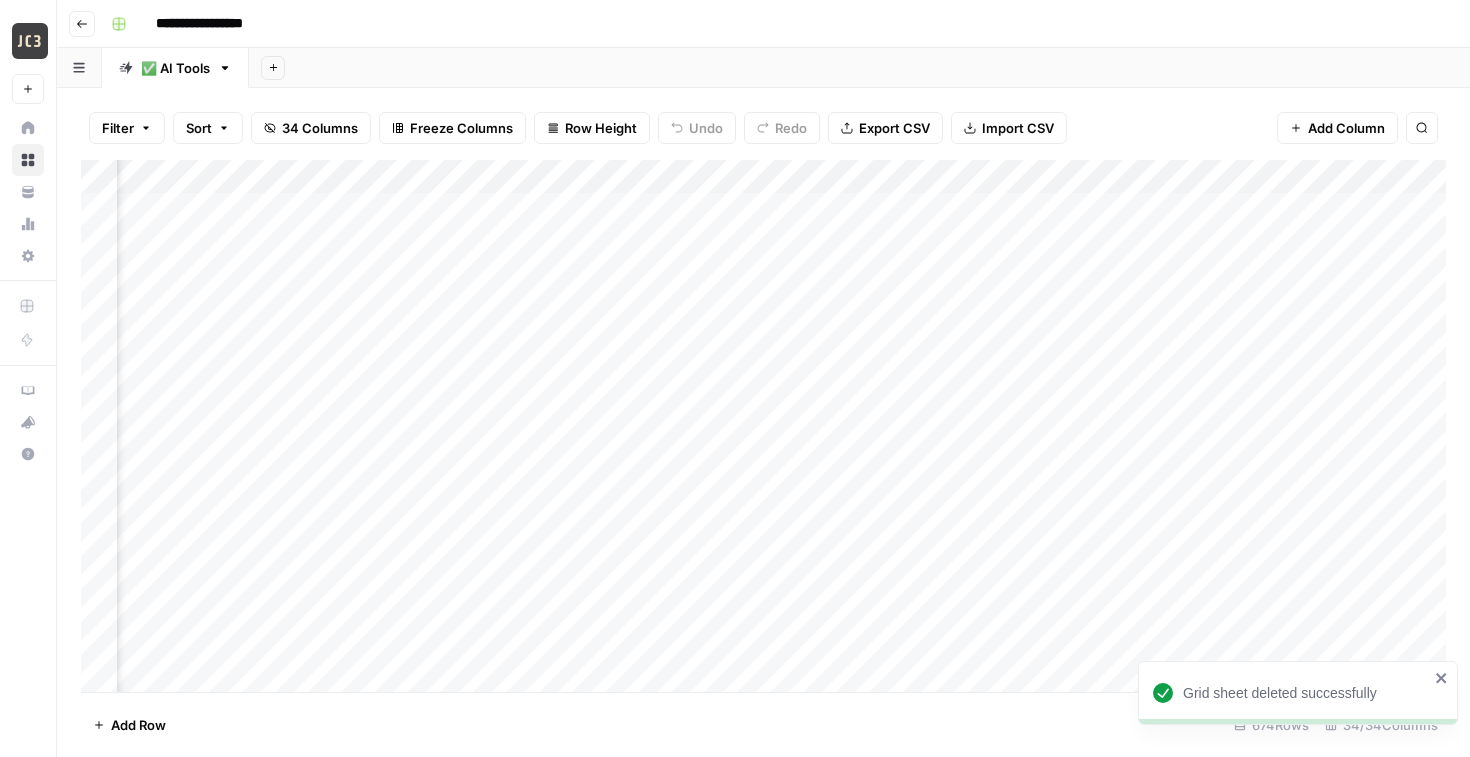 scroll, scrollTop: 0, scrollLeft: 813, axis: horizontal 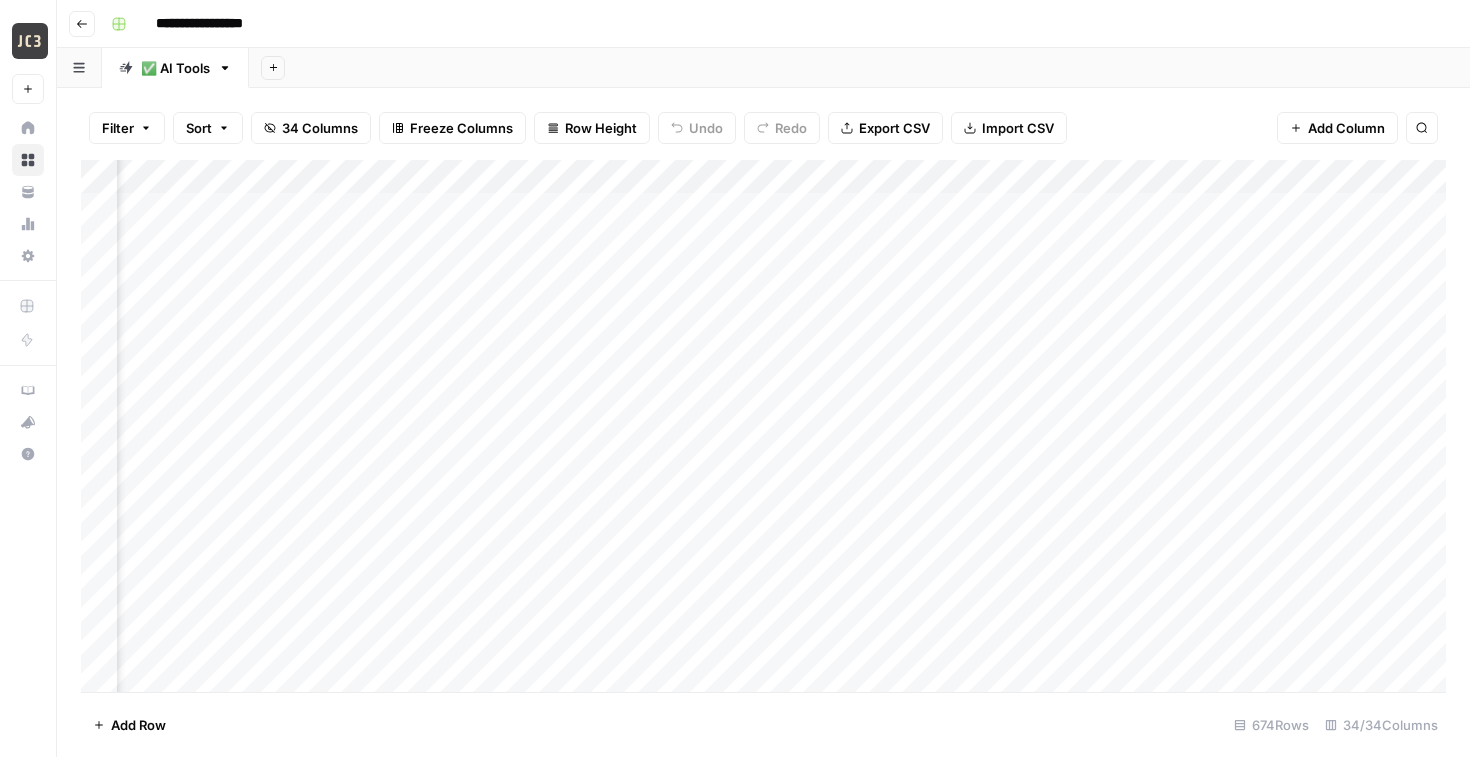 click on "Add Column" at bounding box center [763, 426] 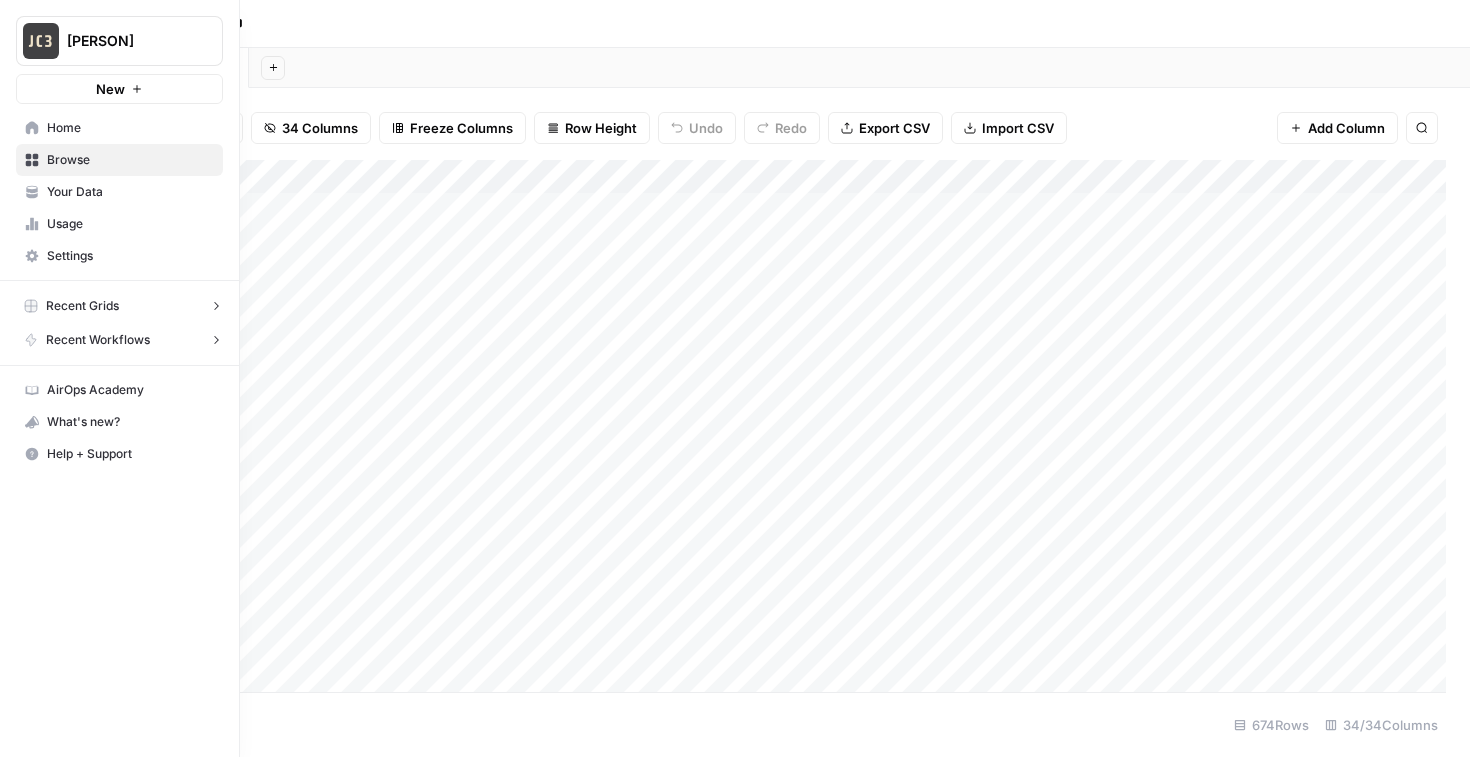 click on "Browse" at bounding box center [130, 160] 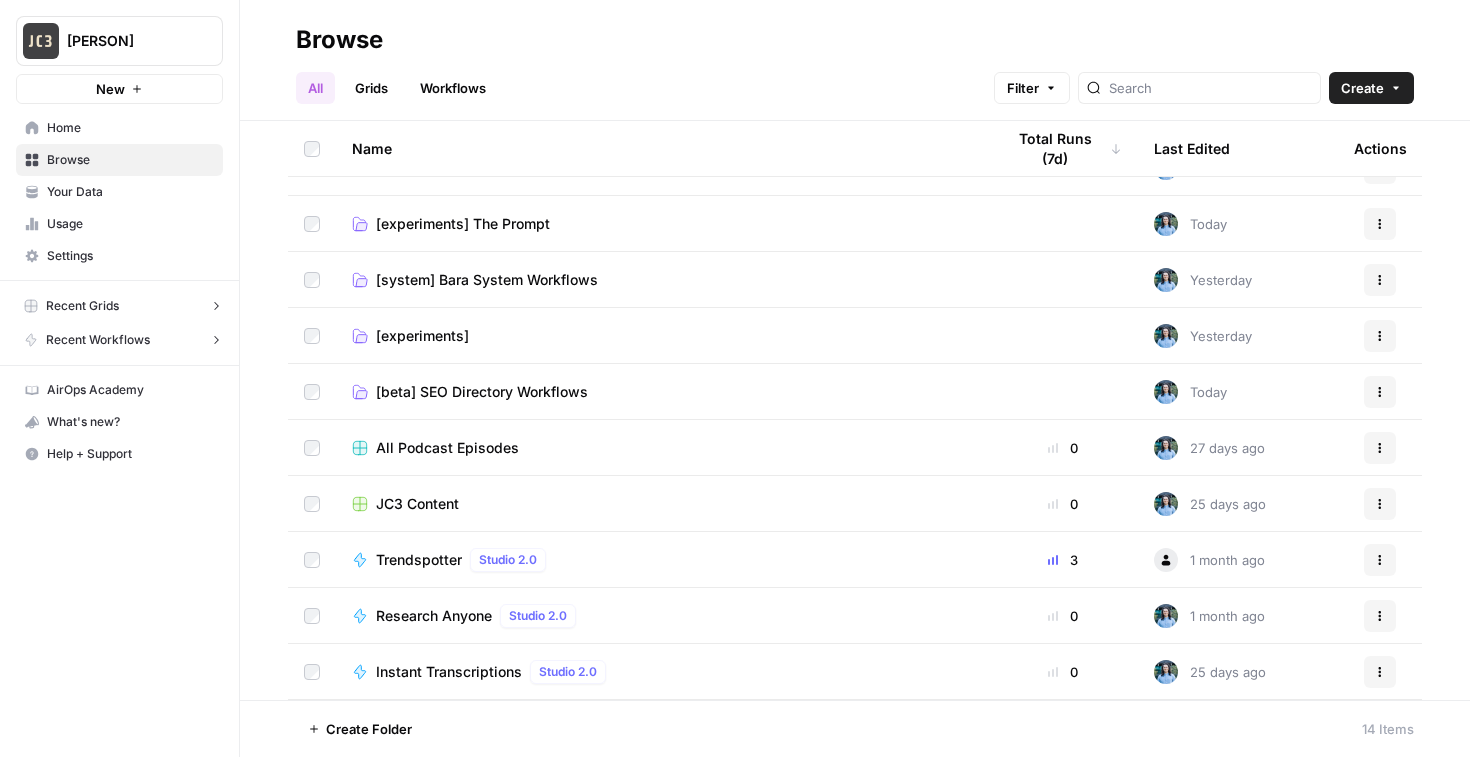 scroll, scrollTop: 34, scrollLeft: 0, axis: vertical 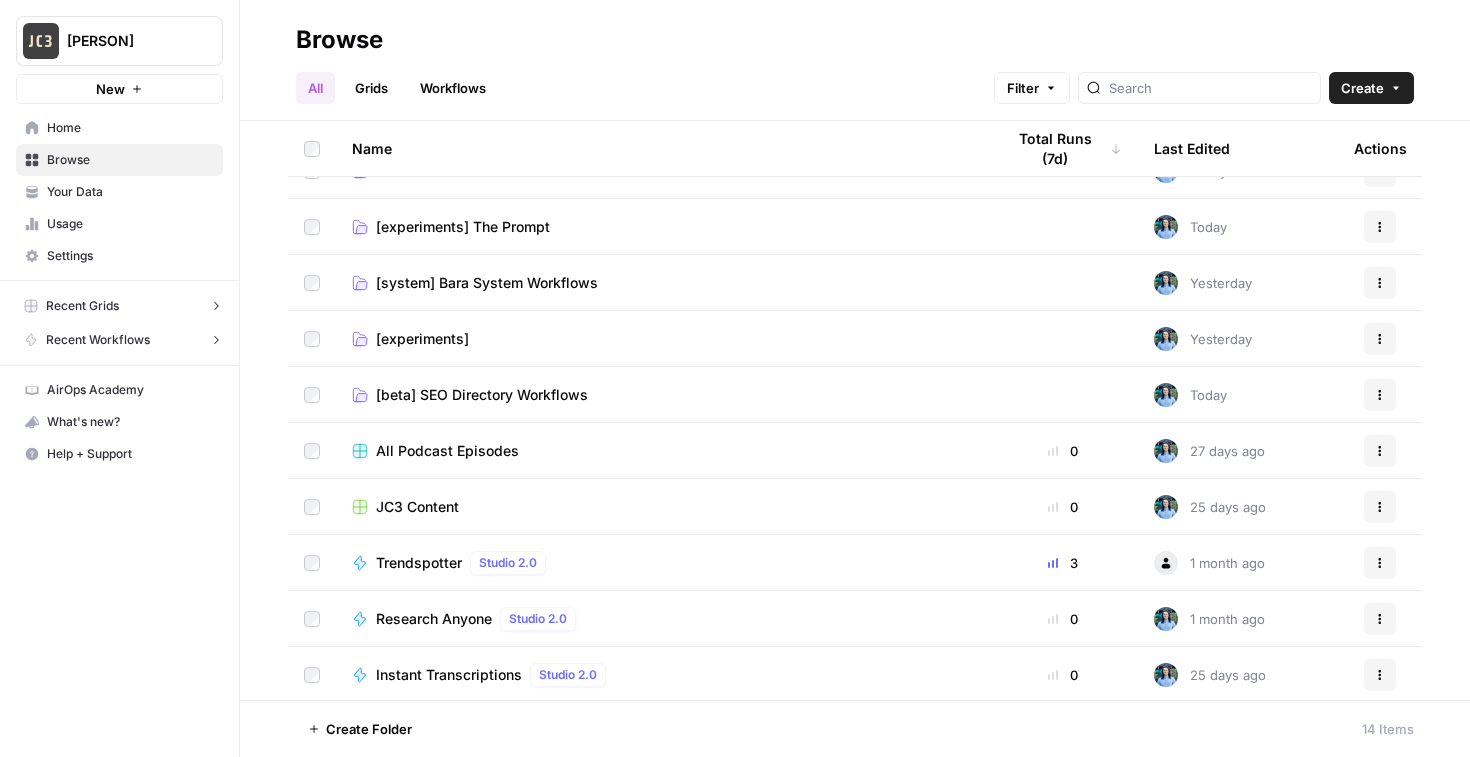 click on "[beta] SEO Directory Workflows" at bounding box center [482, 395] 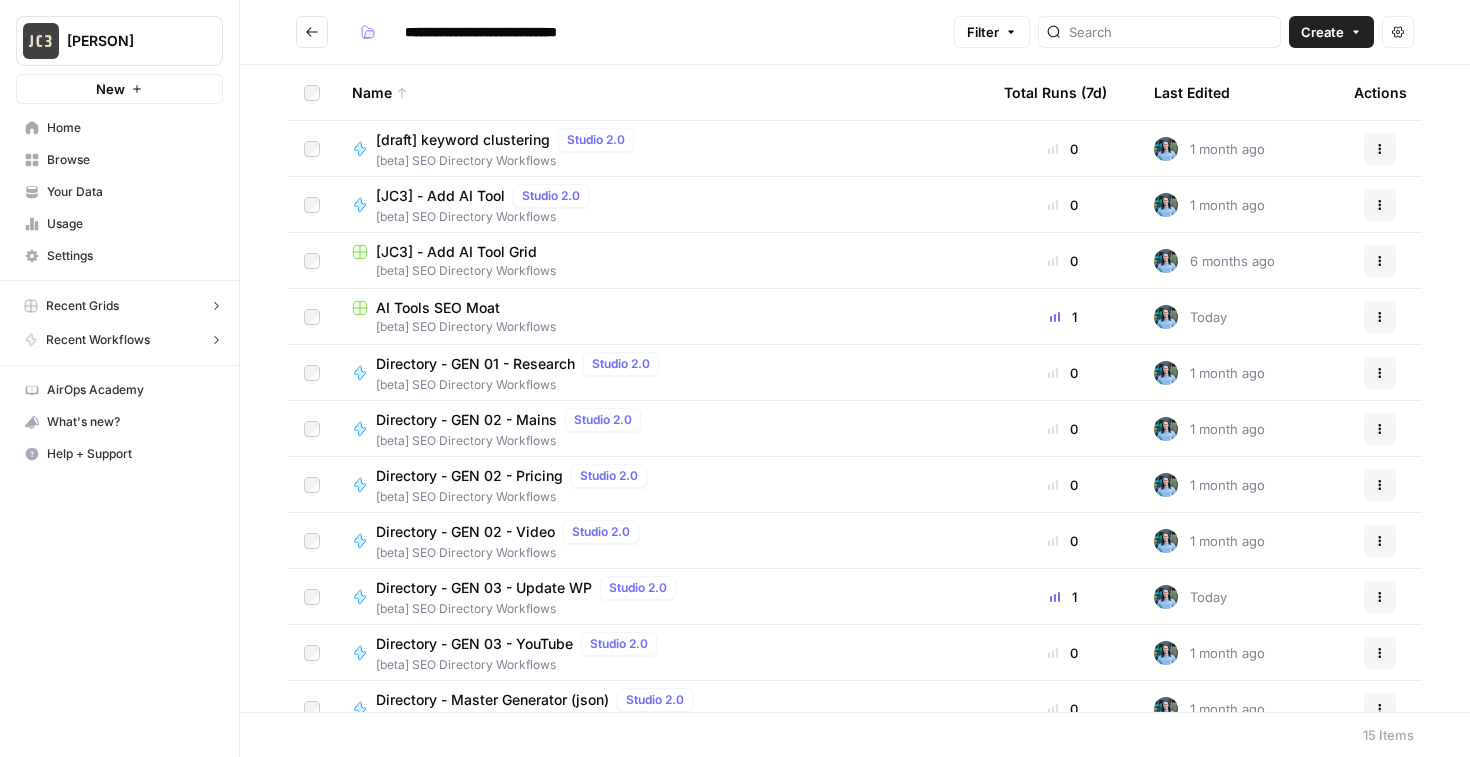 click on "[JC3] - Add AI Tool" at bounding box center [440, 196] 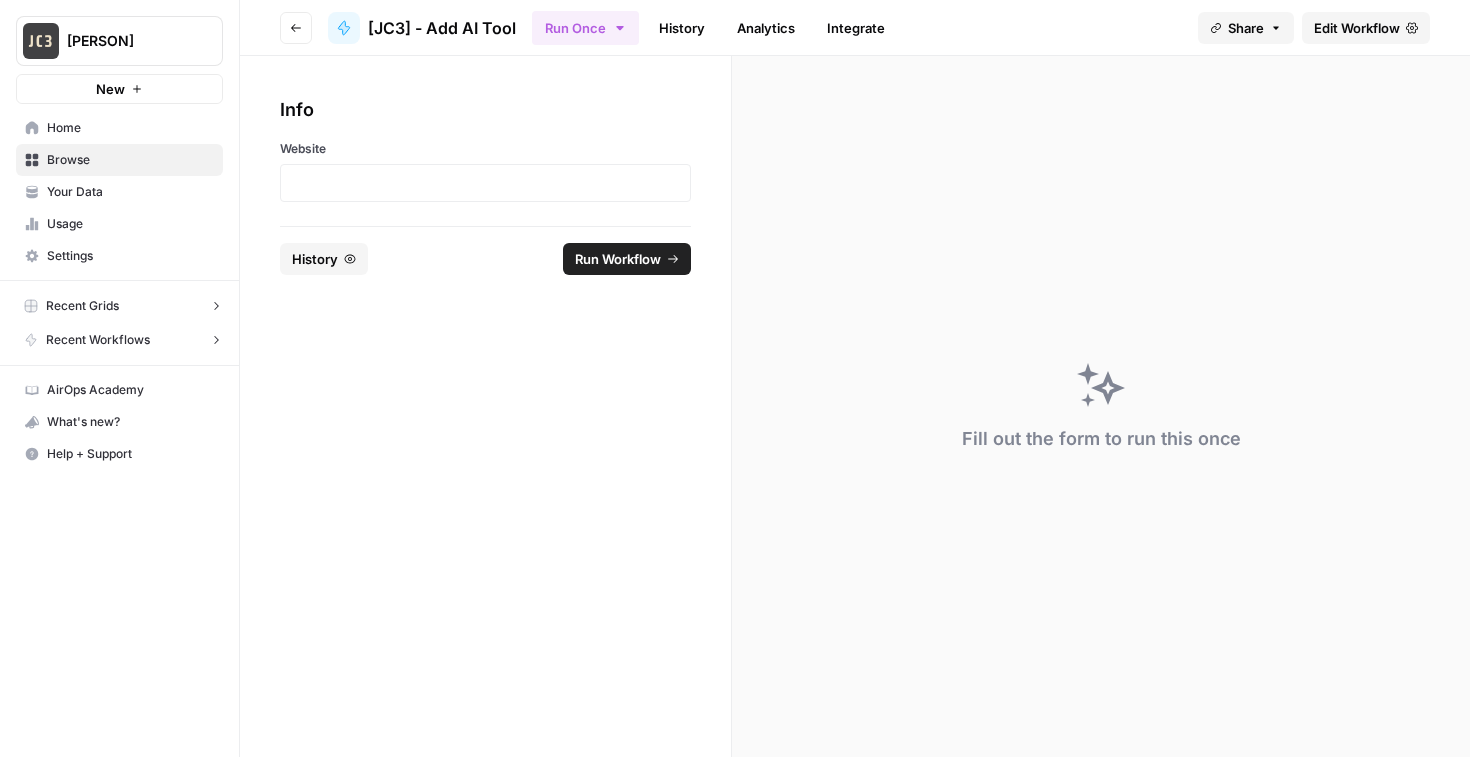 click on "Edit Workflow" at bounding box center [1357, 28] 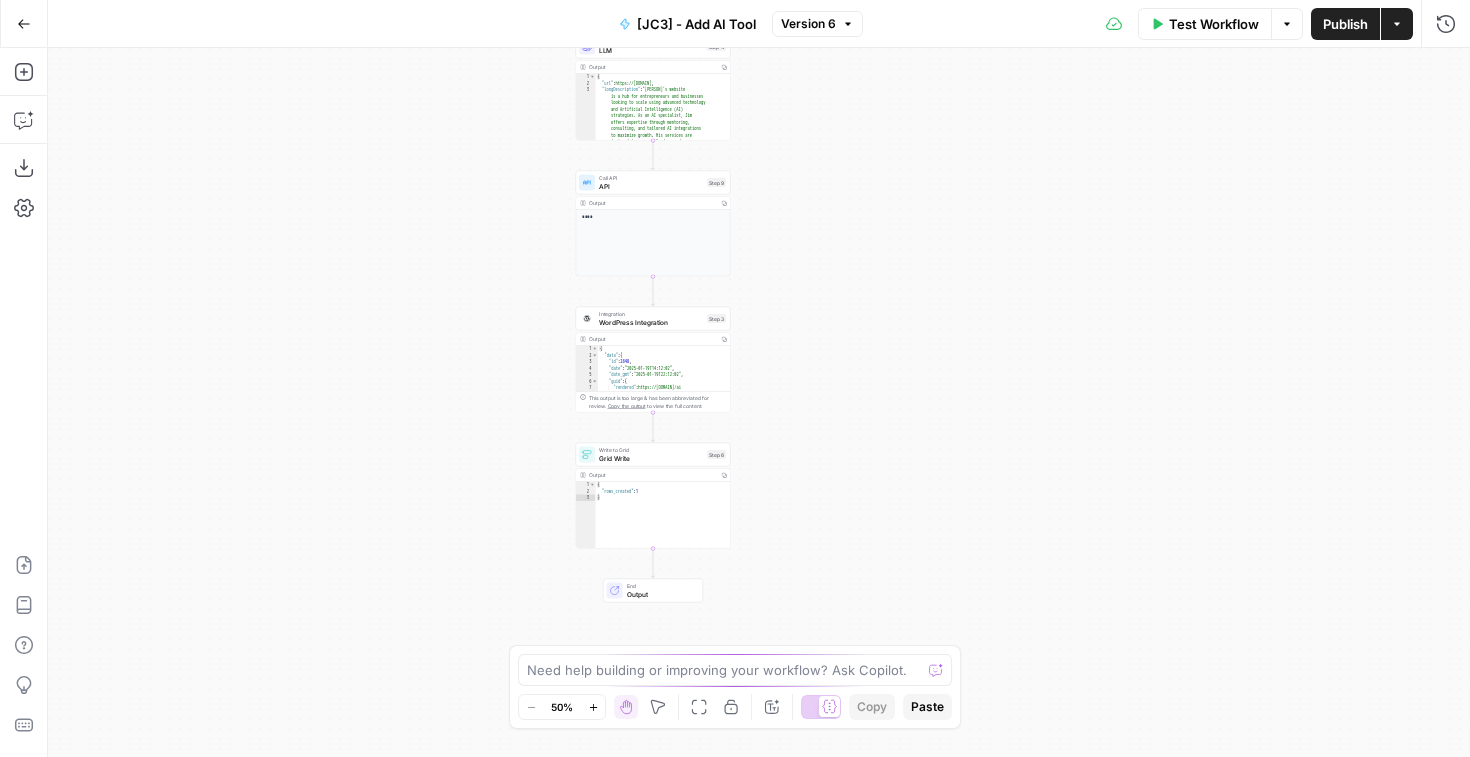drag, startPoint x: 1029, startPoint y: 505, endPoint x: 924, endPoint y: 326, distance: 207.5235 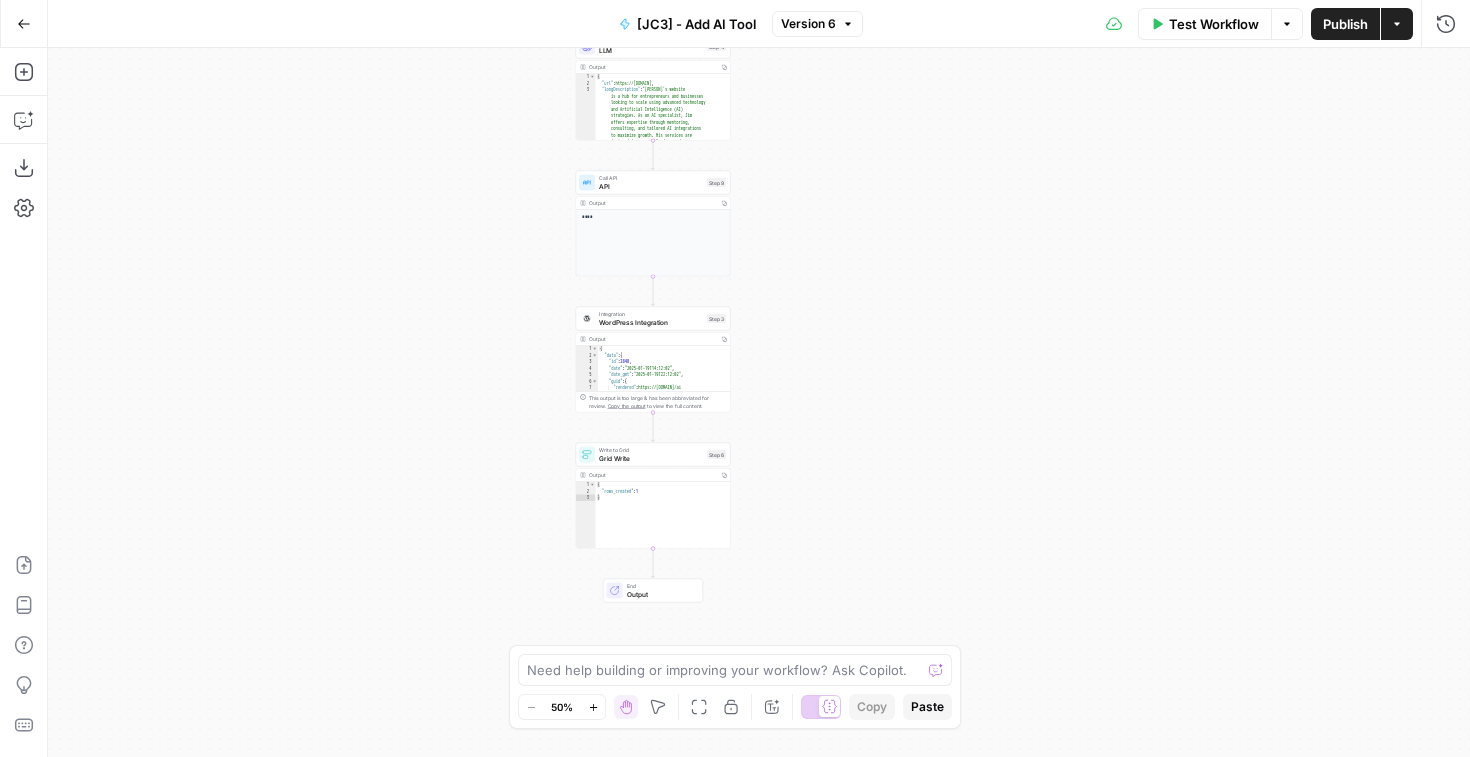 click on "WordPress Integration" at bounding box center [651, 322] 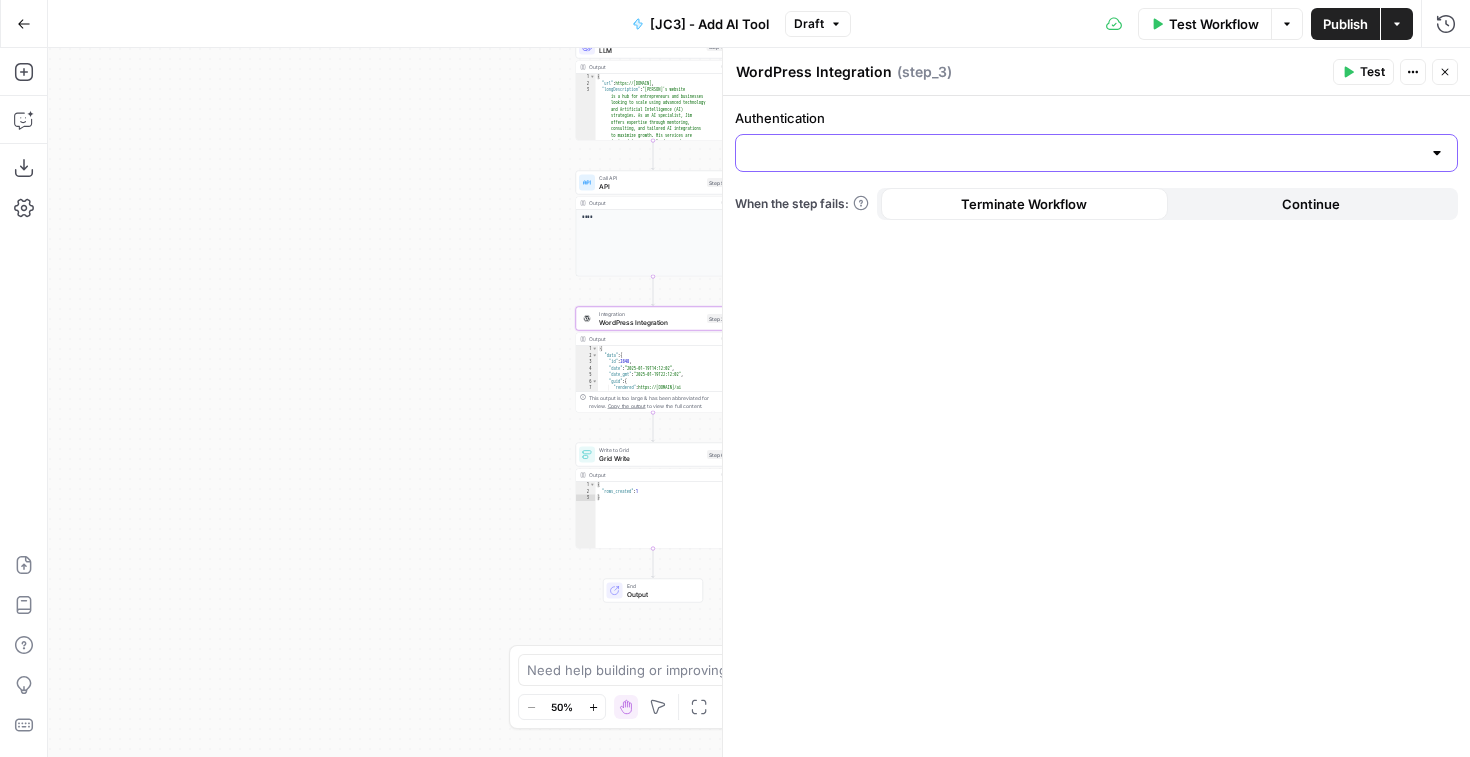 click on "Authentication" at bounding box center (1084, 153) 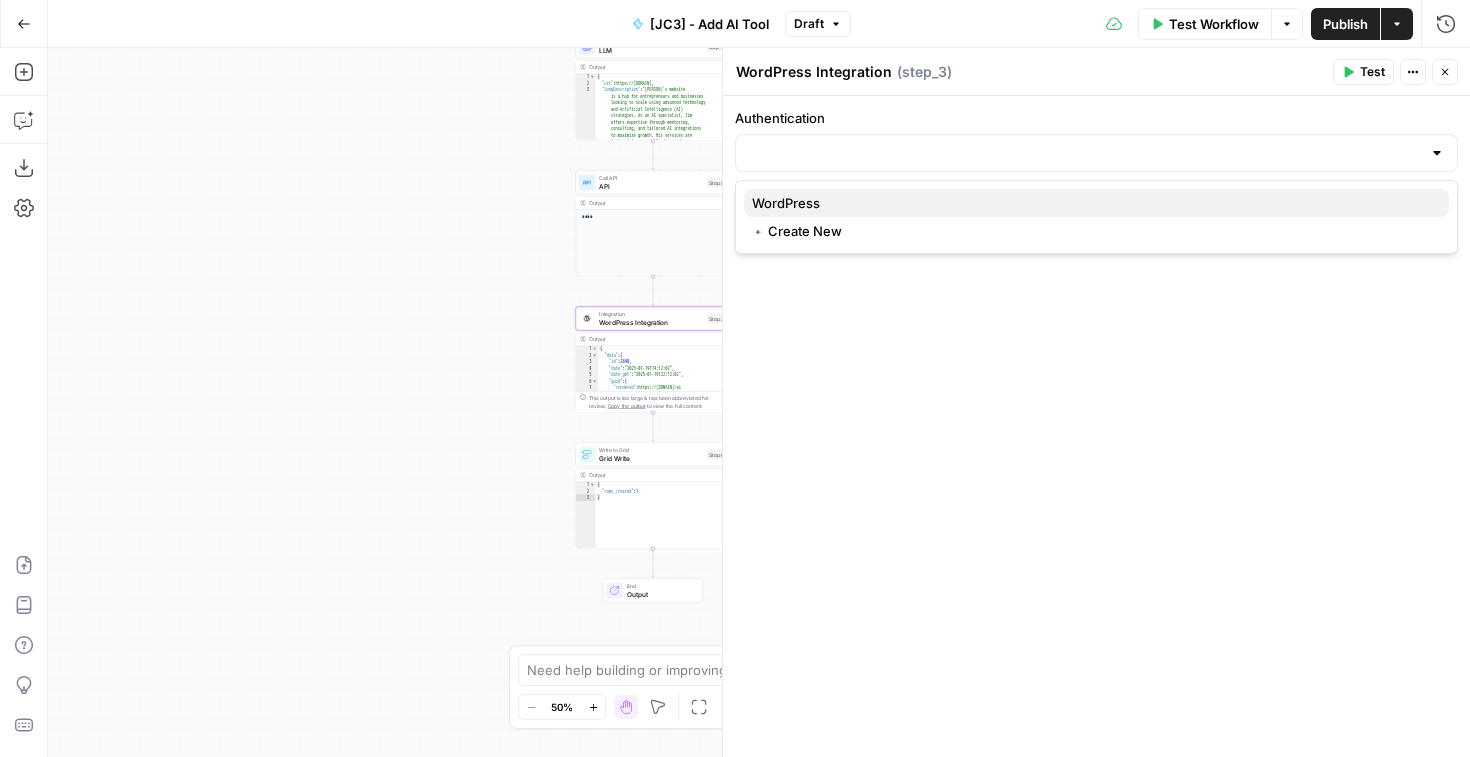 click on "WordPress" at bounding box center (1092, 203) 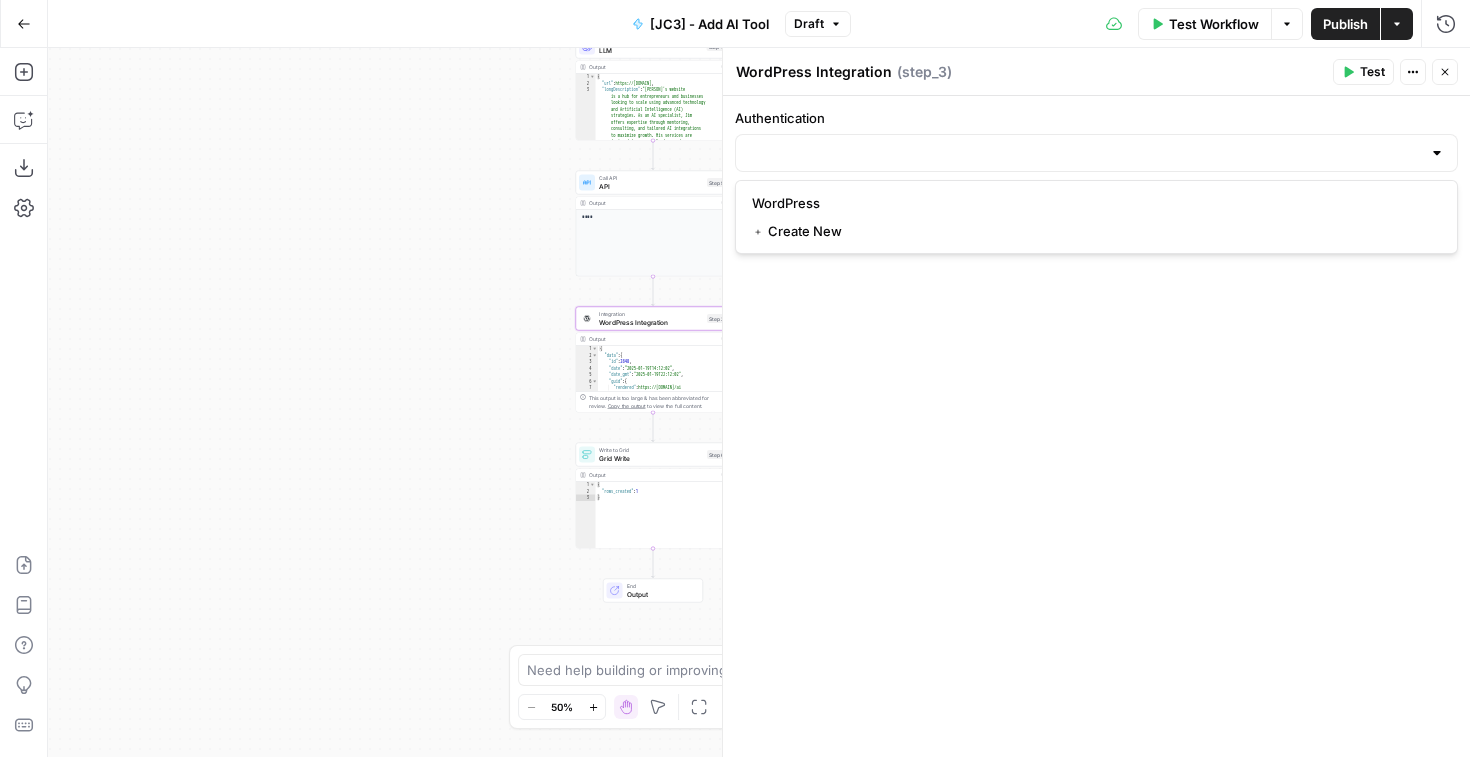 type on "WordPress" 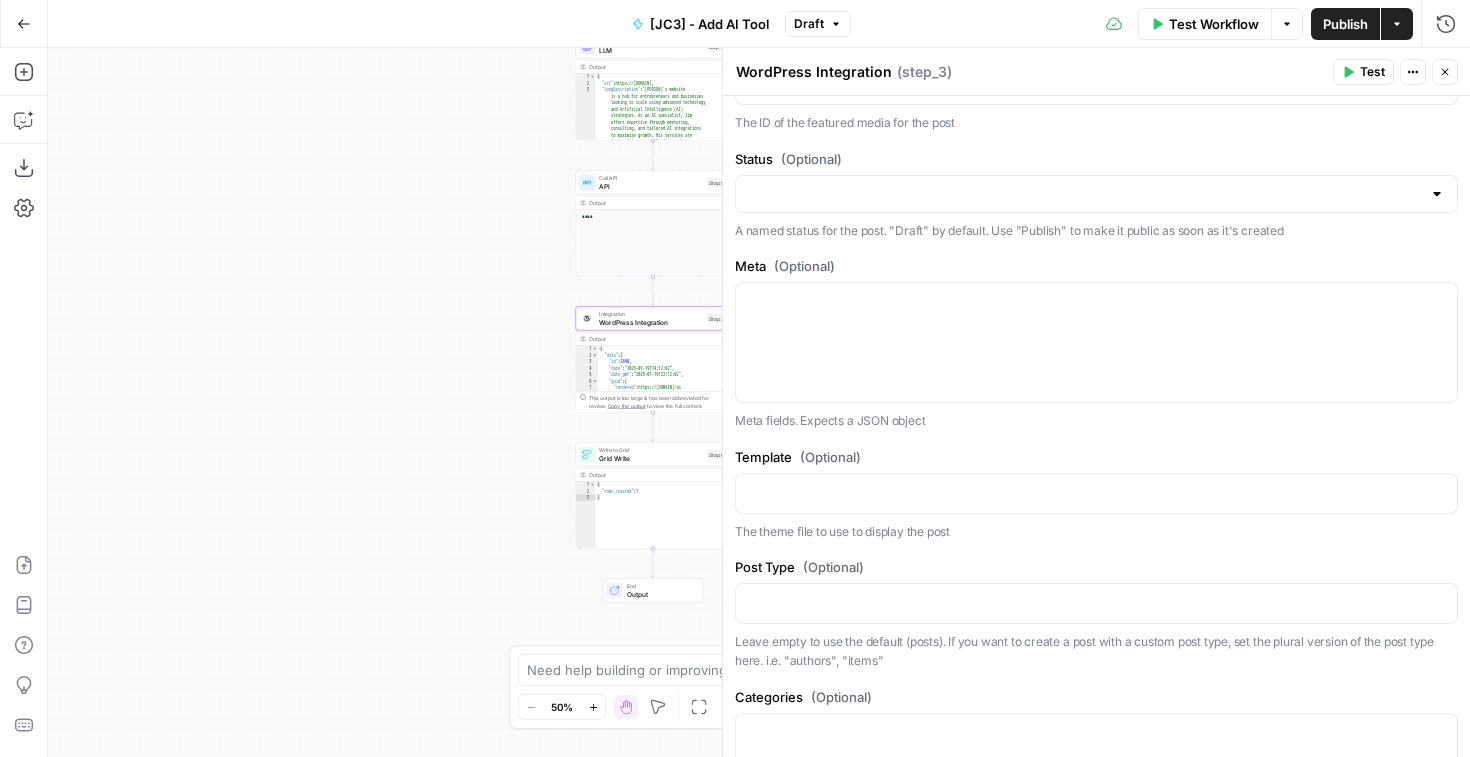 scroll, scrollTop: 1092, scrollLeft: 0, axis: vertical 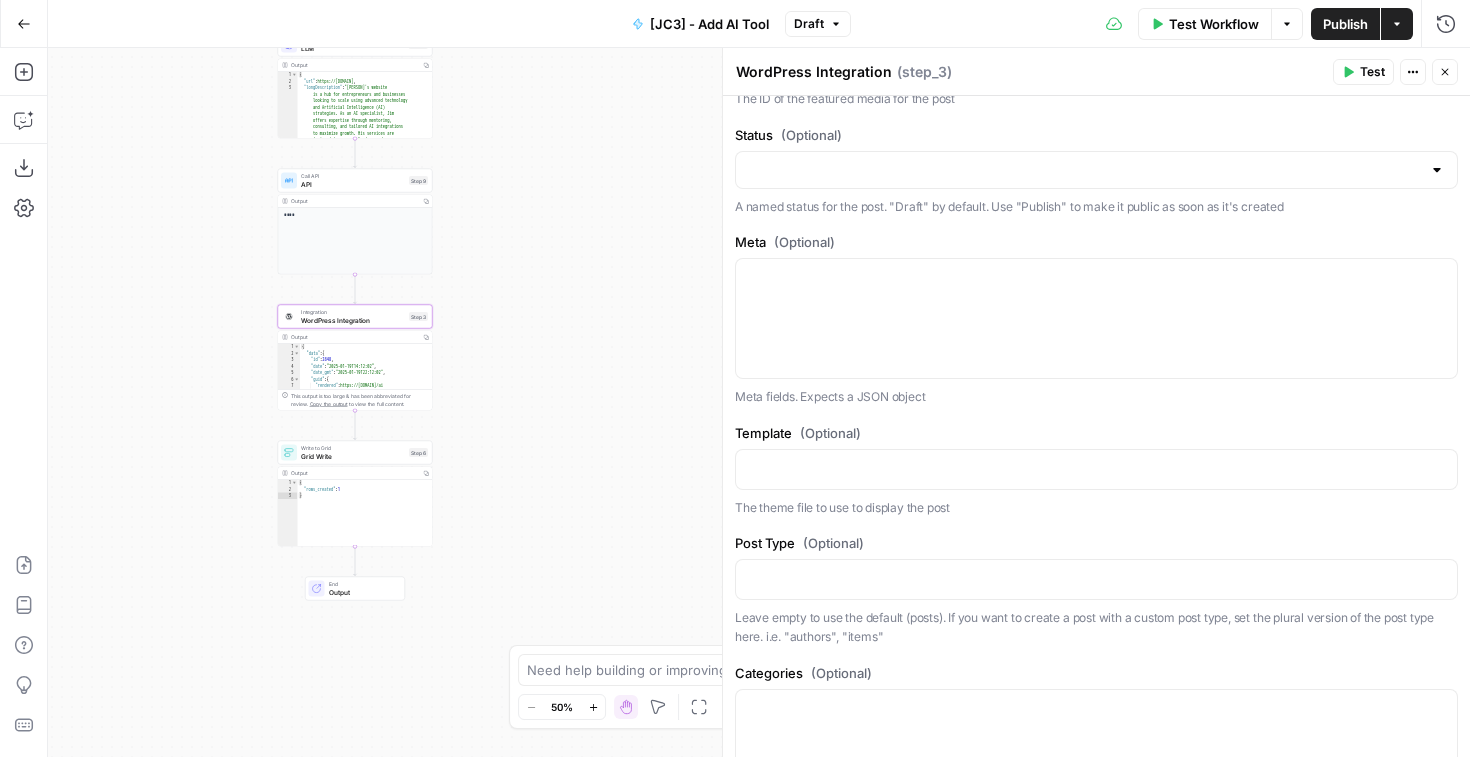 drag, startPoint x: 469, startPoint y: 345, endPoint x: 246, endPoint y: 352, distance: 223.10983 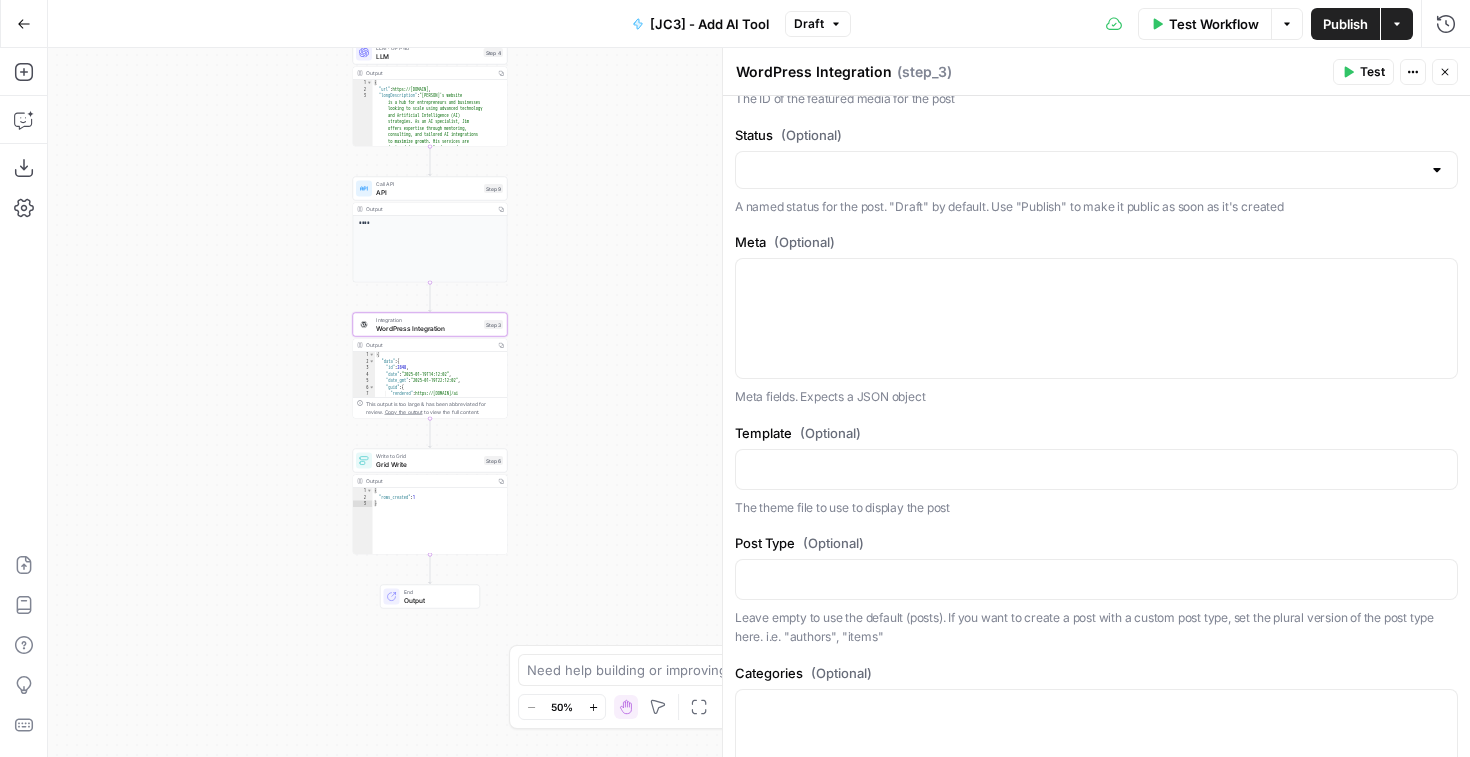 click on "Go Back [JC3] - Add AI Tool Draft Test Workflow Options Publish Actions Run History" at bounding box center [735, 23] 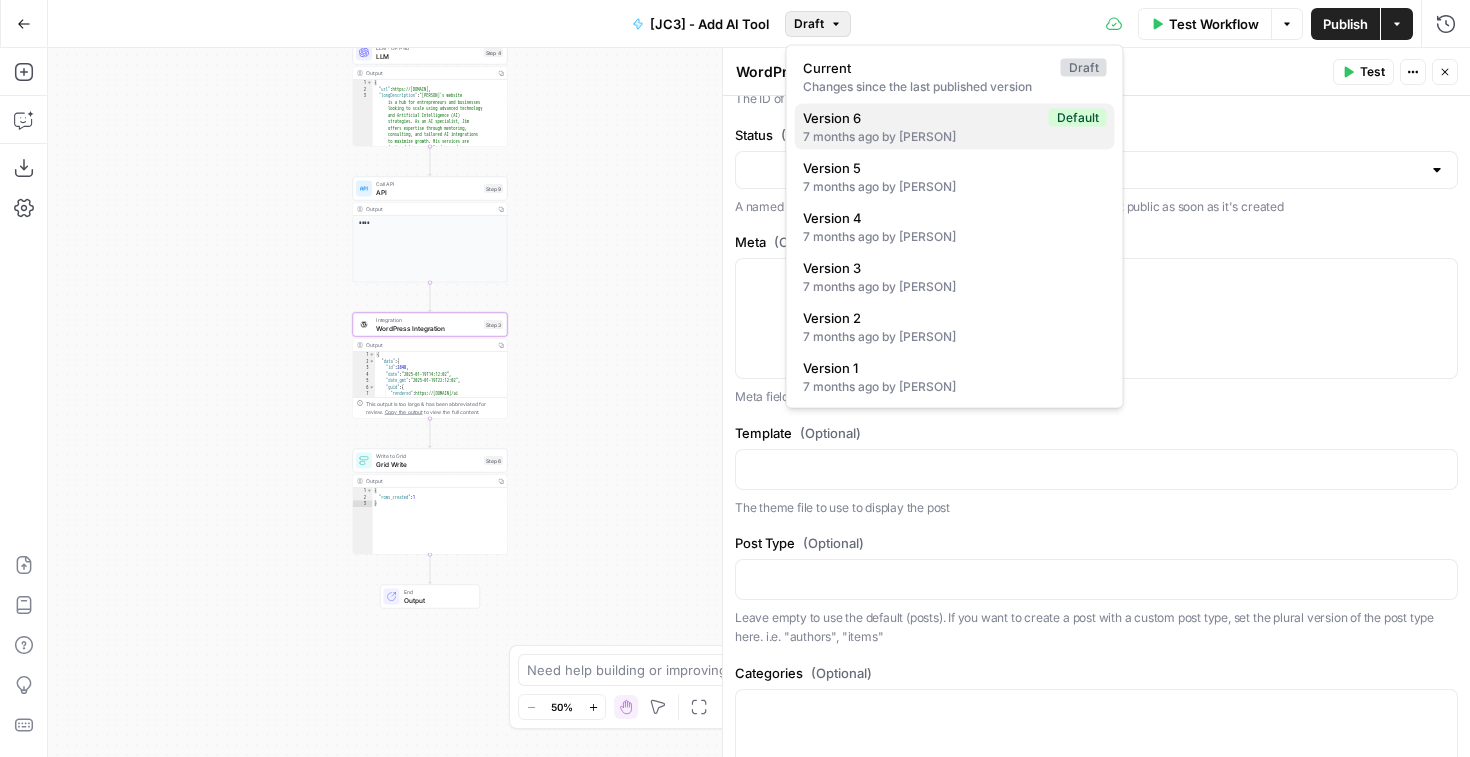 click on "Version 6" at bounding box center (922, 118) 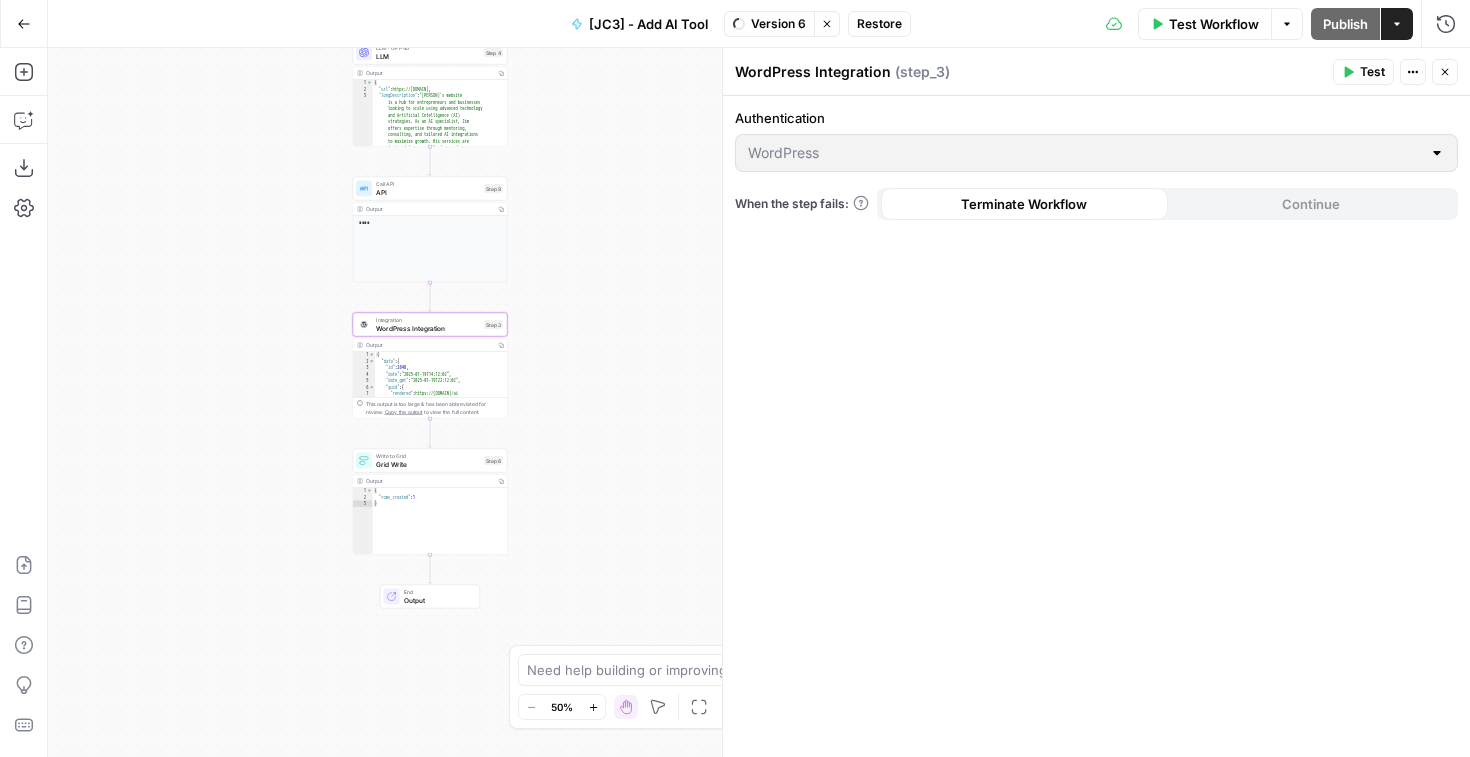 type 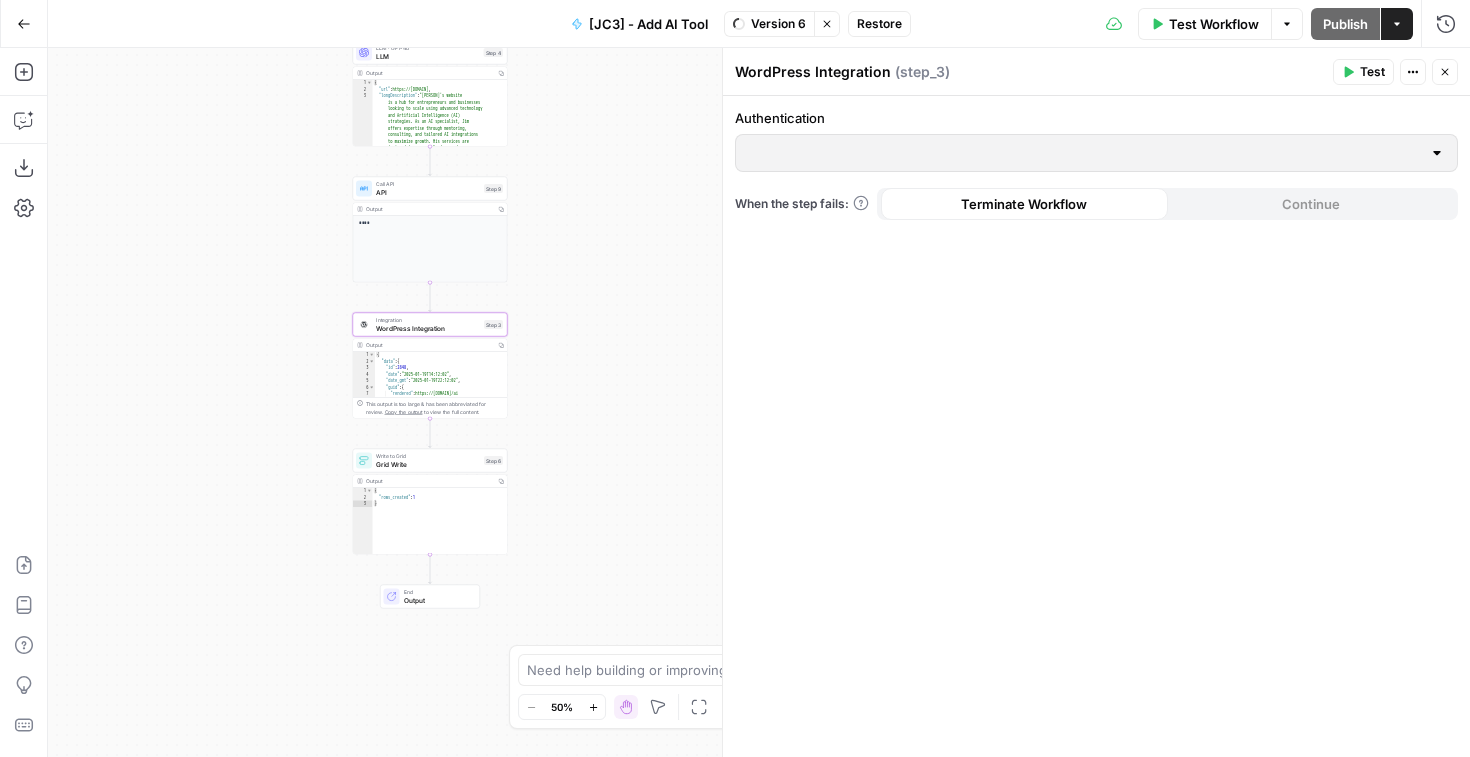 scroll, scrollTop: 0, scrollLeft: 0, axis: both 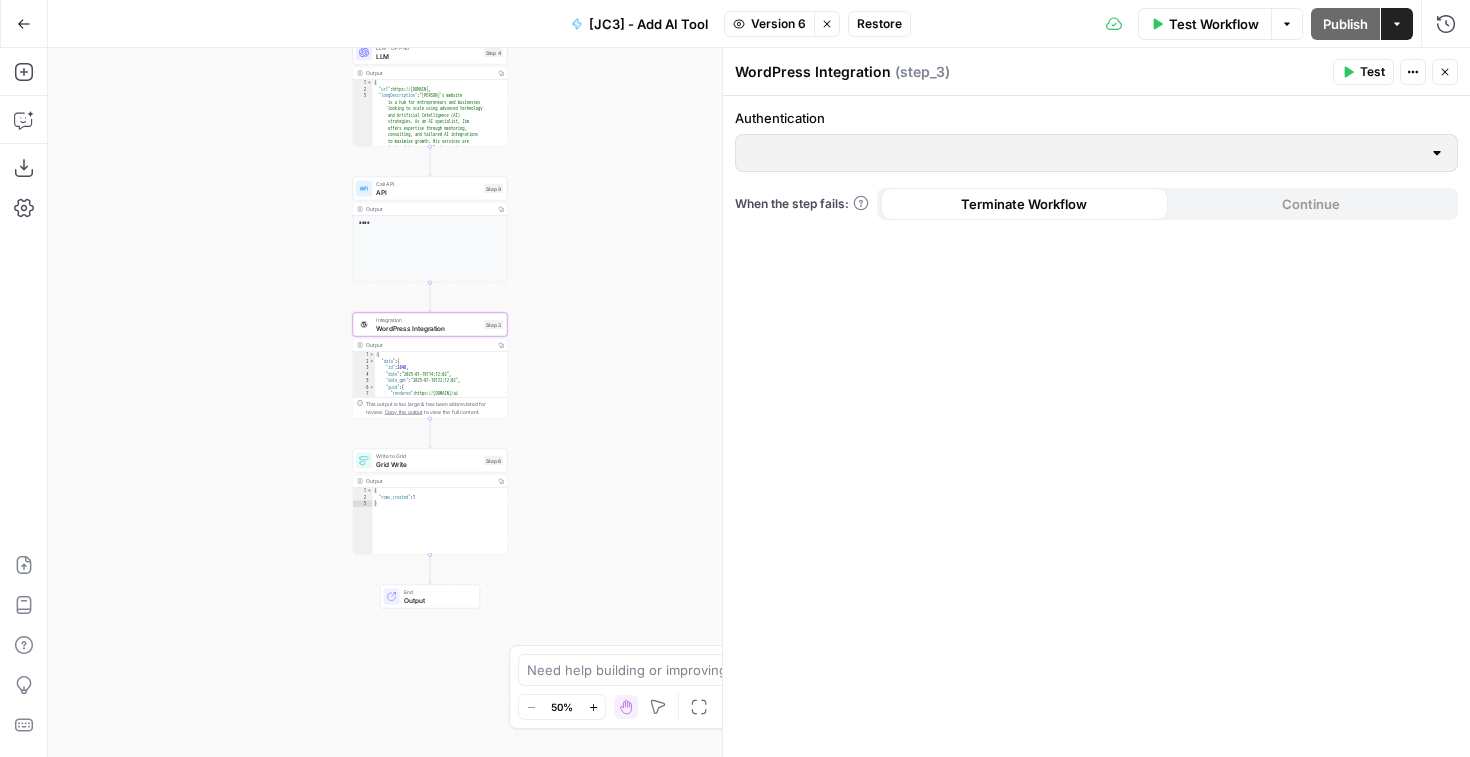 click on "Test" at bounding box center [1372, 72] 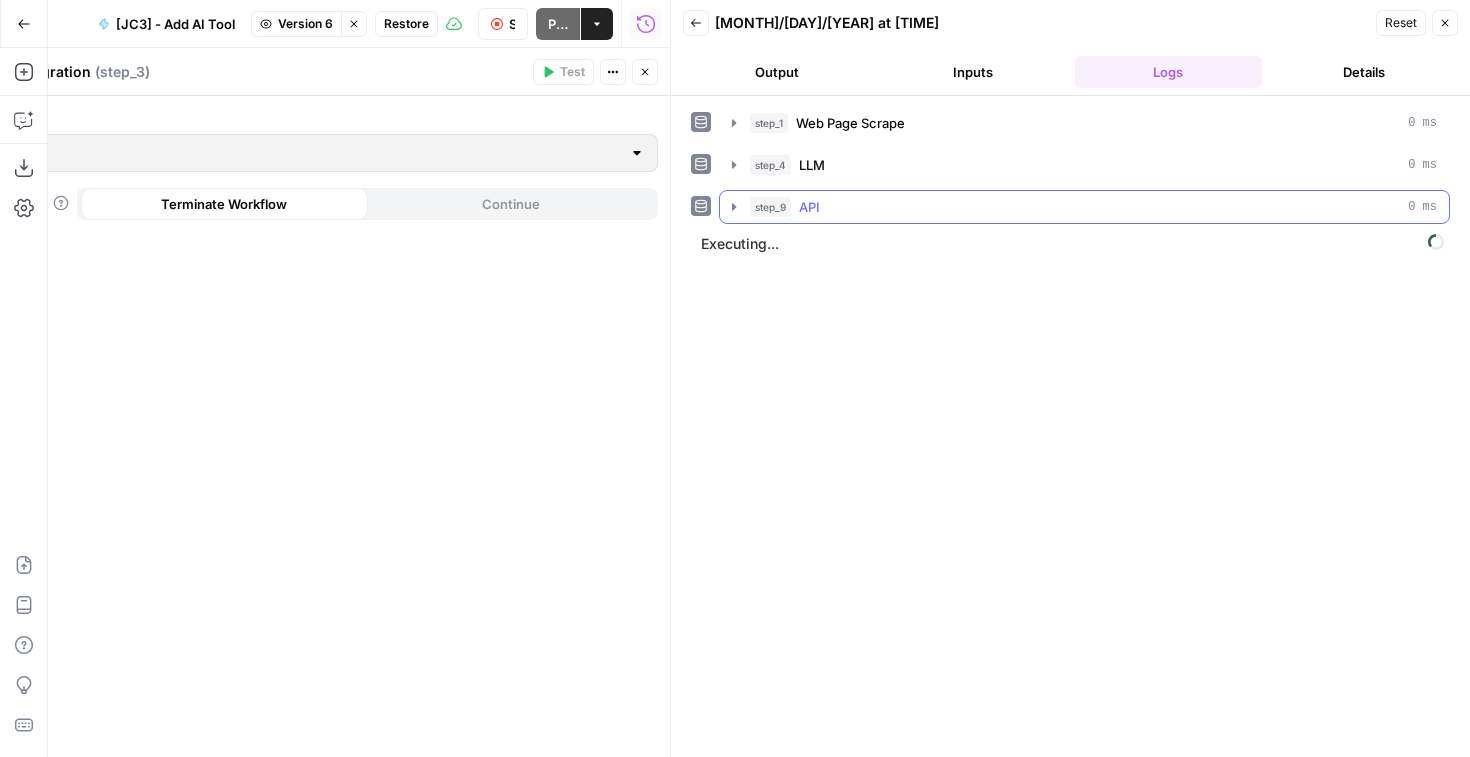 click 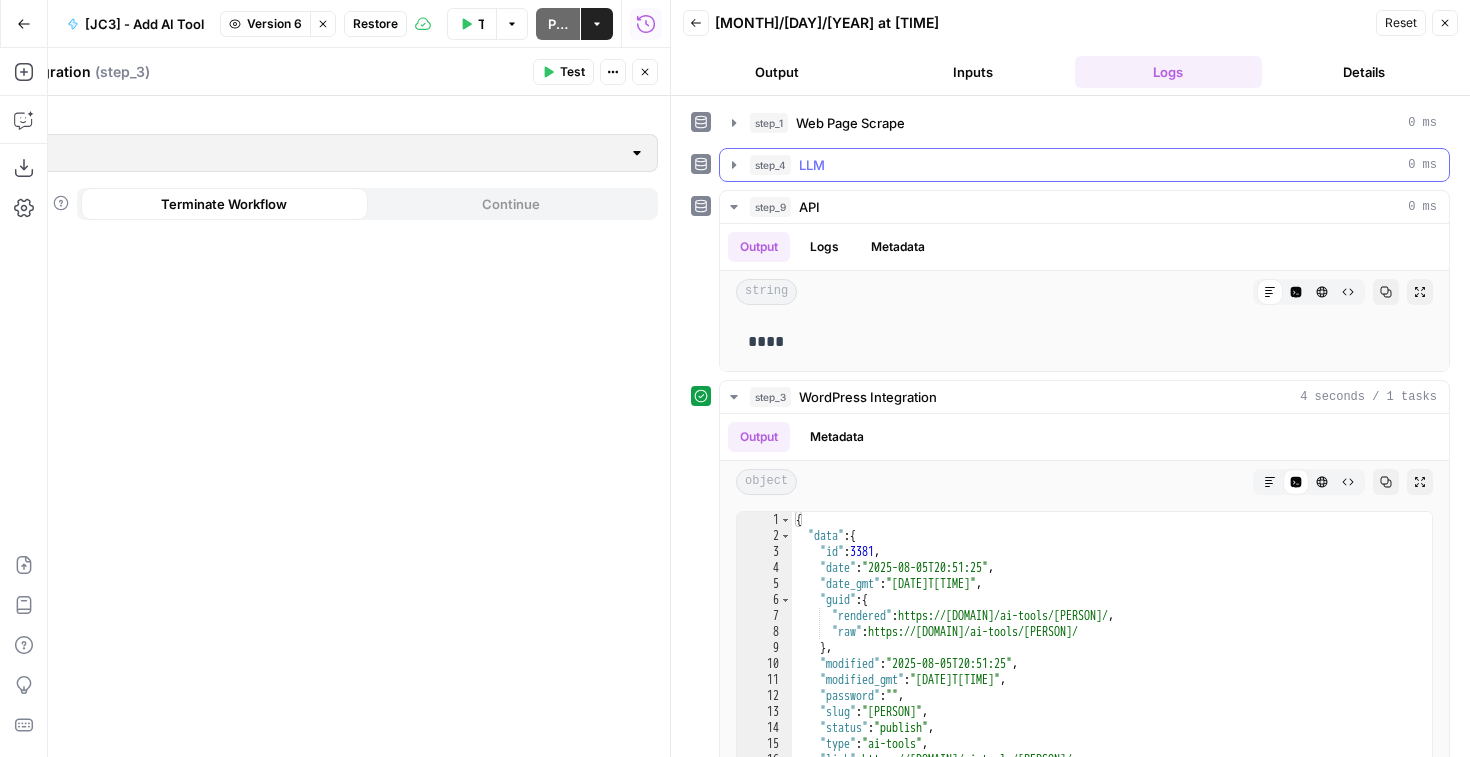click on "step_4 LLM 0 ms" at bounding box center (1084, 165) 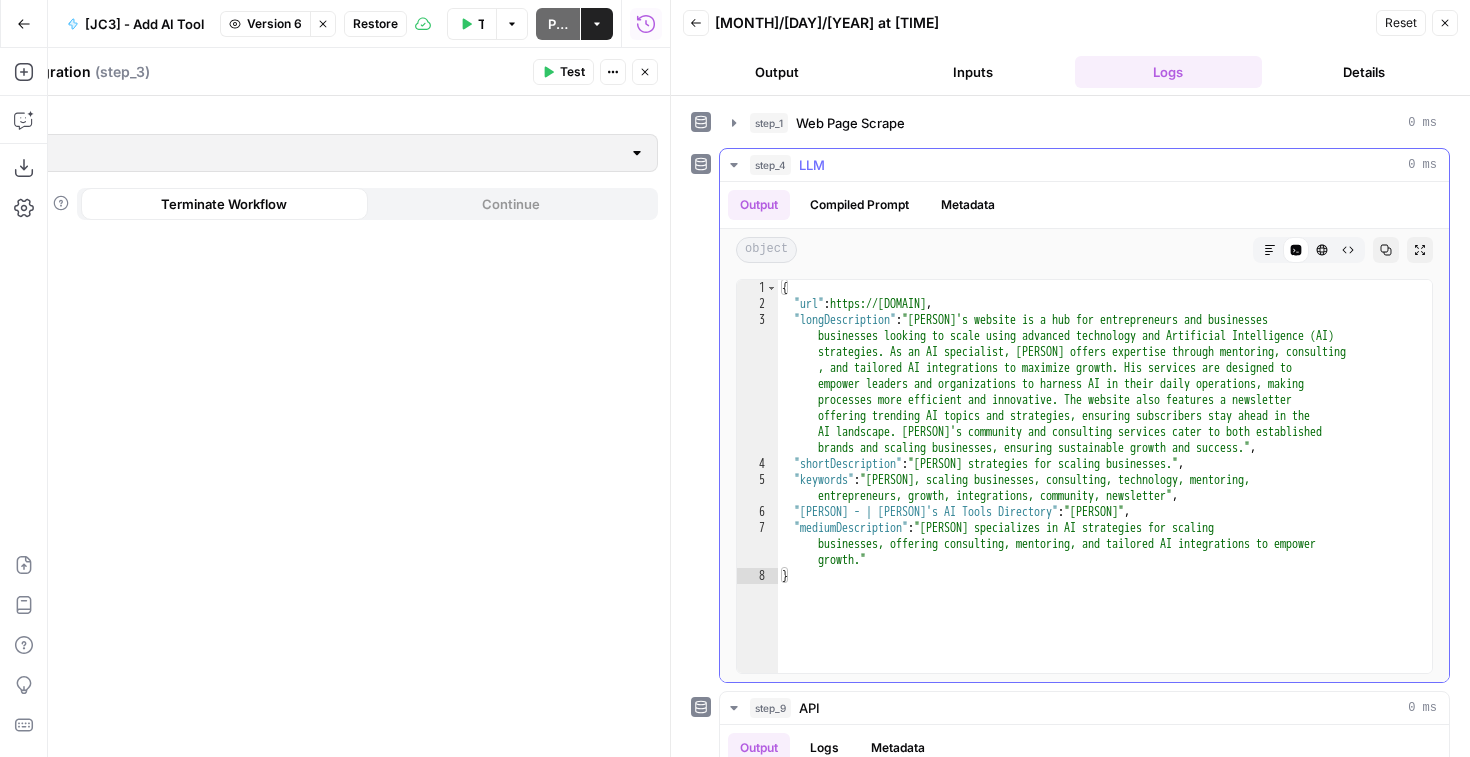 click on "step_4 LLM 0 ms" at bounding box center (1084, 165) 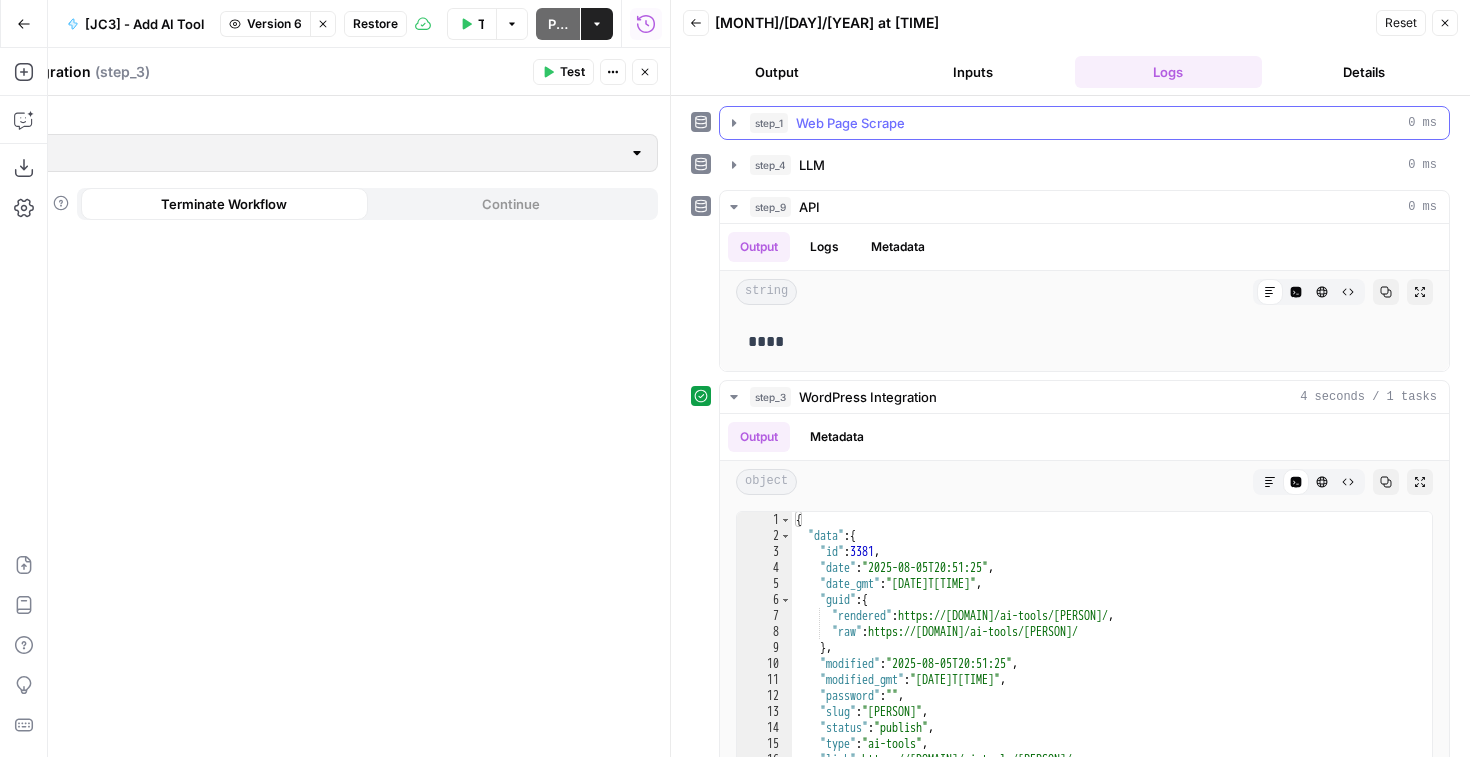 click on "step_1 Web Page Scrape 0 ms" at bounding box center [1084, 123] 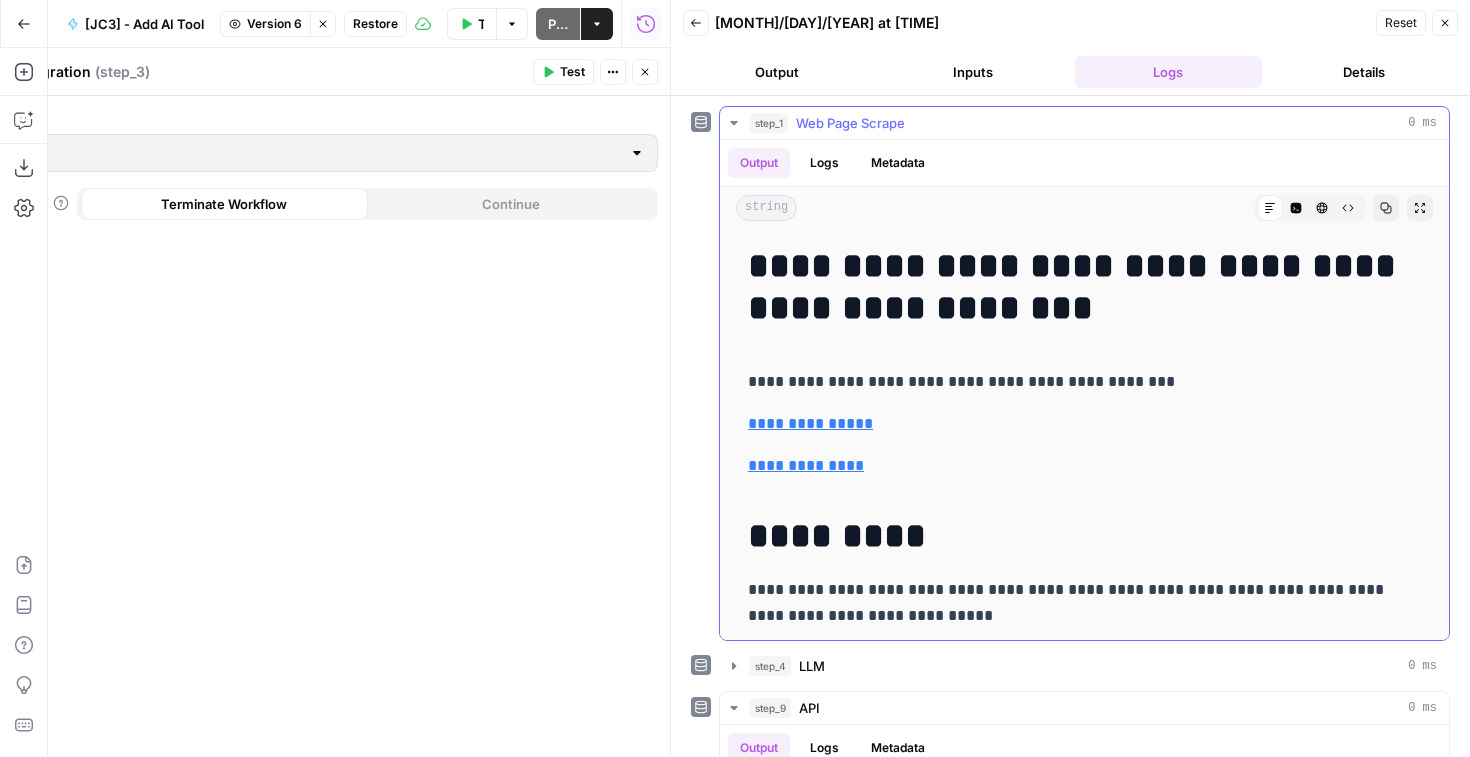 click on "step_1 Web Page Scrape 0 ms" at bounding box center [1084, 123] 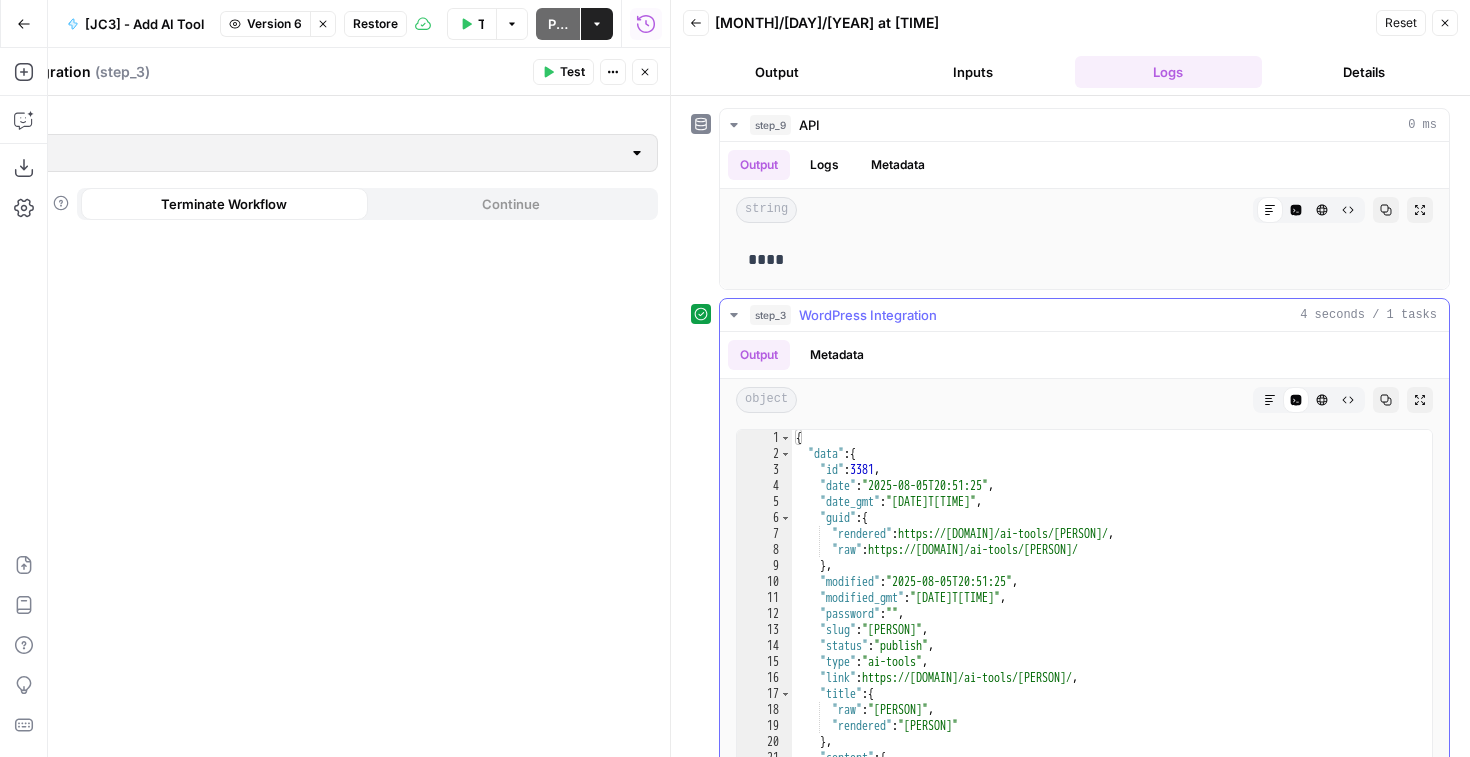 scroll, scrollTop: 168, scrollLeft: 0, axis: vertical 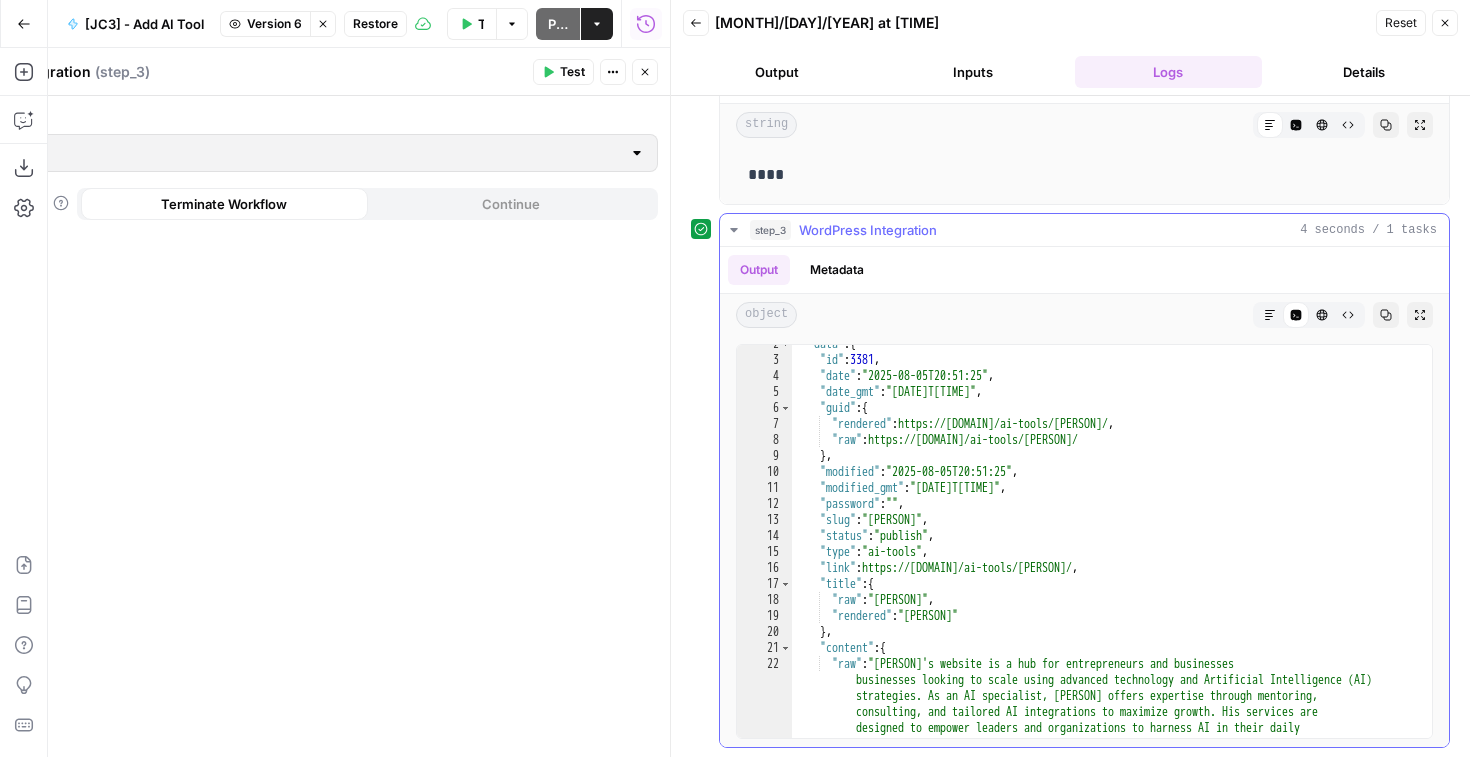 click on "step_3 WordPress Integration 4 seconds / 1 tasks" at bounding box center [1084, 230] 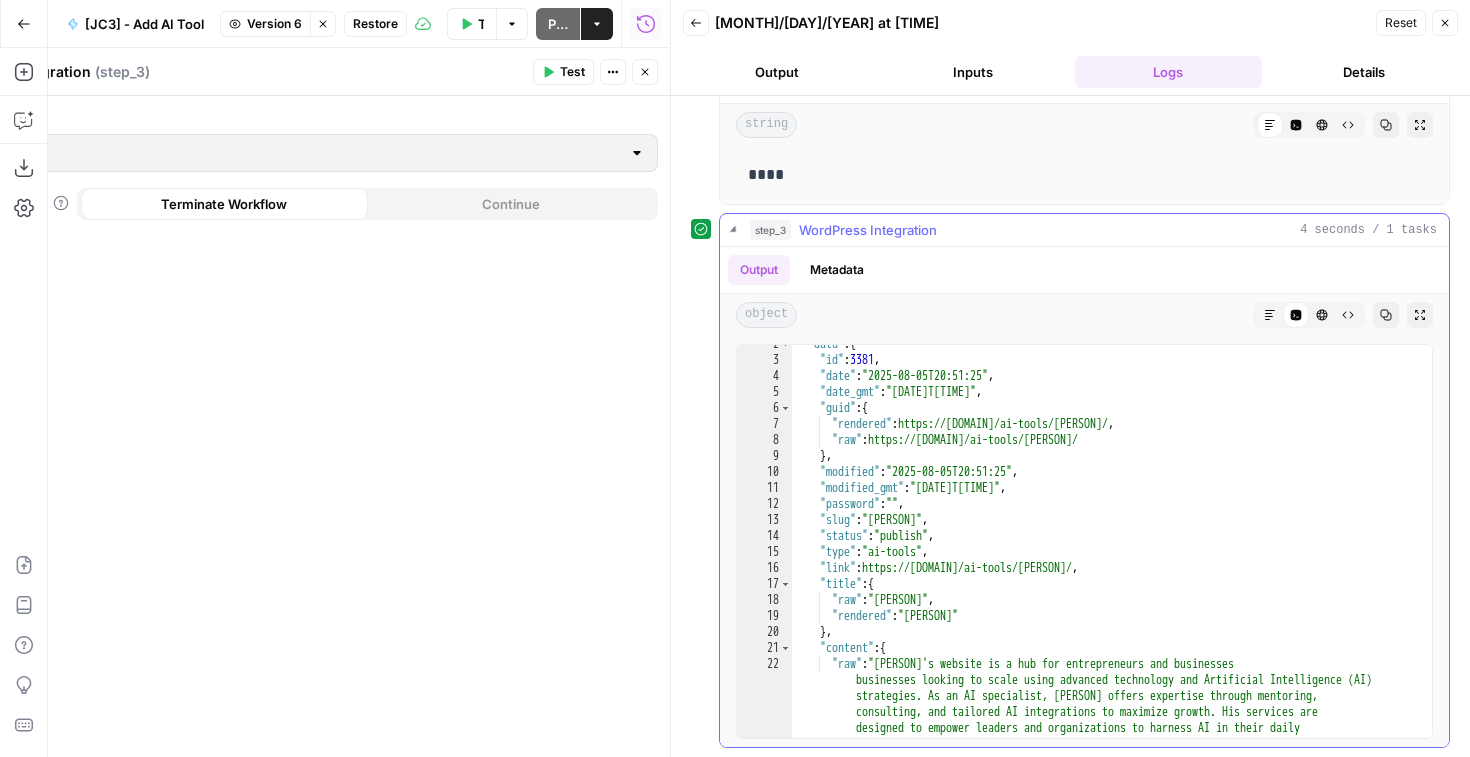 scroll, scrollTop: 0, scrollLeft: 0, axis: both 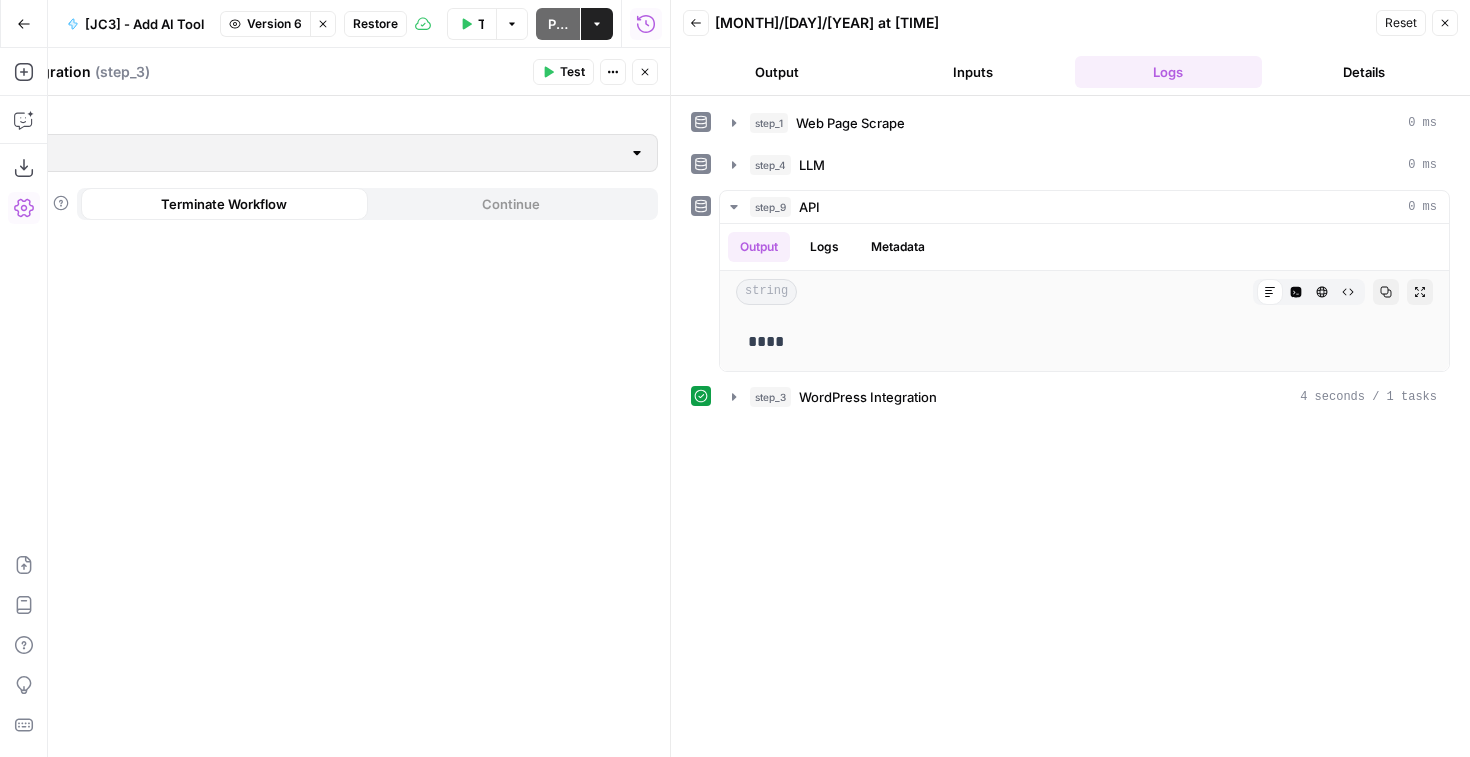 click 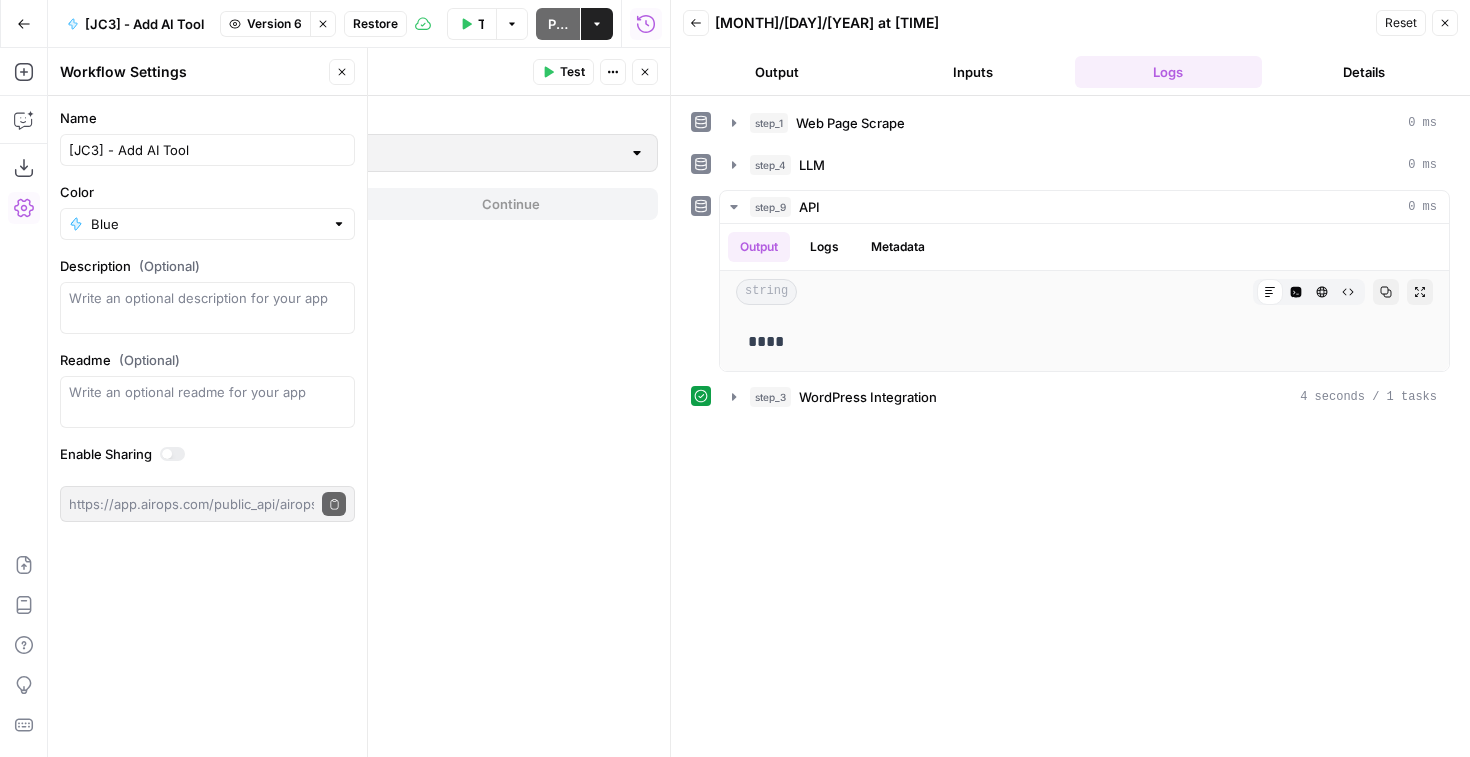 click 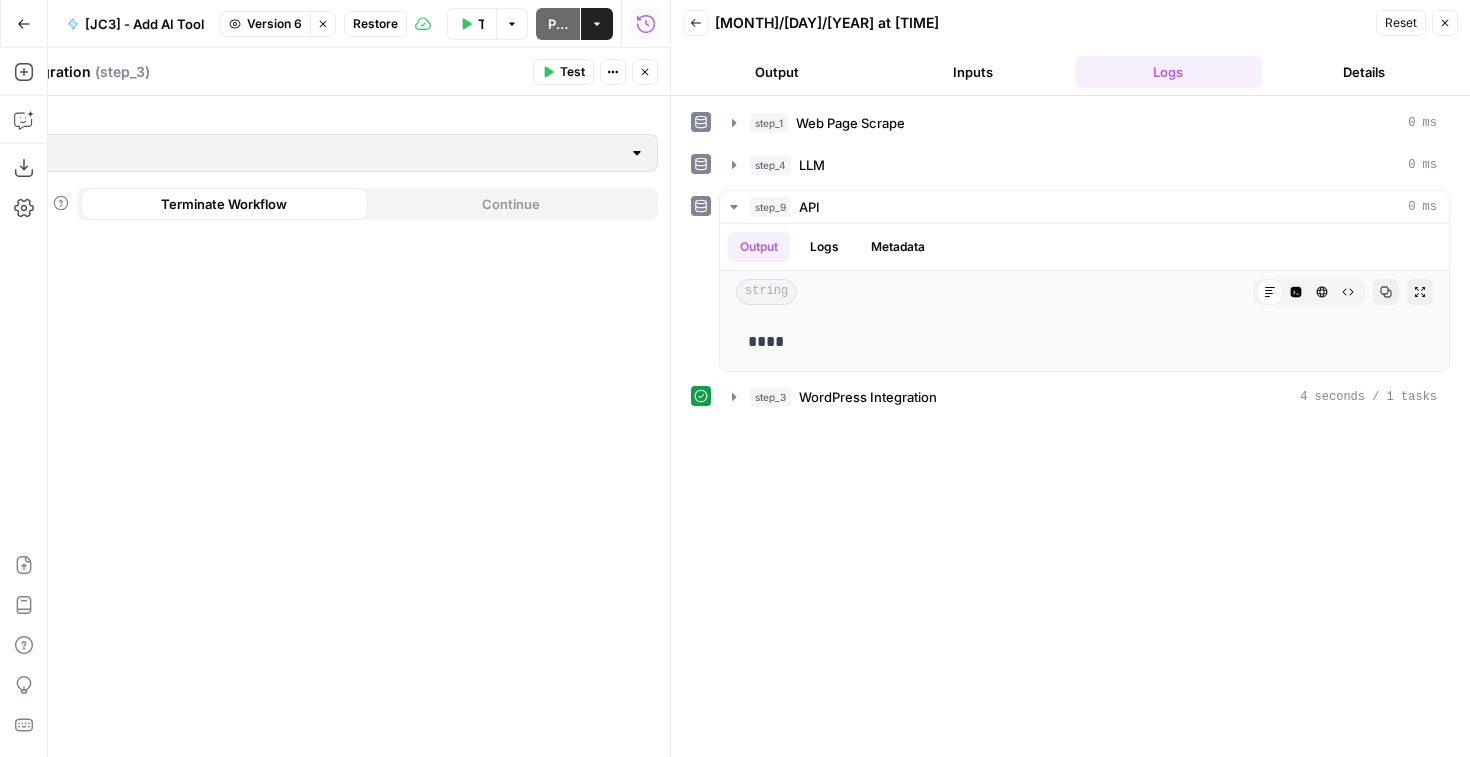 type 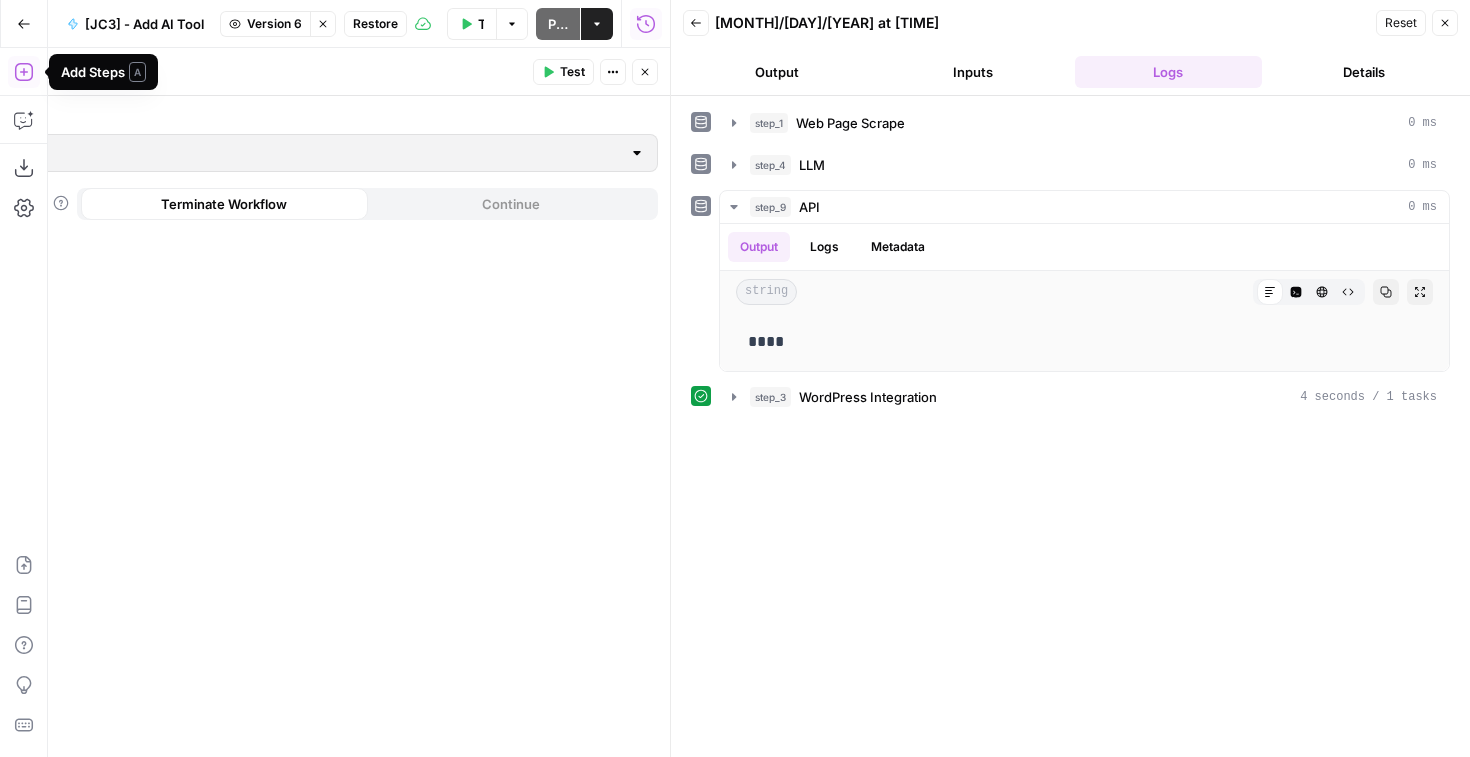 drag, startPoint x: 23, startPoint y: 31, endPoint x: 98, endPoint y: 227, distance: 209.85948 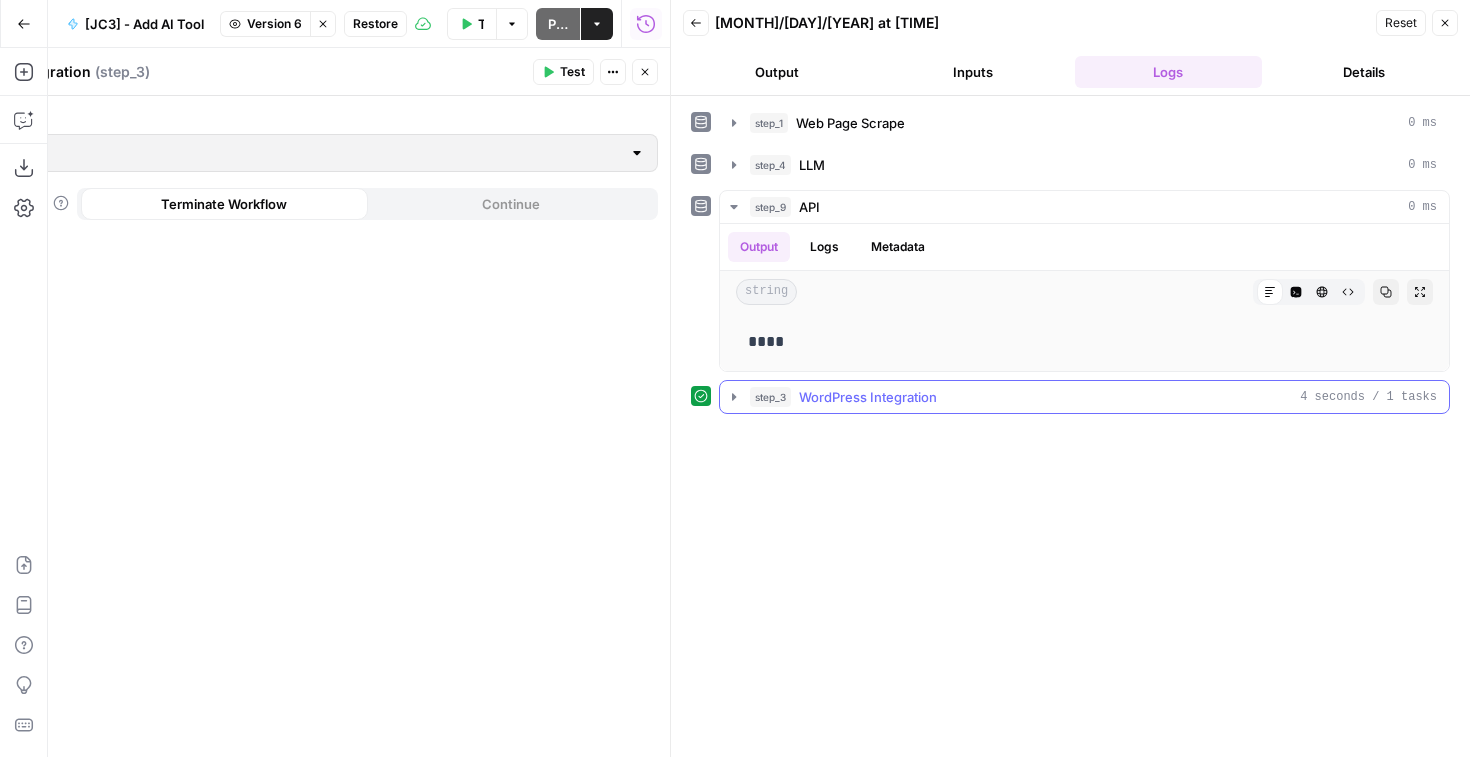 click 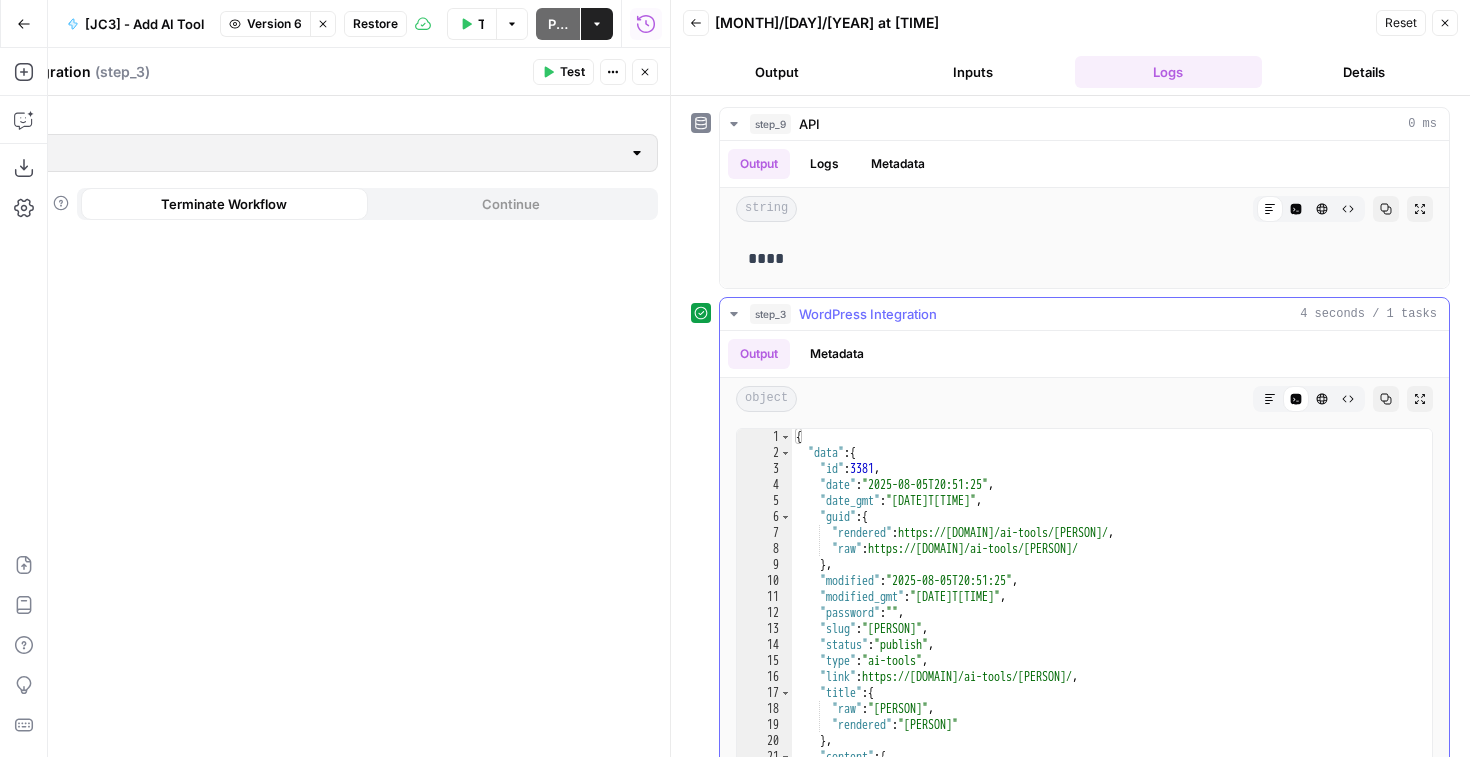 scroll, scrollTop: 0, scrollLeft: 0, axis: both 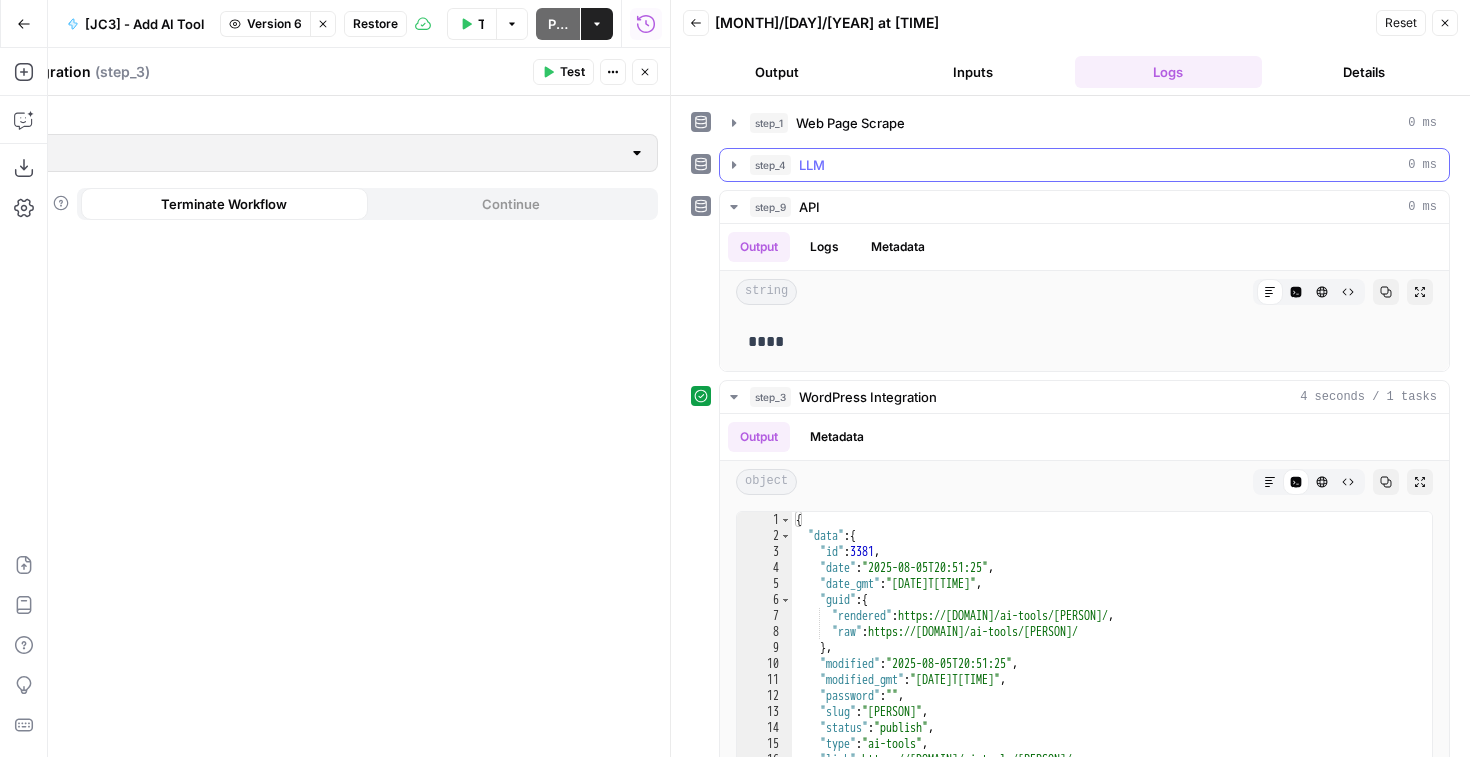click on "step_4" at bounding box center (770, 165) 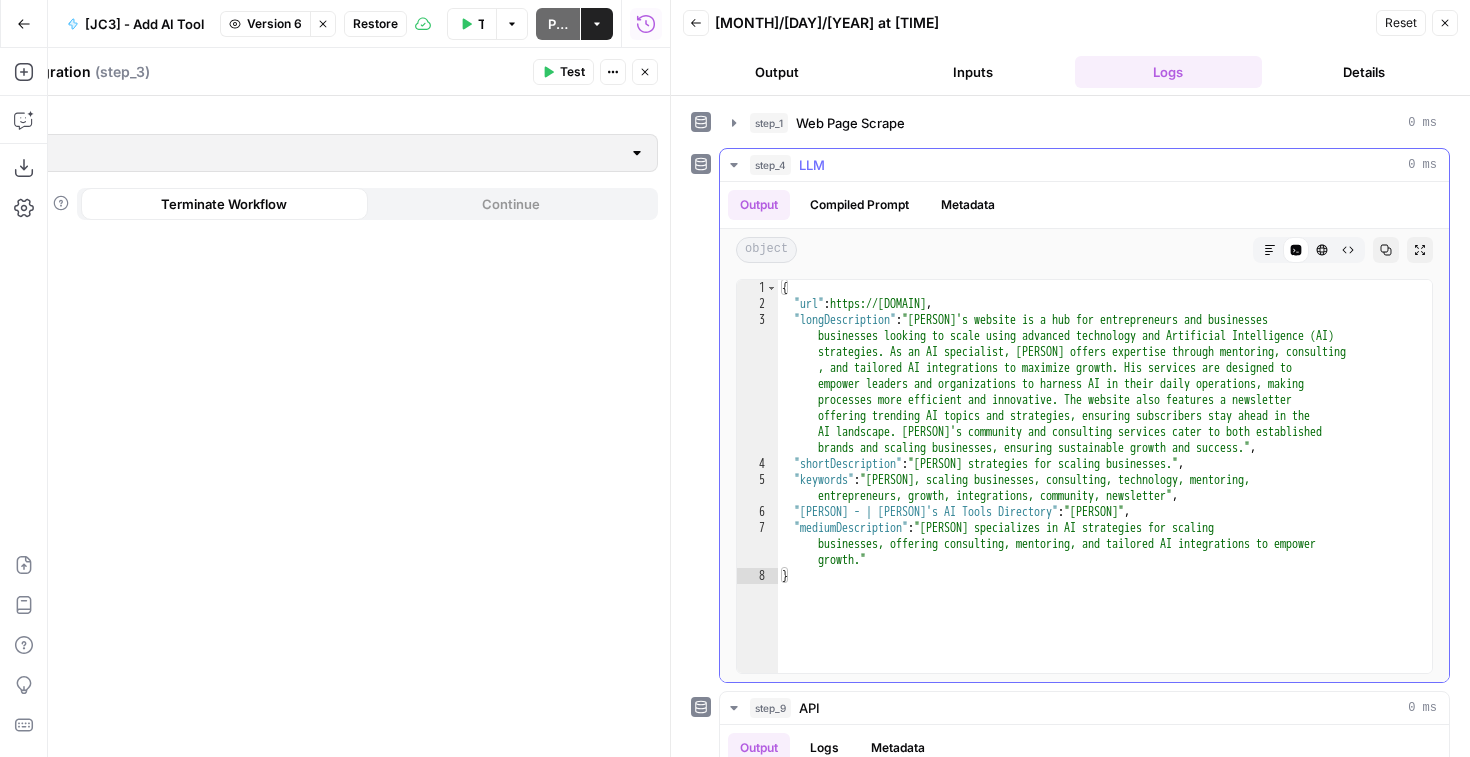 click on "step_4" at bounding box center [770, 165] 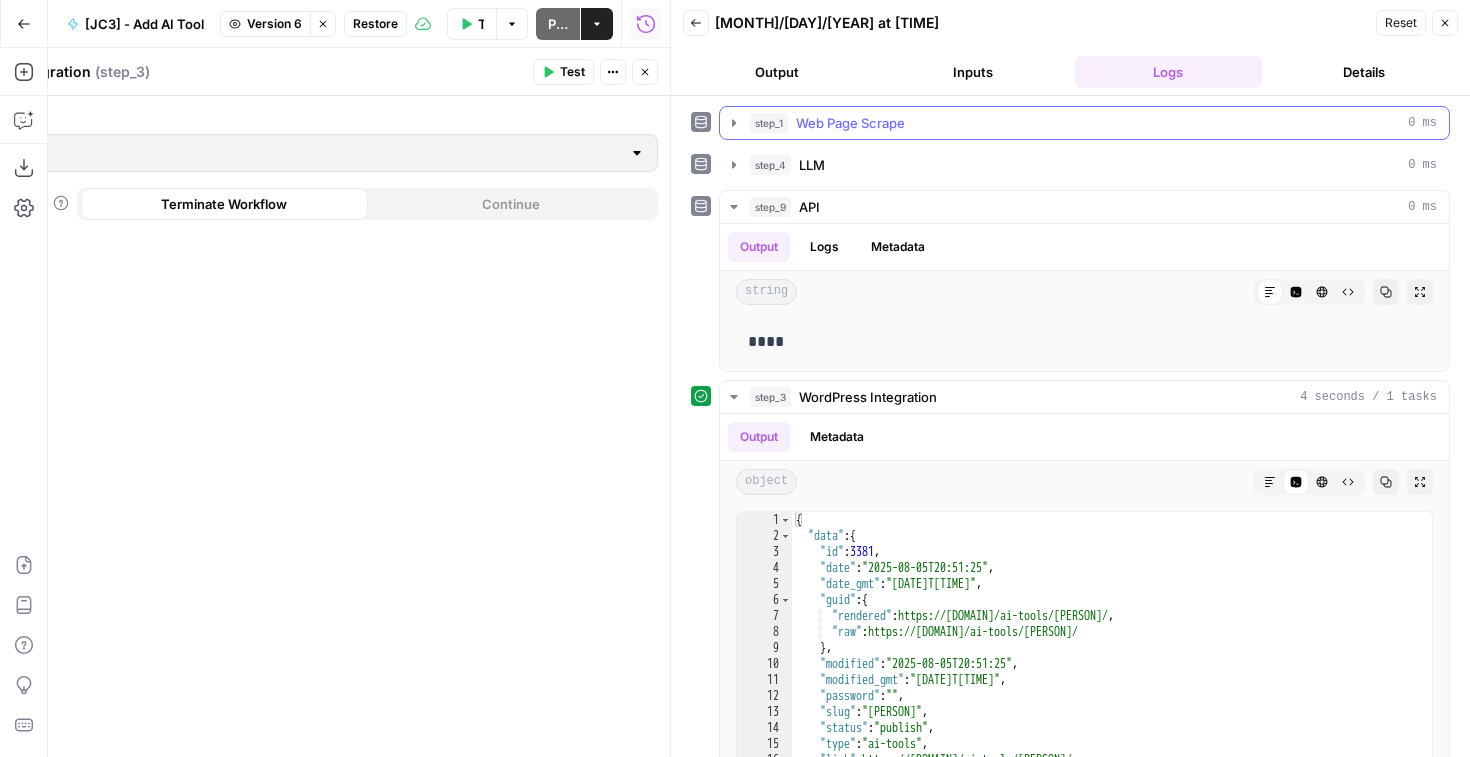 click on "step_1 Web Page Scrape 0 ms" at bounding box center (1084, 123) 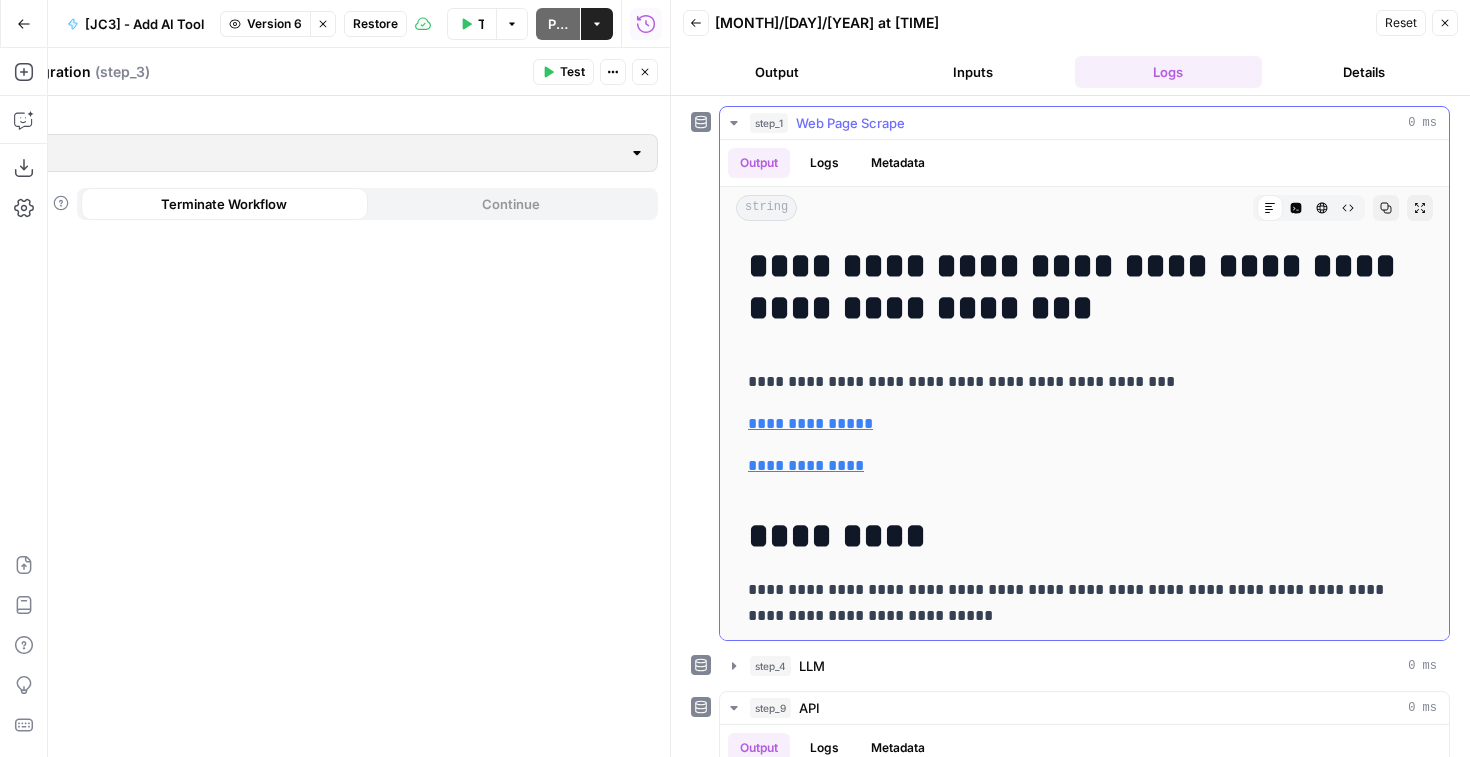 click on "step_1 Web Page Scrape 0 ms" at bounding box center (1084, 123) 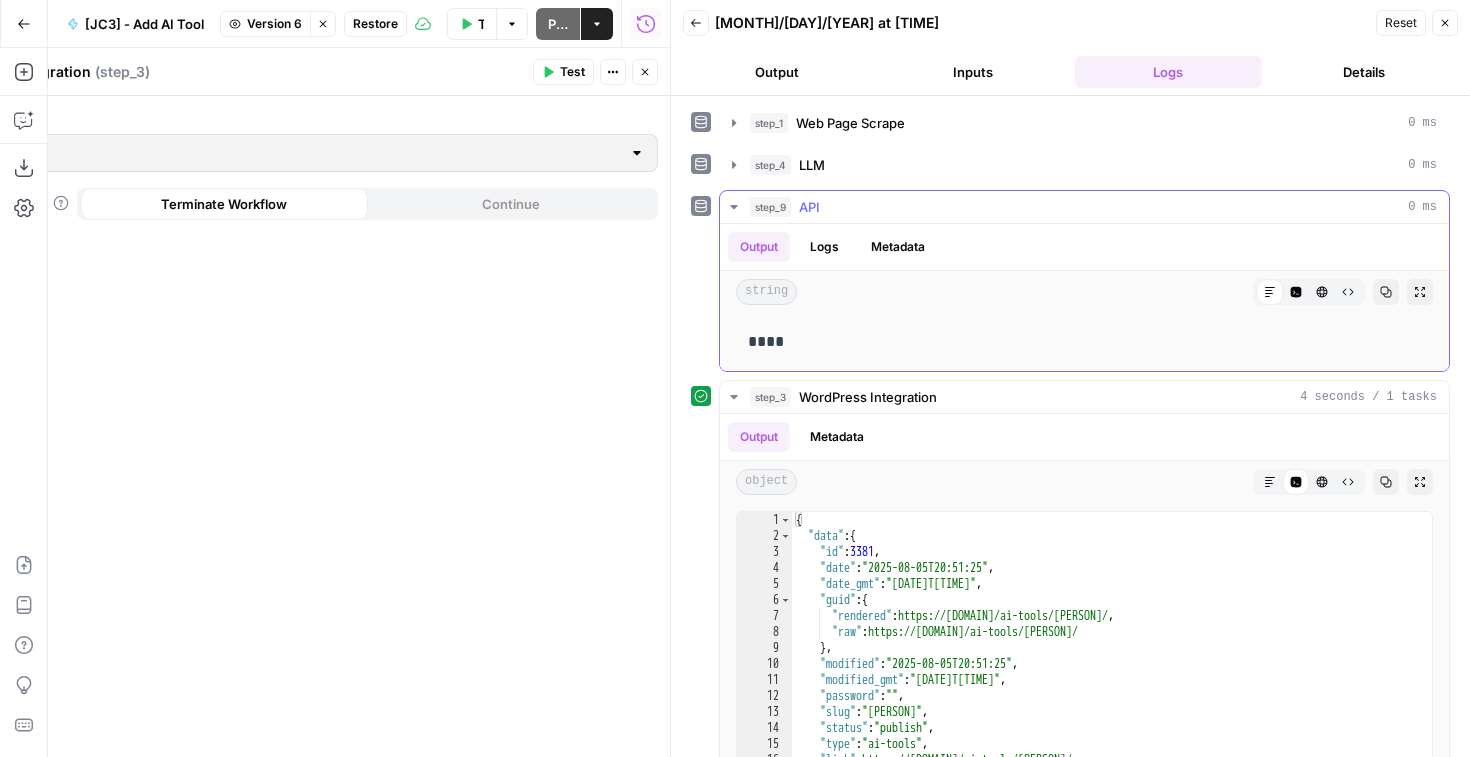 click 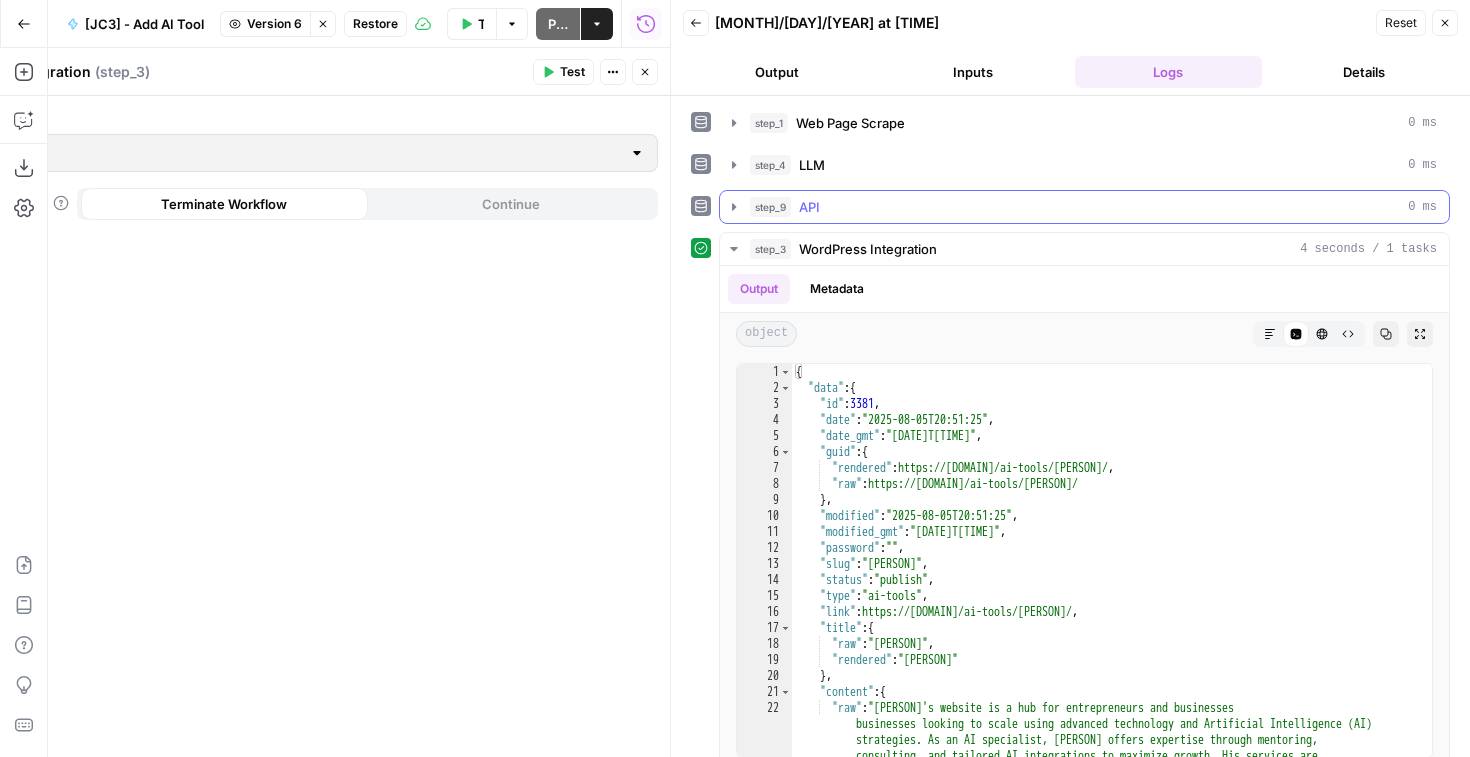 click 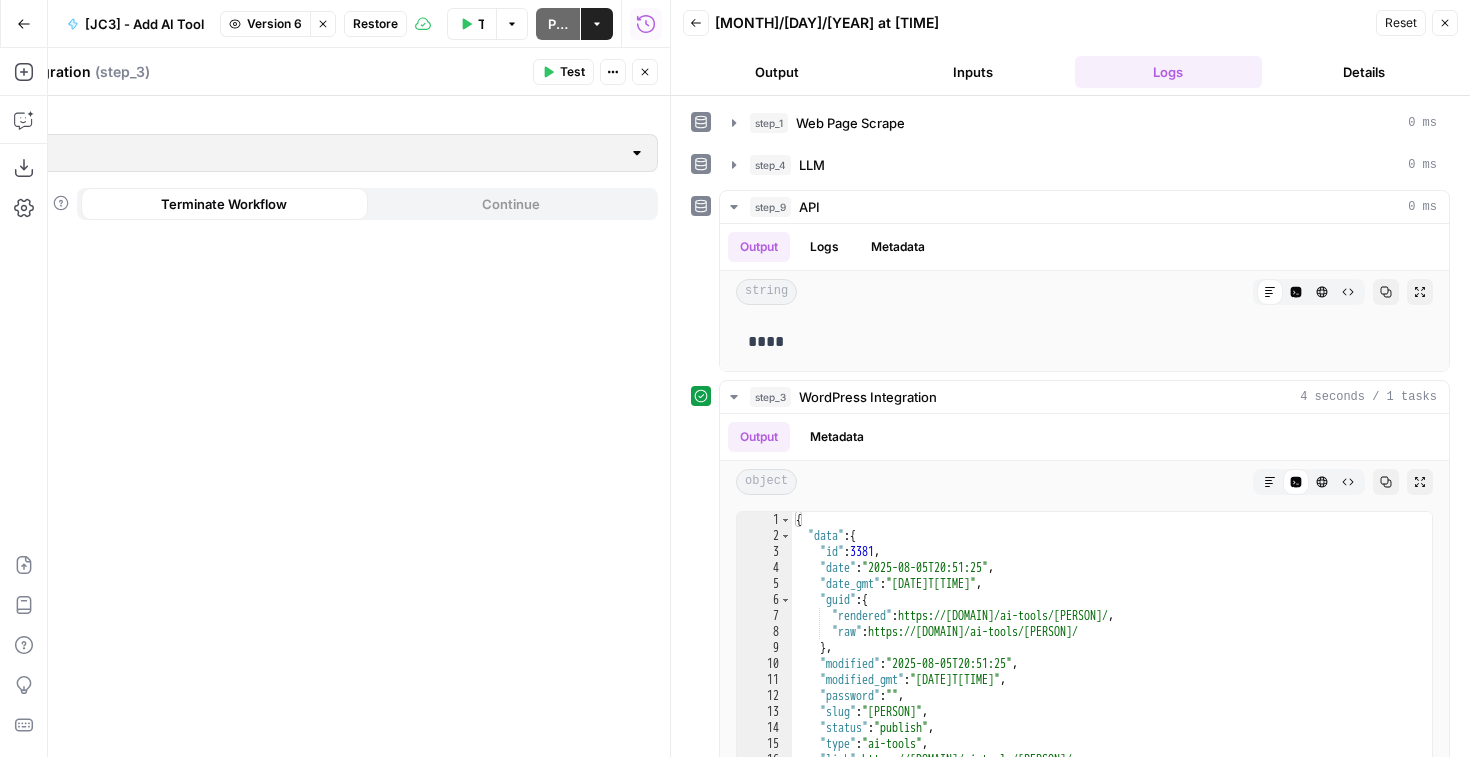click on "Close" at bounding box center (1445, 23) 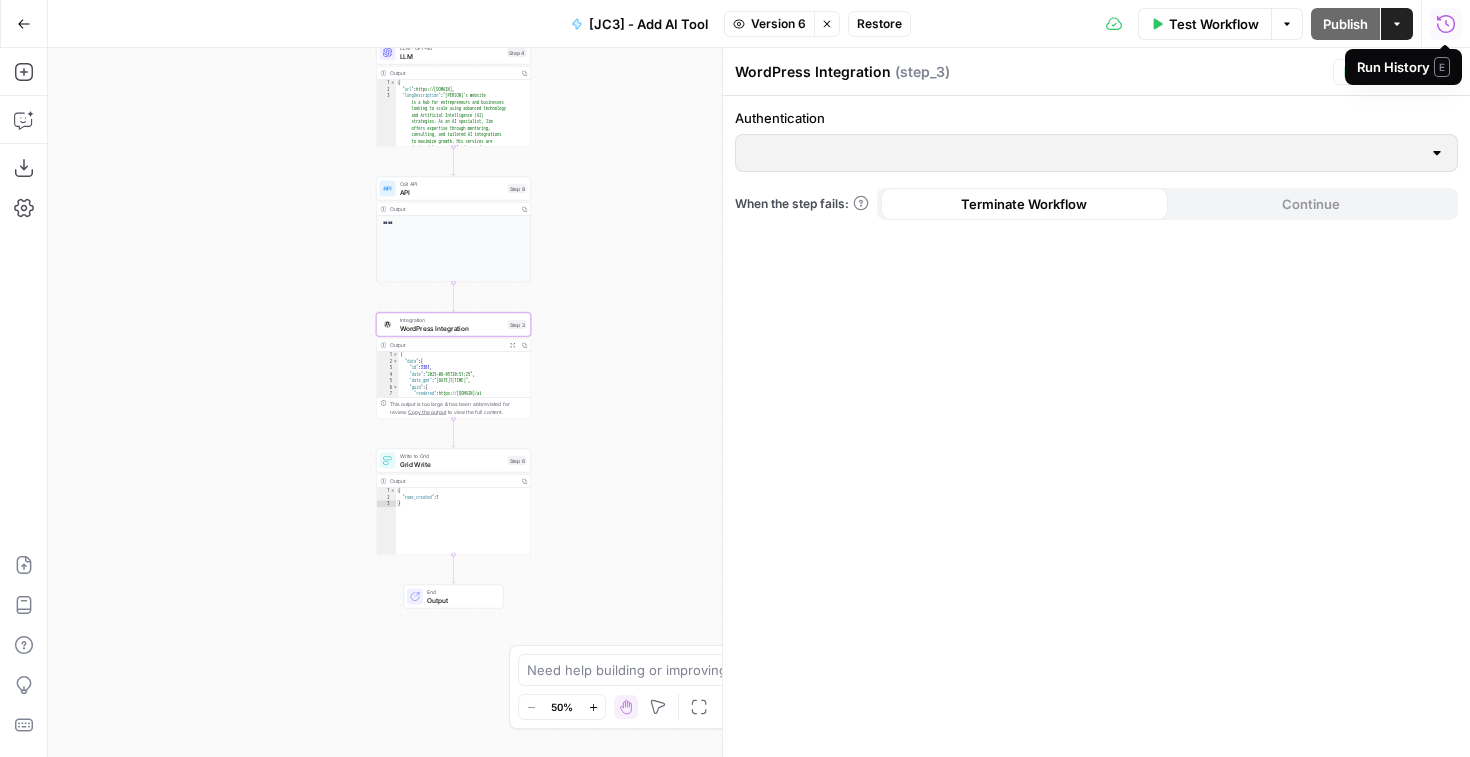 click on "API" at bounding box center [452, 192] 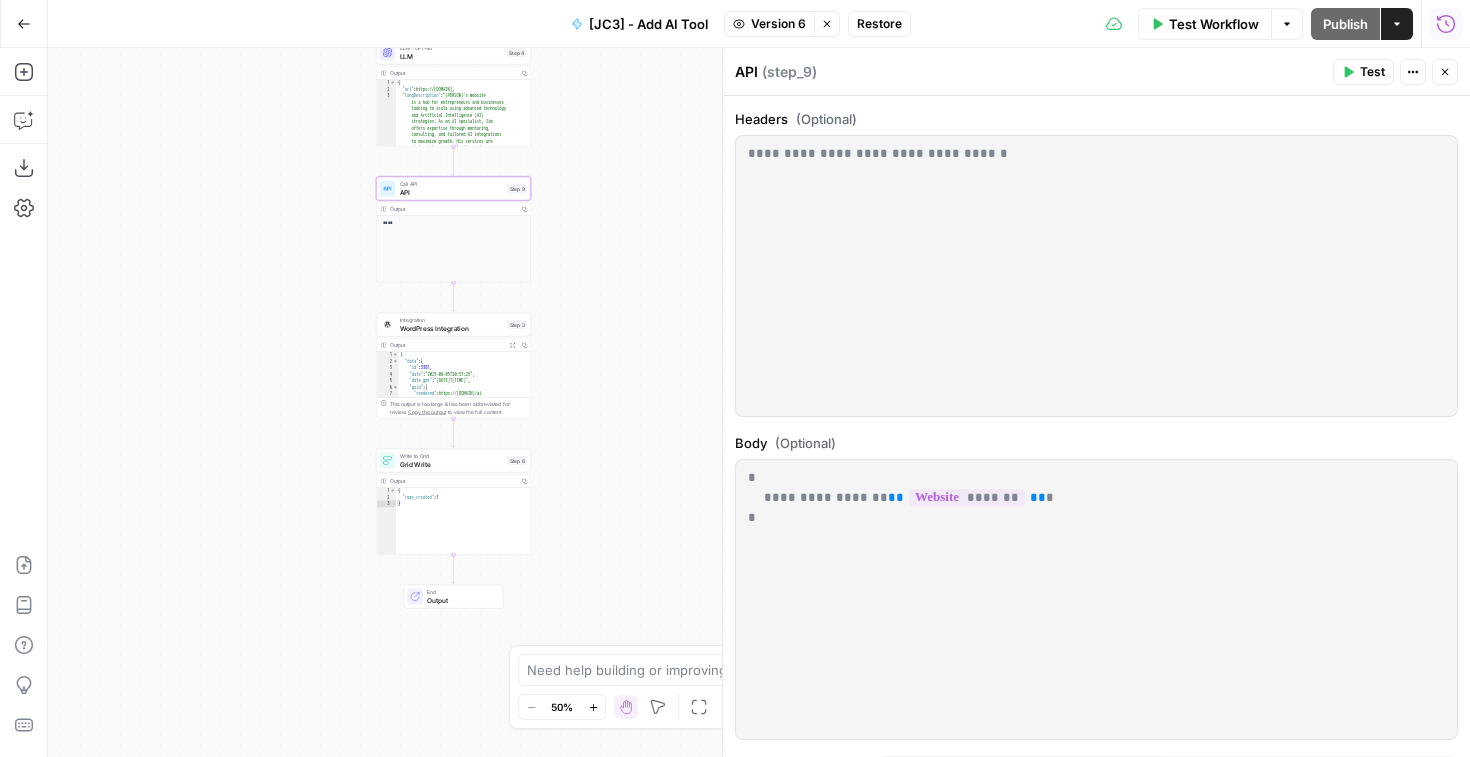 scroll, scrollTop: 230, scrollLeft: 0, axis: vertical 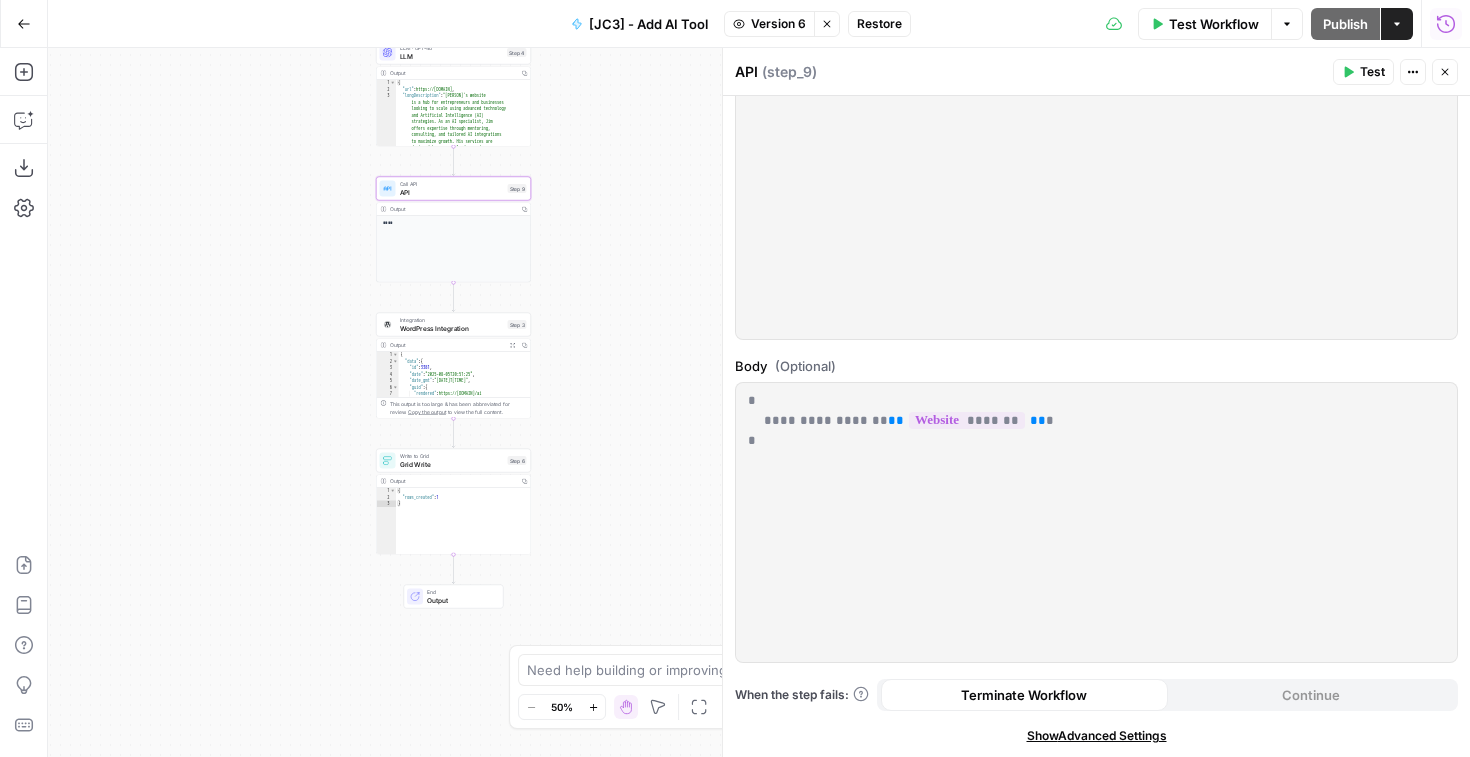 click on "Integration WordPress Integration Step 3" at bounding box center [453, 325] 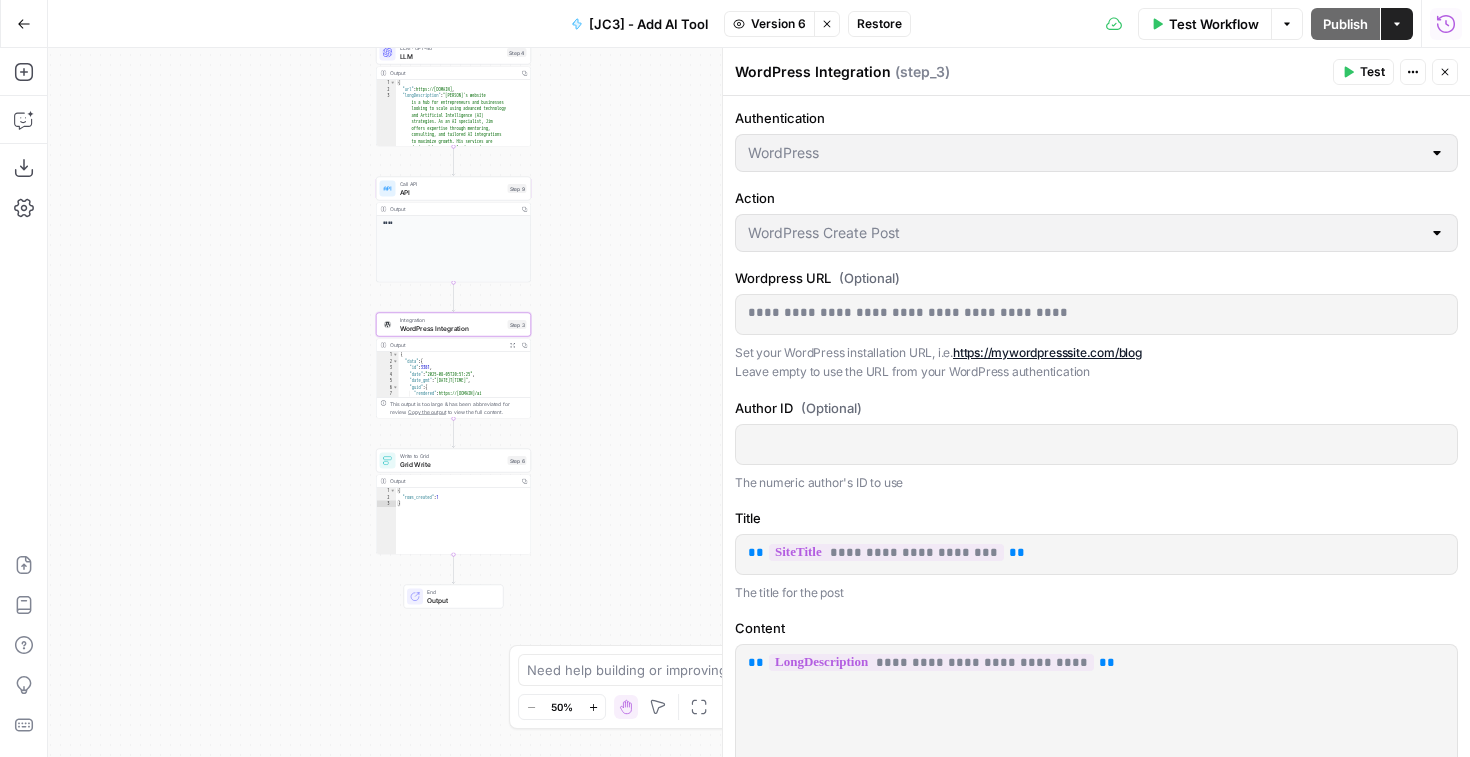click on "**********" at bounding box center (1096, 313) 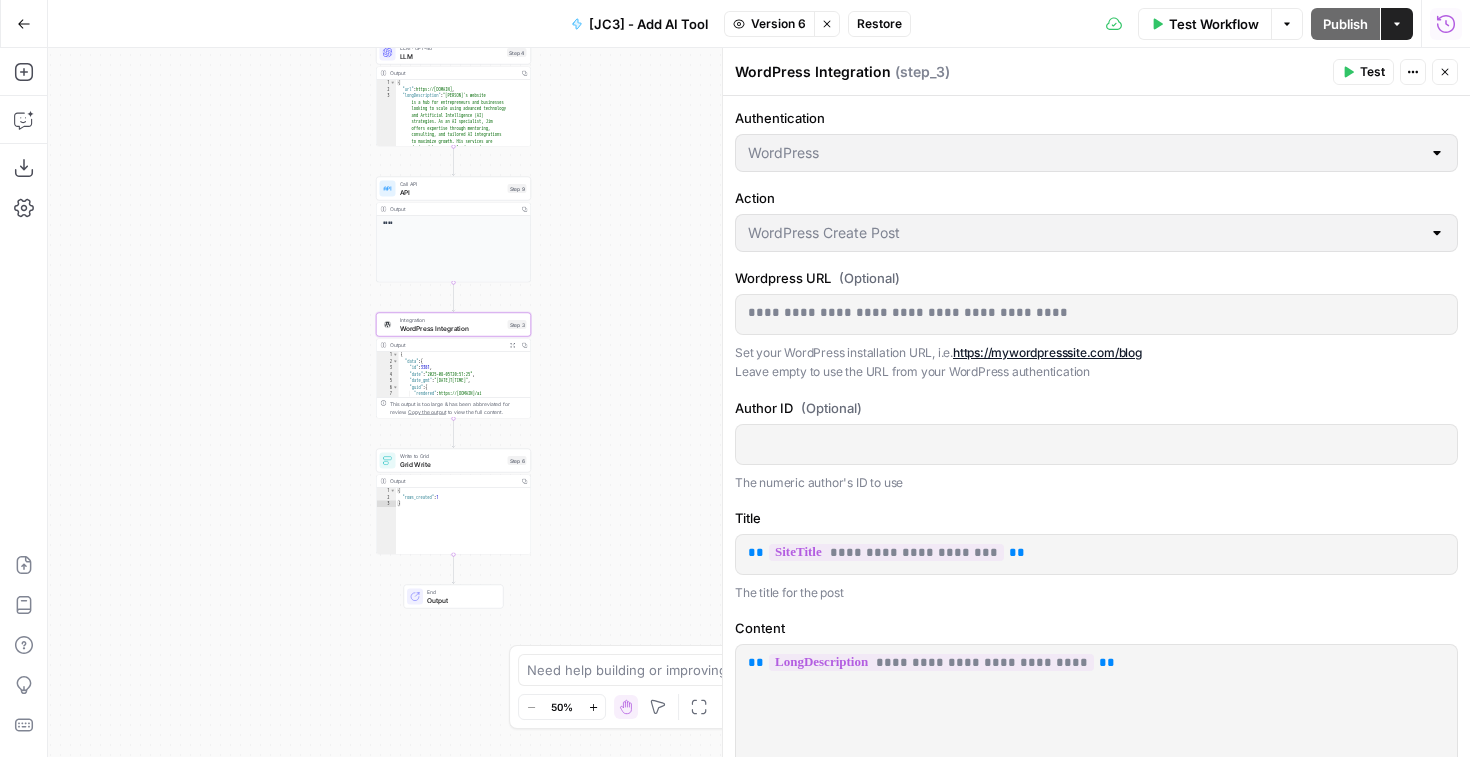 copy on "**********" 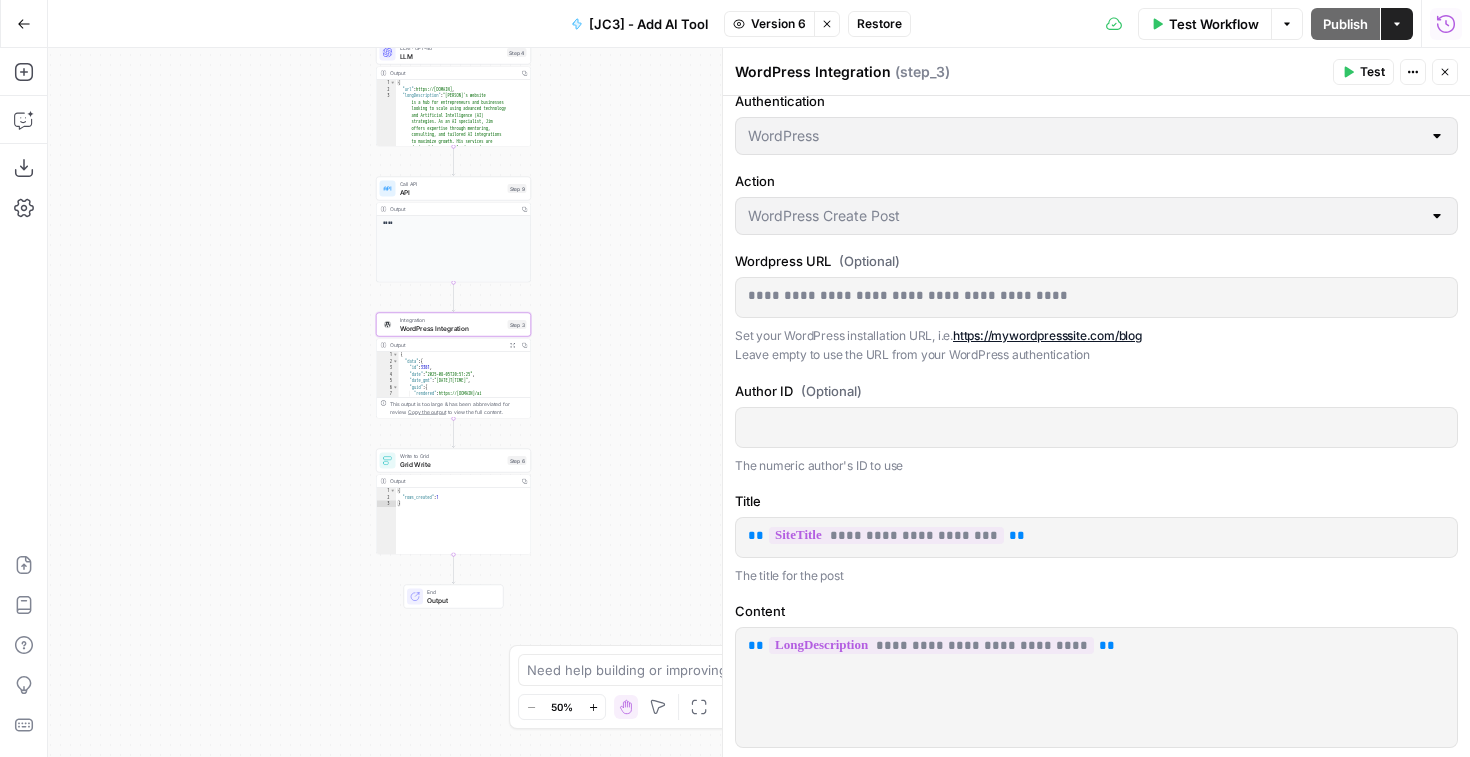 scroll, scrollTop: 0, scrollLeft: 0, axis: both 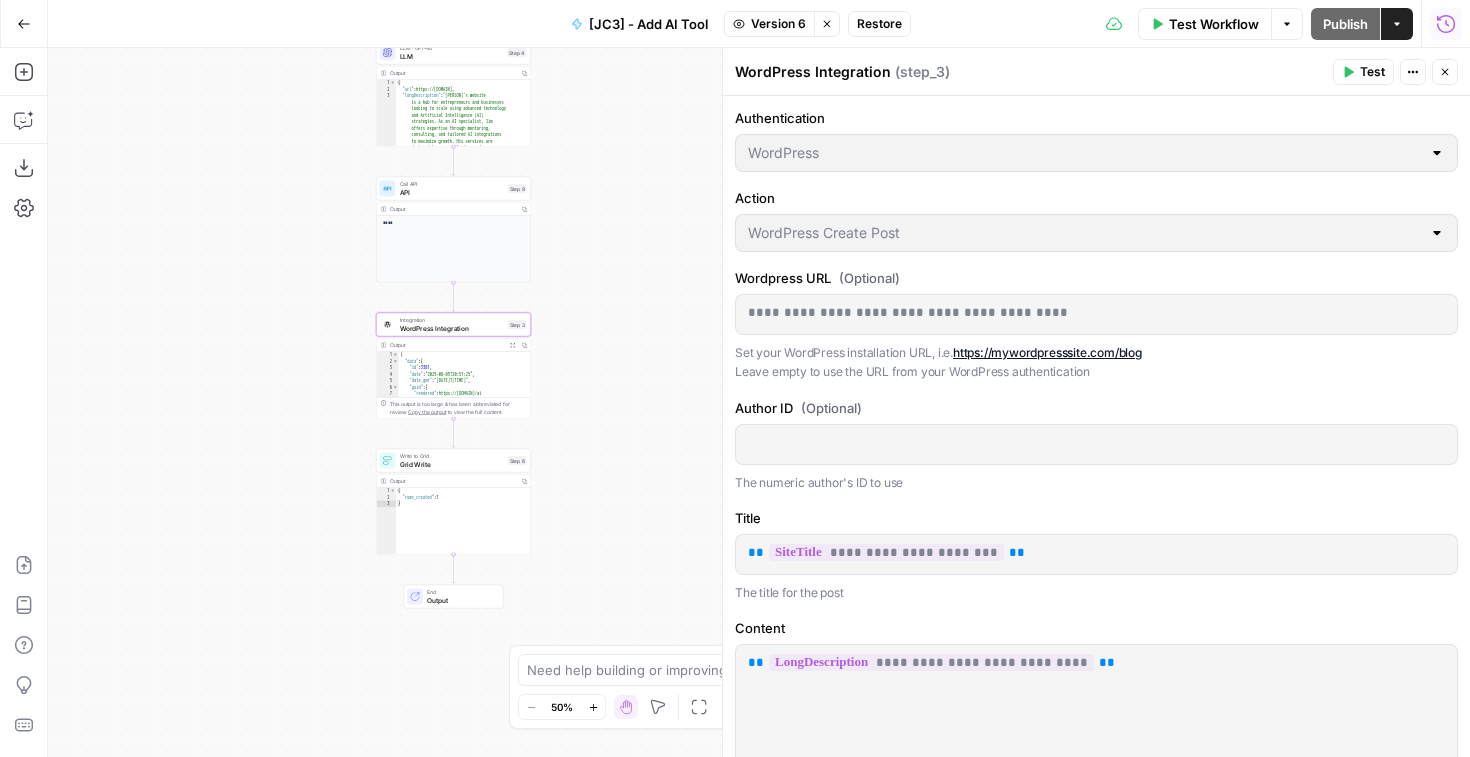 click on "**********" at bounding box center (759, 402) 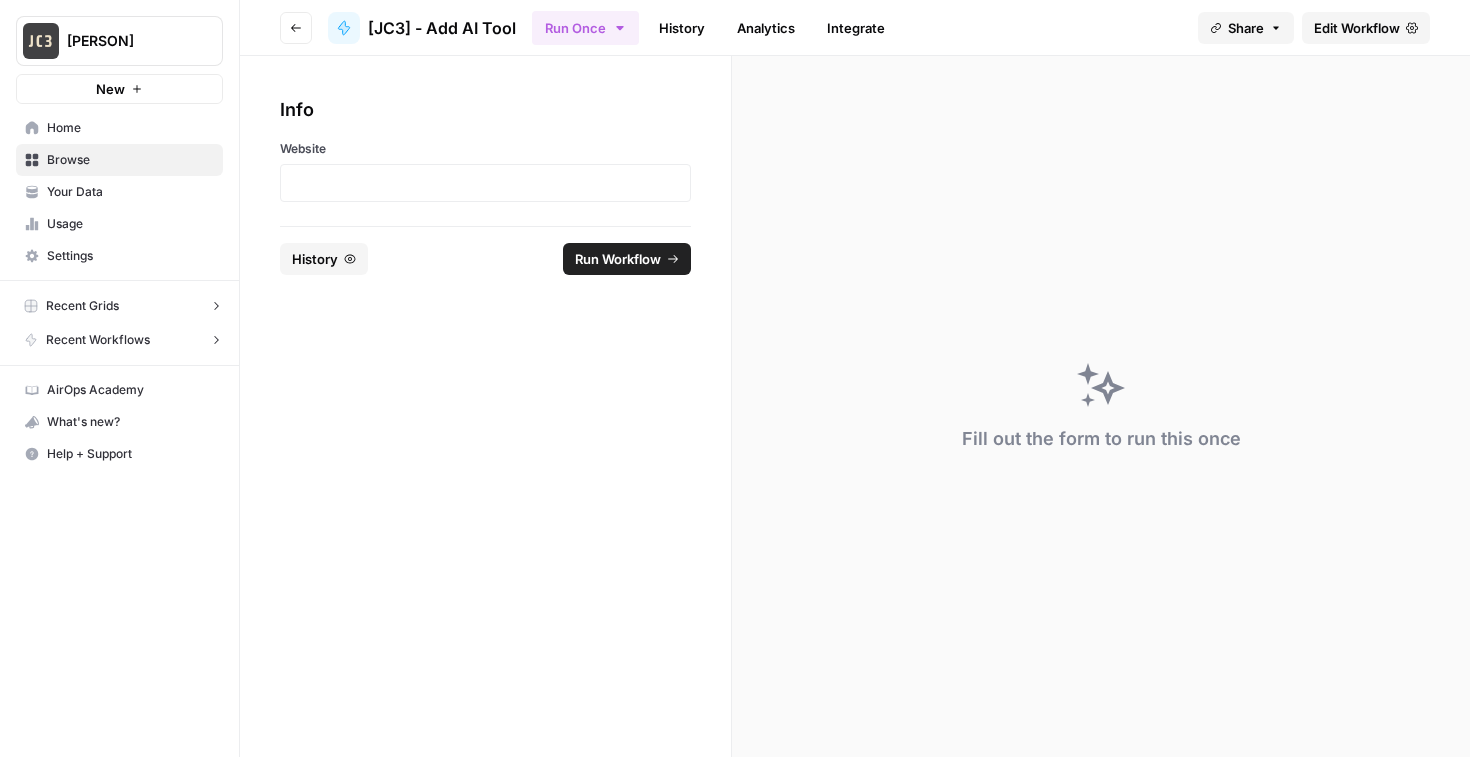 click on "Browse" at bounding box center [130, 160] 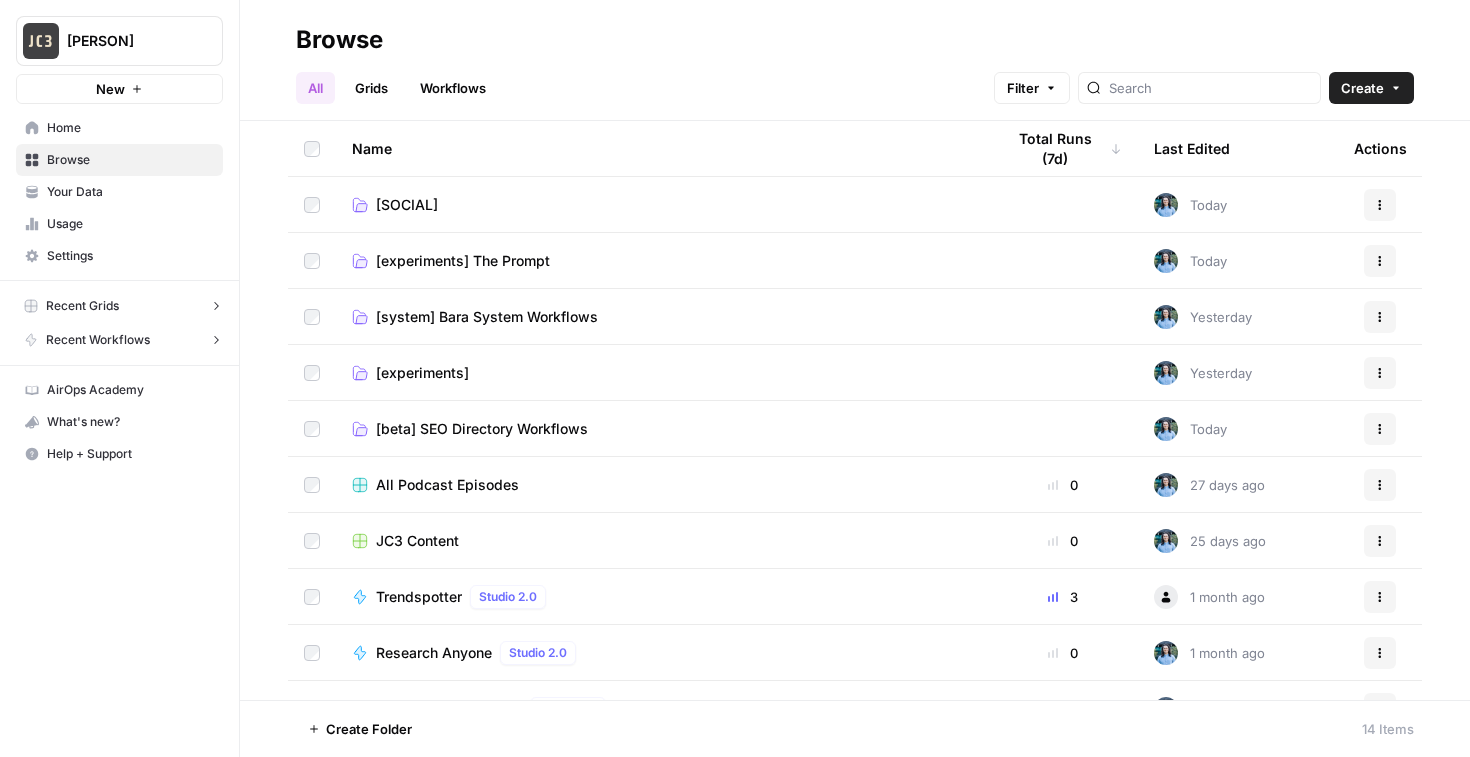 click on "[experiments] The Prompt" at bounding box center [463, 261] 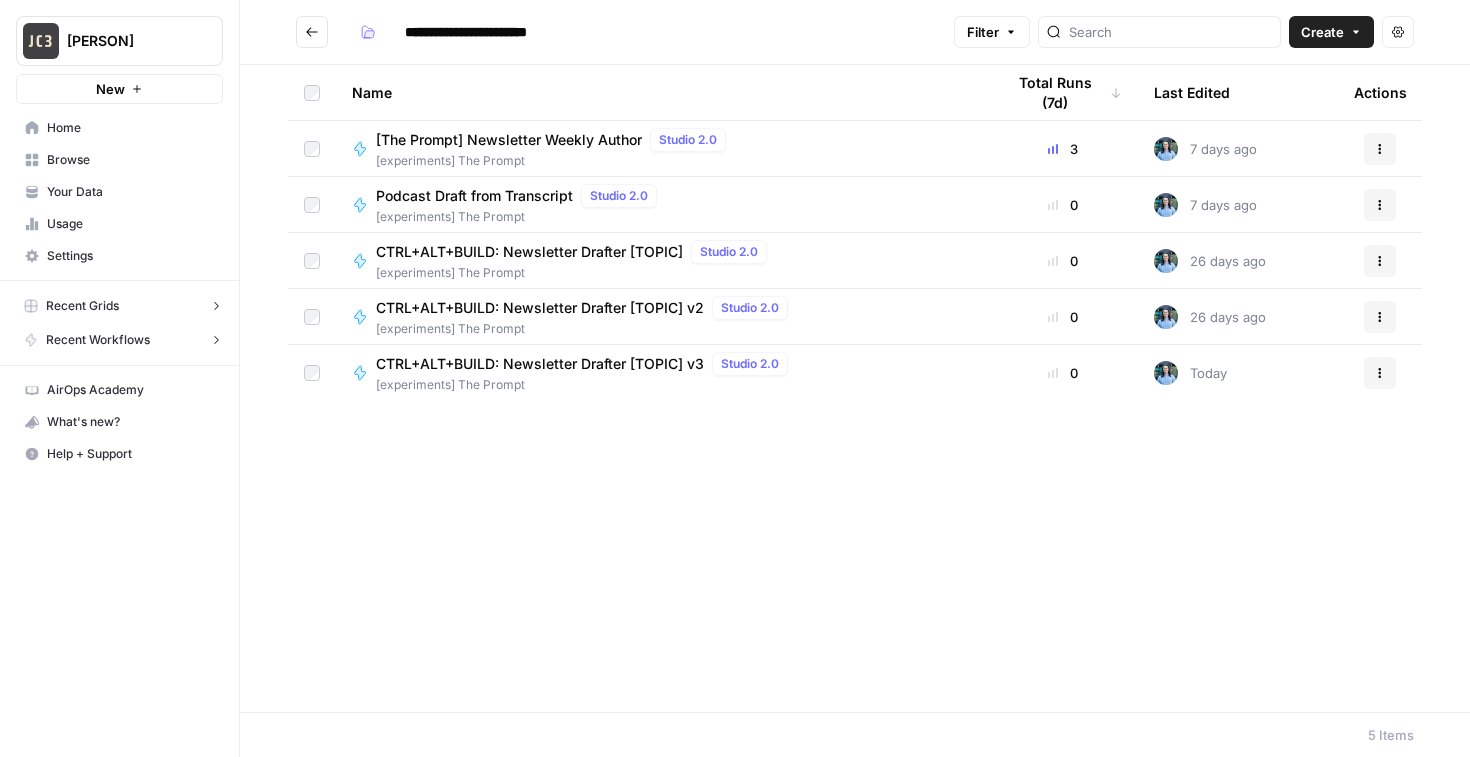 click on "Podcast Draft from Transcript" at bounding box center [474, 196] 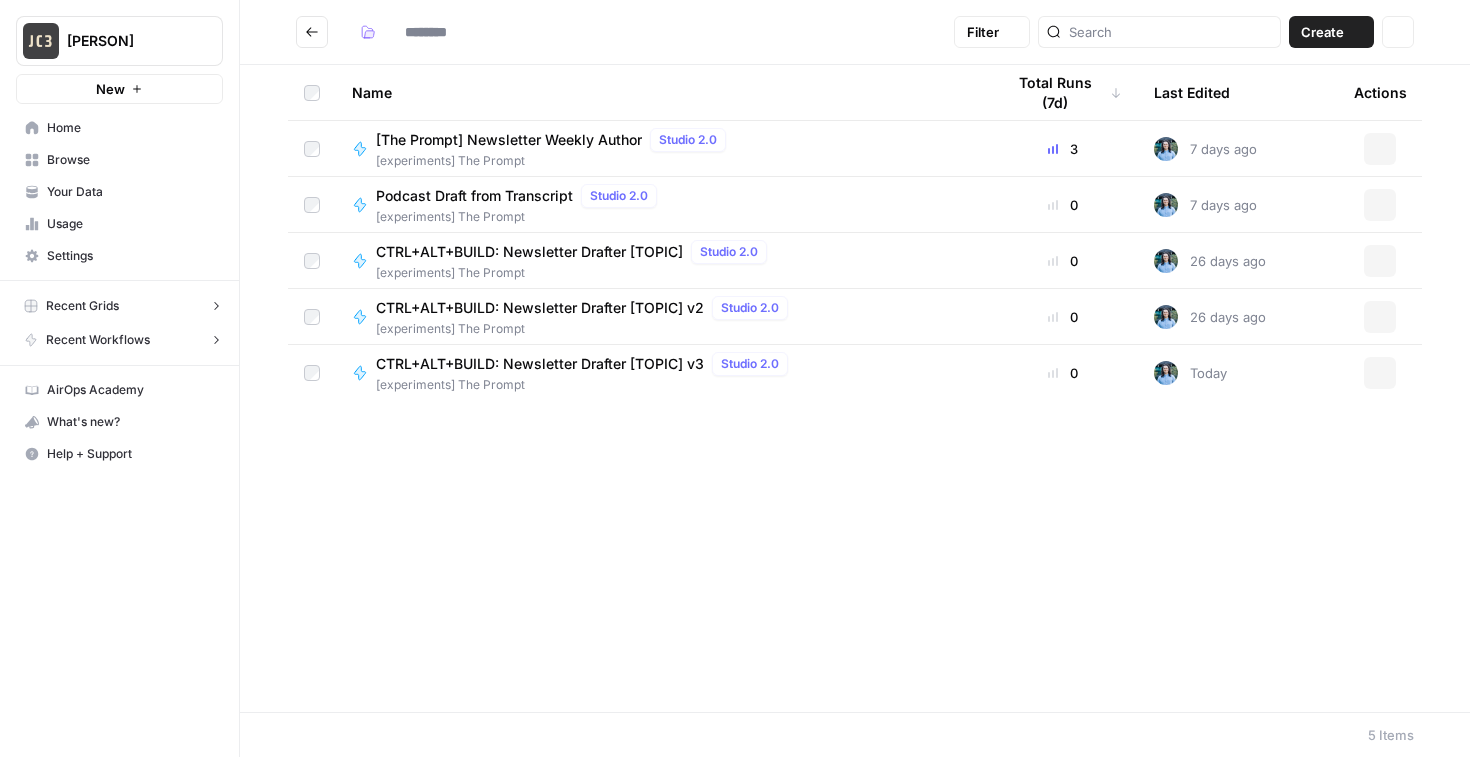 type on "**********" 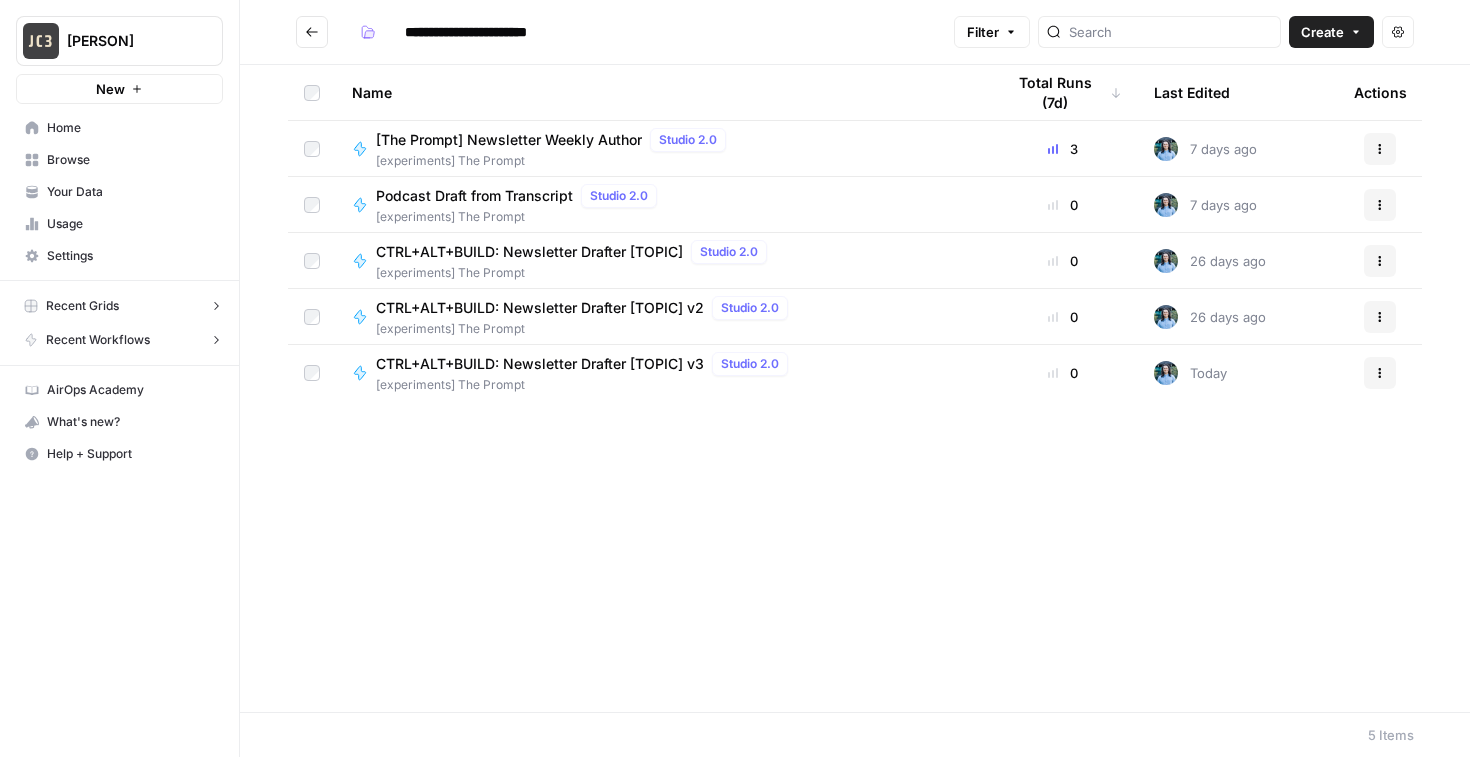 click on "Podcast Draft from Transcript" at bounding box center (474, 196) 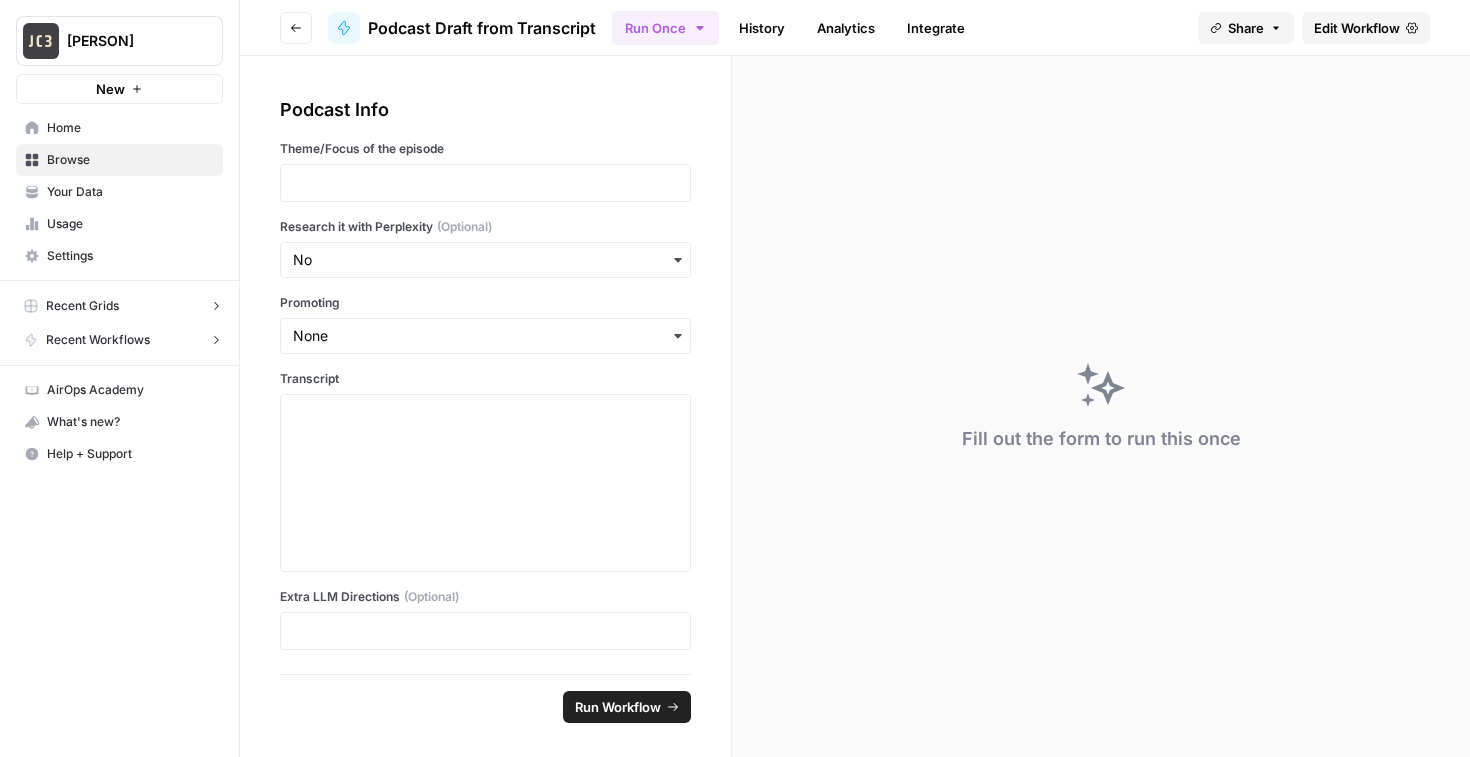 click on "Edit Workflow" at bounding box center [1357, 28] 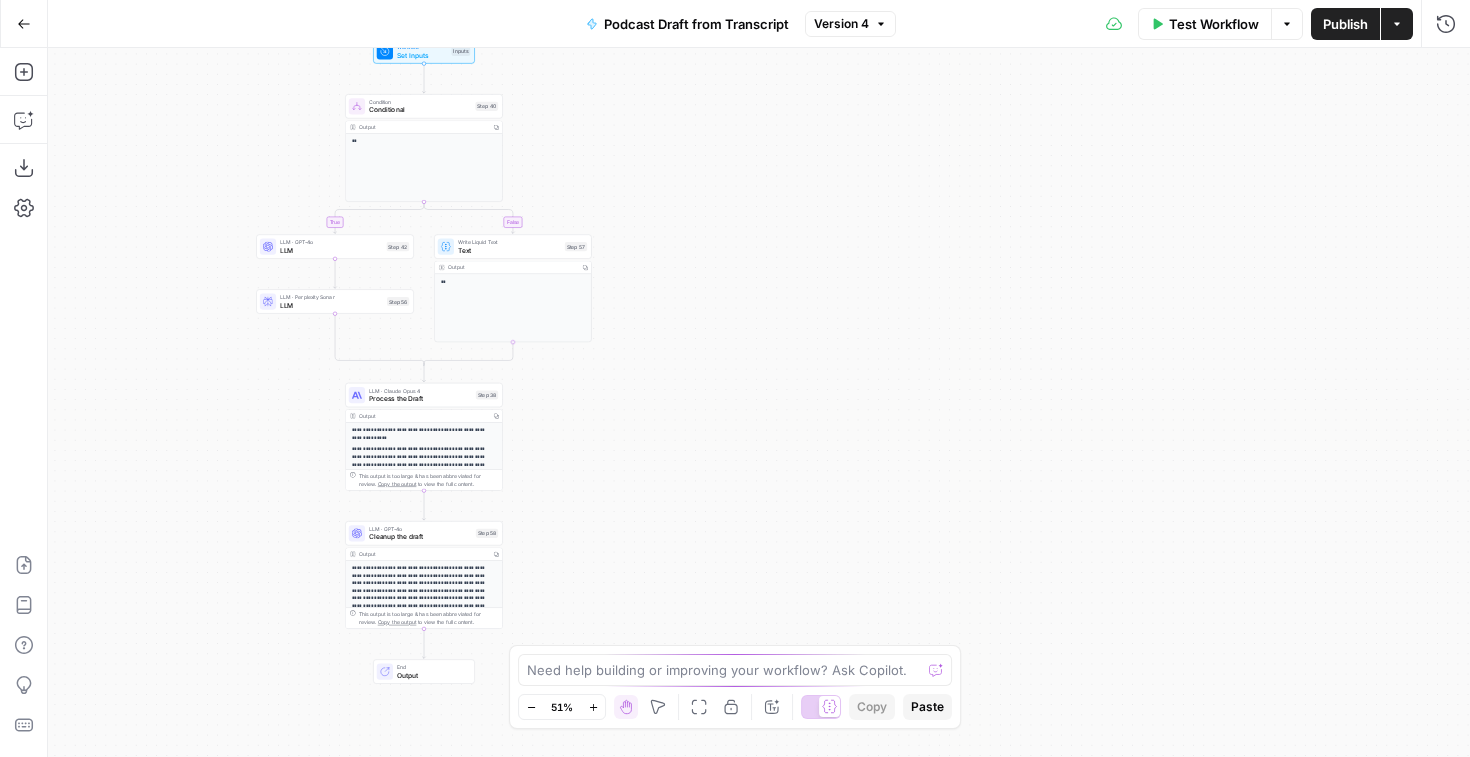 drag, startPoint x: 1095, startPoint y: 453, endPoint x: 747, endPoint y: 465, distance: 348.20685 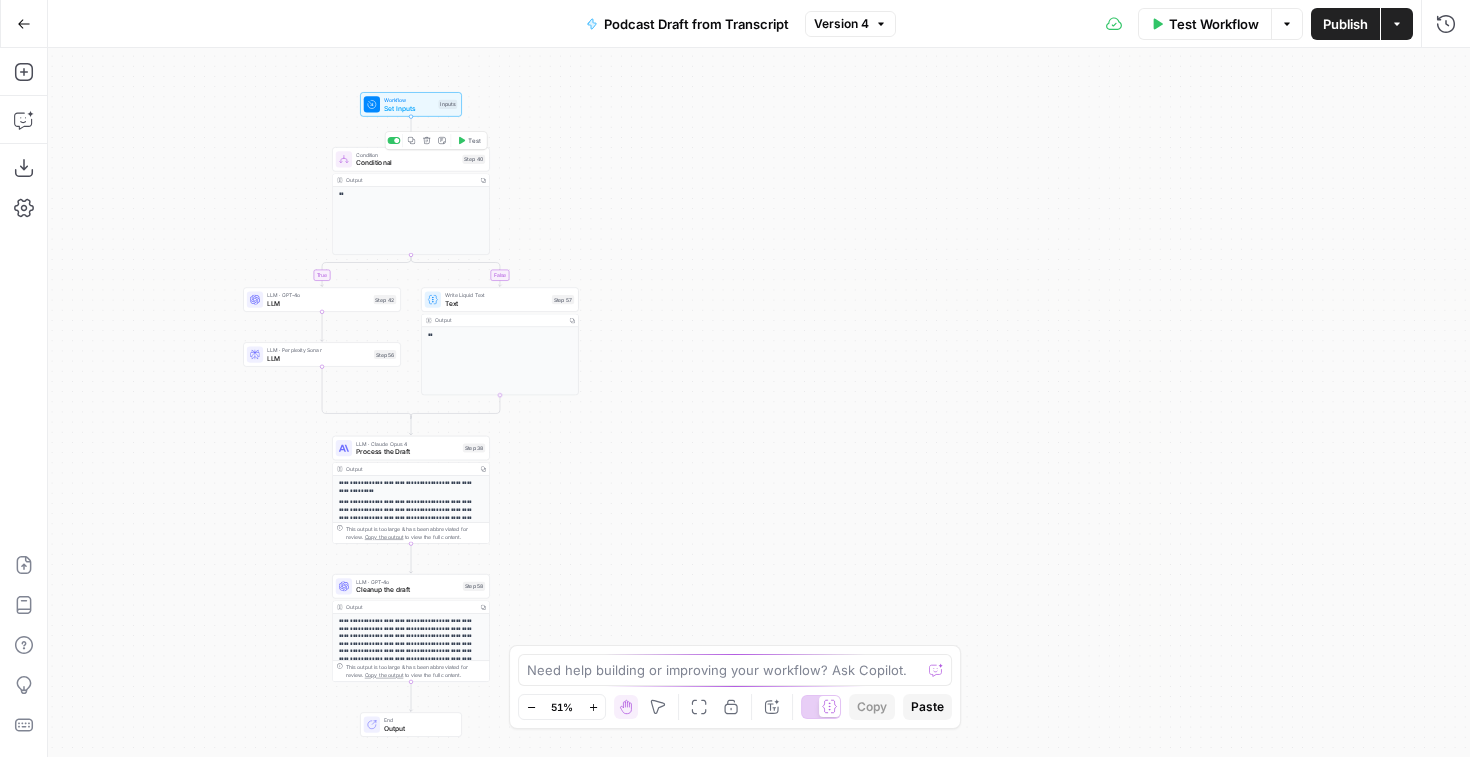 click on "Conditional" at bounding box center (407, 163) 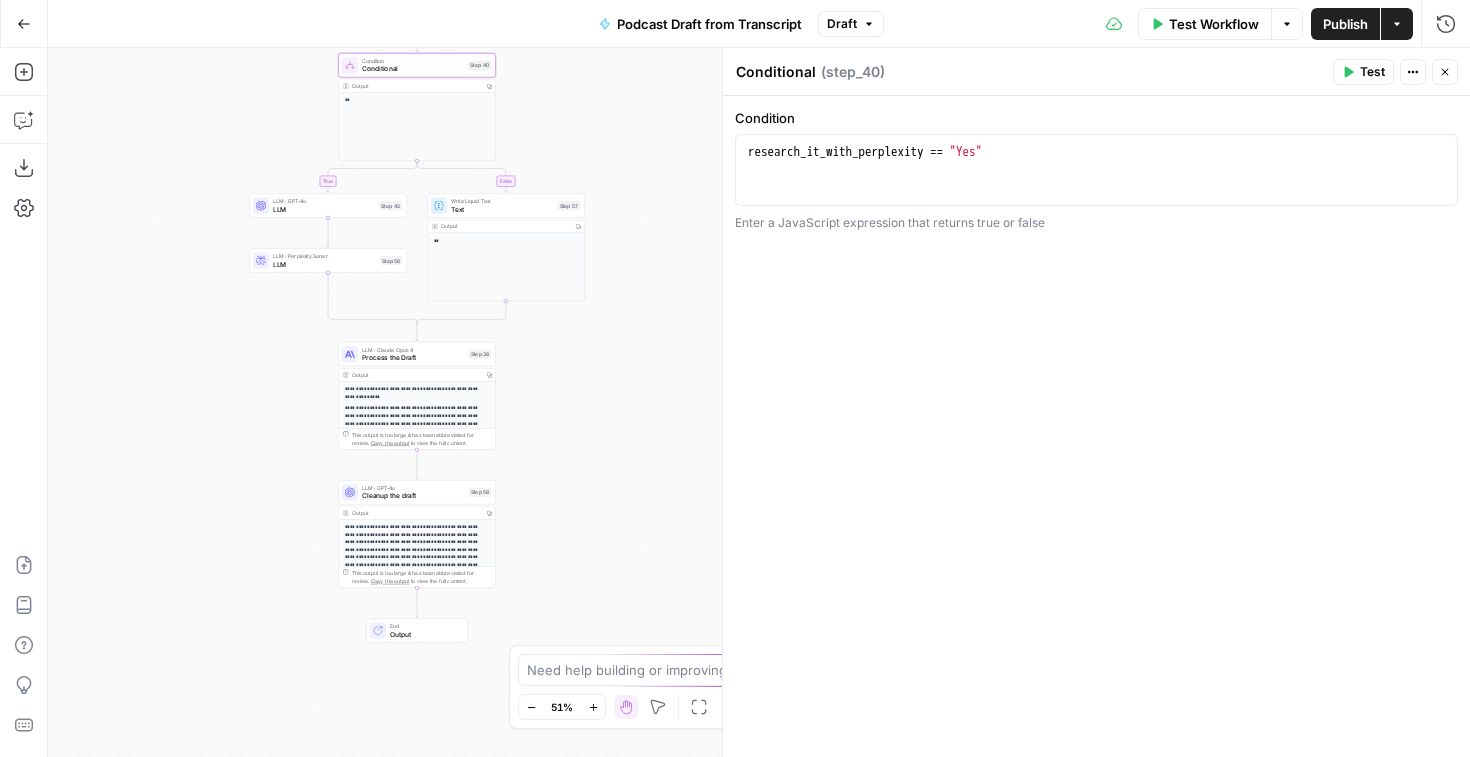 drag, startPoint x: 623, startPoint y: 378, endPoint x: 629, endPoint y: 284, distance: 94.19129 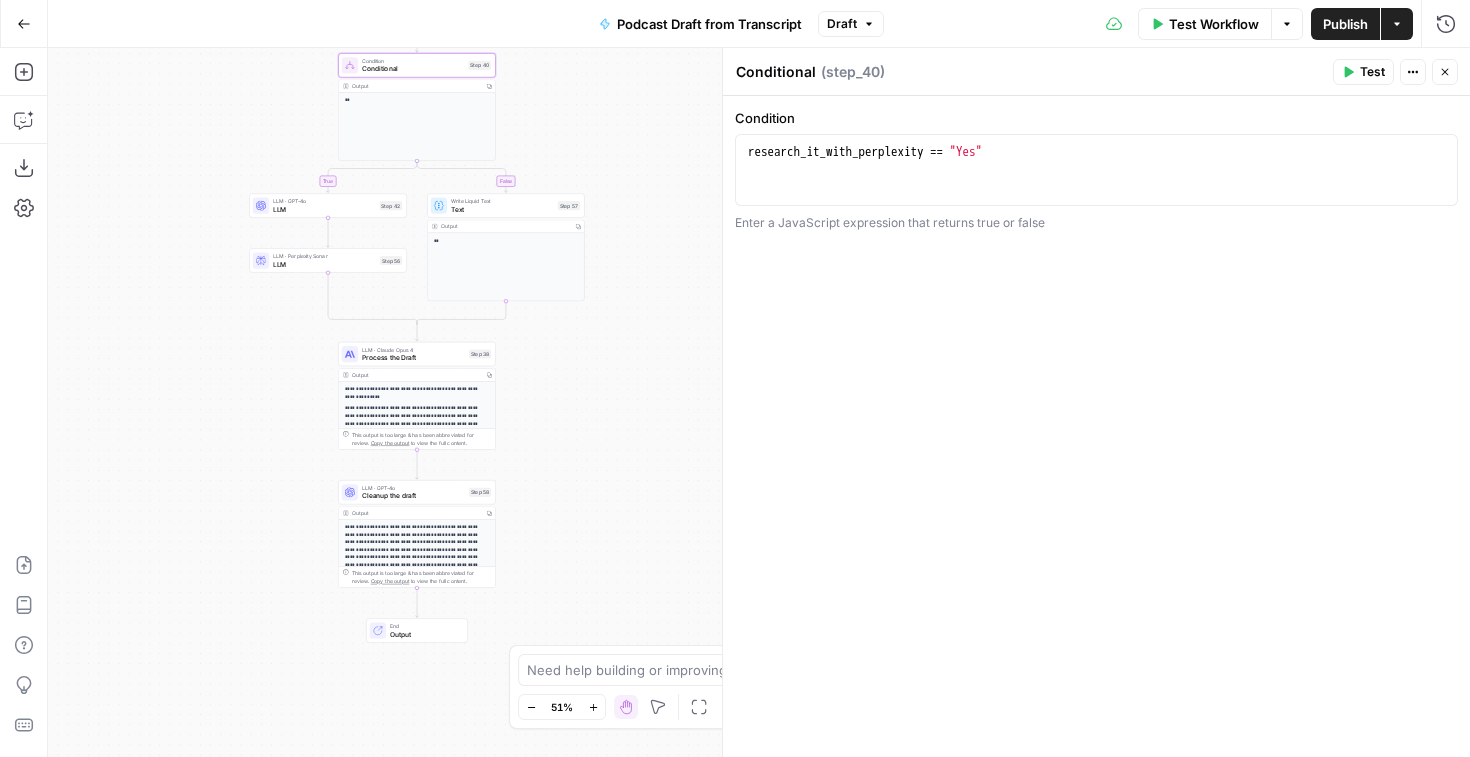 click on "Process the Draft" at bounding box center [413, 358] 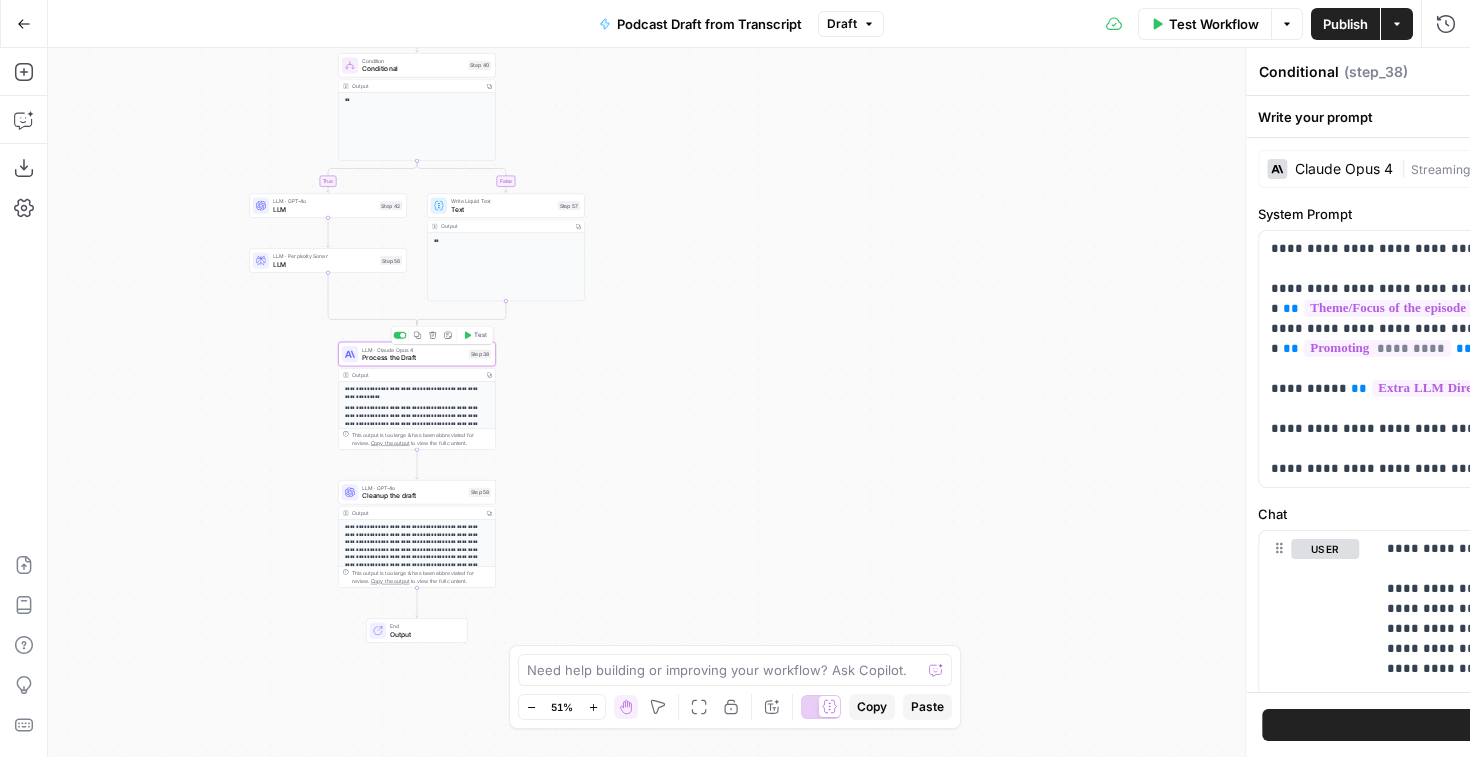 type on "Process the Draft" 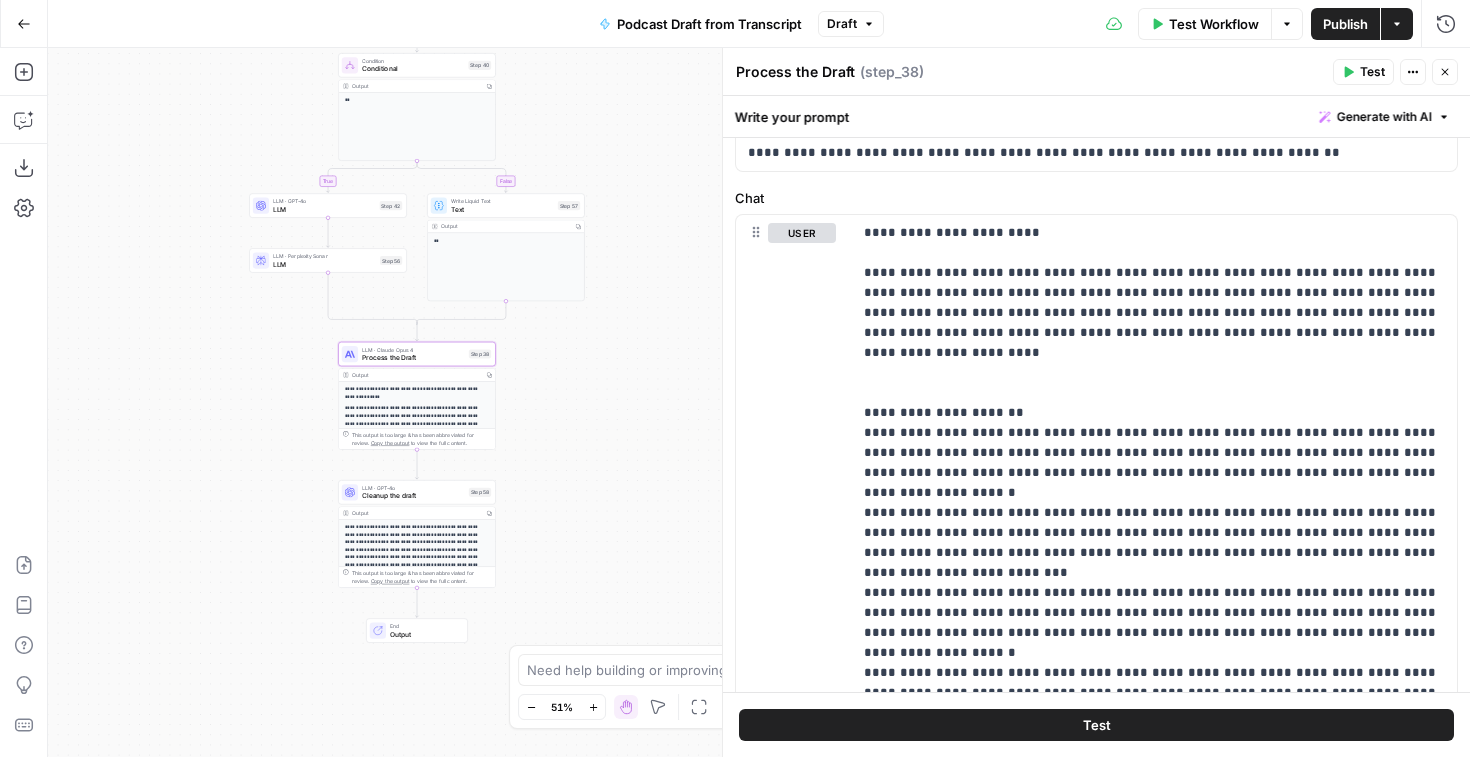 scroll, scrollTop: 317, scrollLeft: 0, axis: vertical 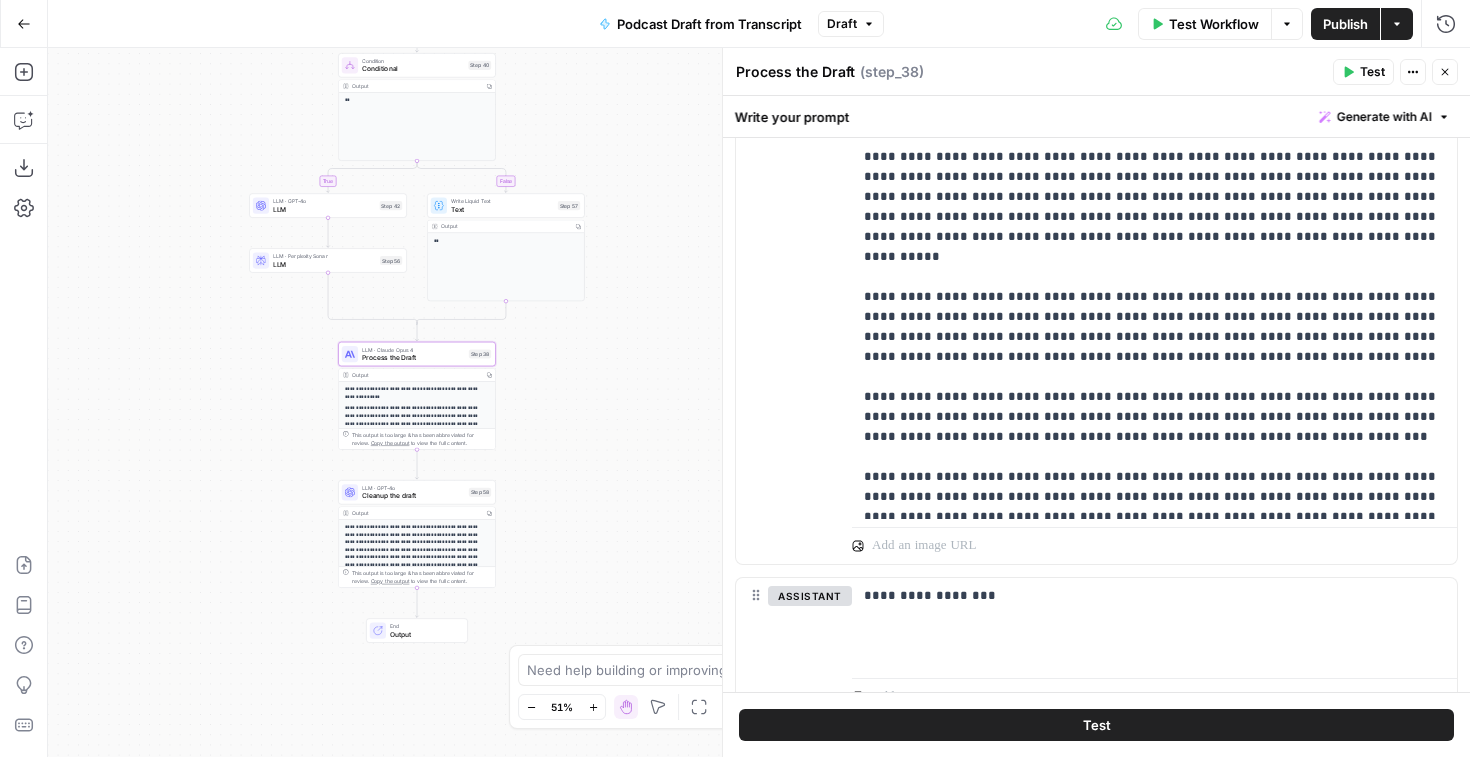 click on "Close" at bounding box center (1445, 72) 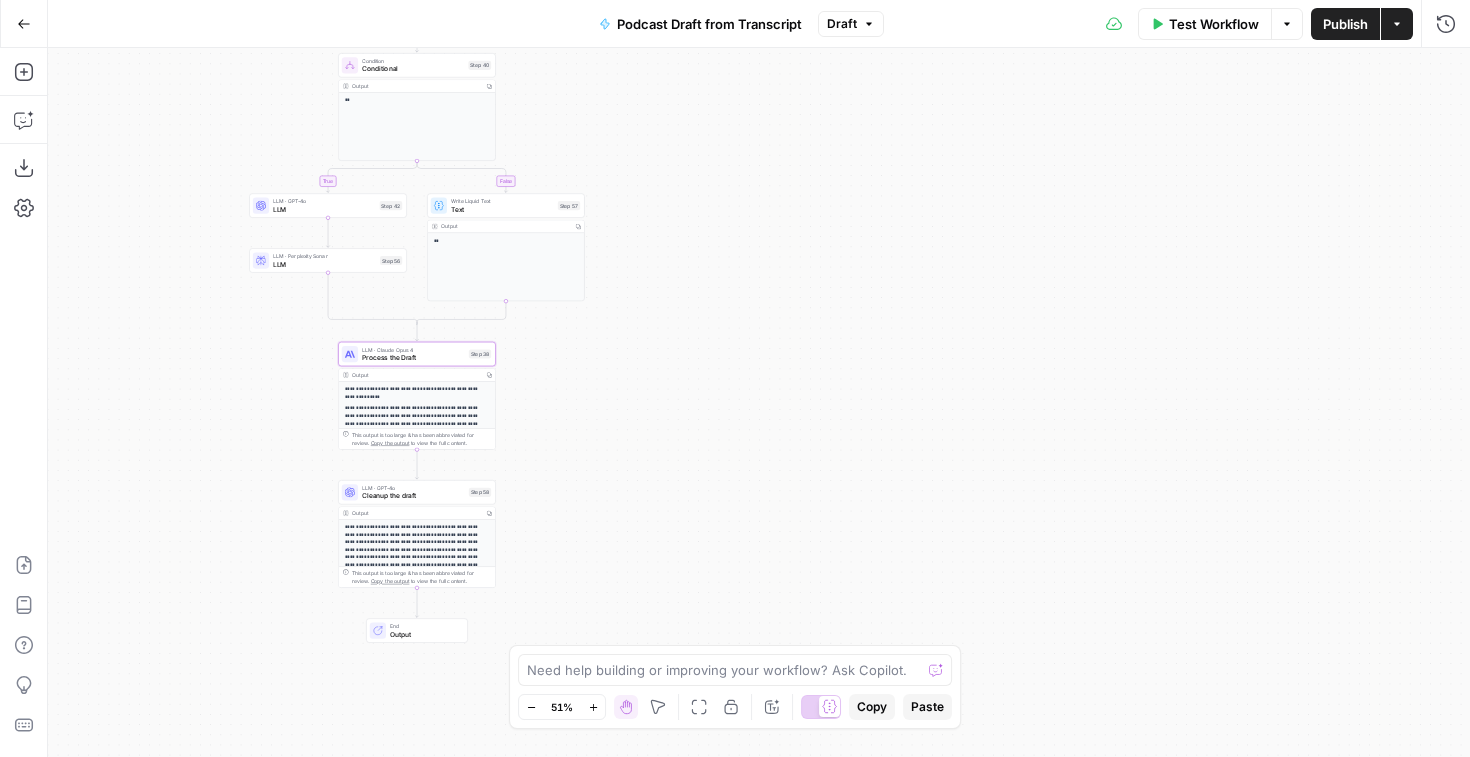 click on "Cleanup the draft" at bounding box center (413, 496) 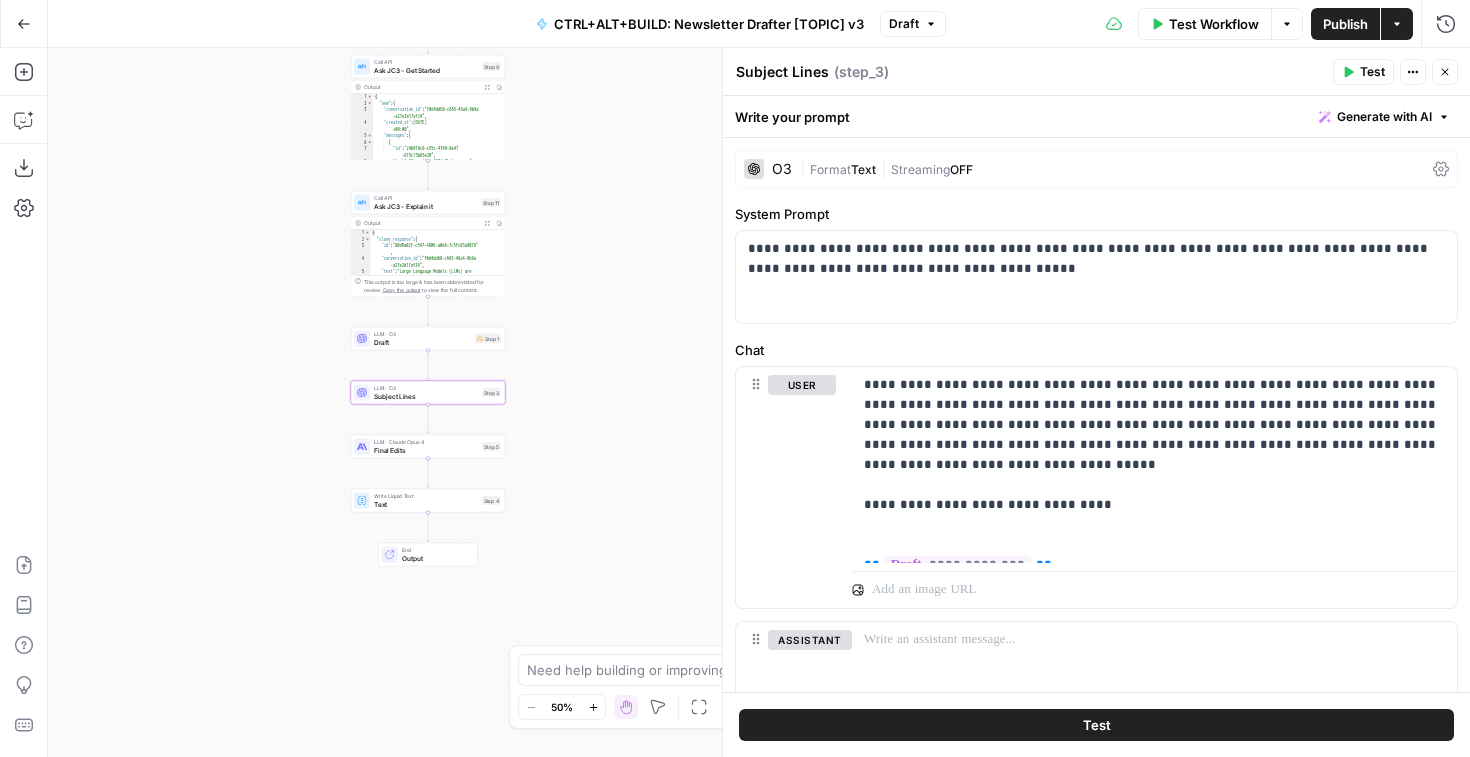 scroll, scrollTop: 0, scrollLeft: 0, axis: both 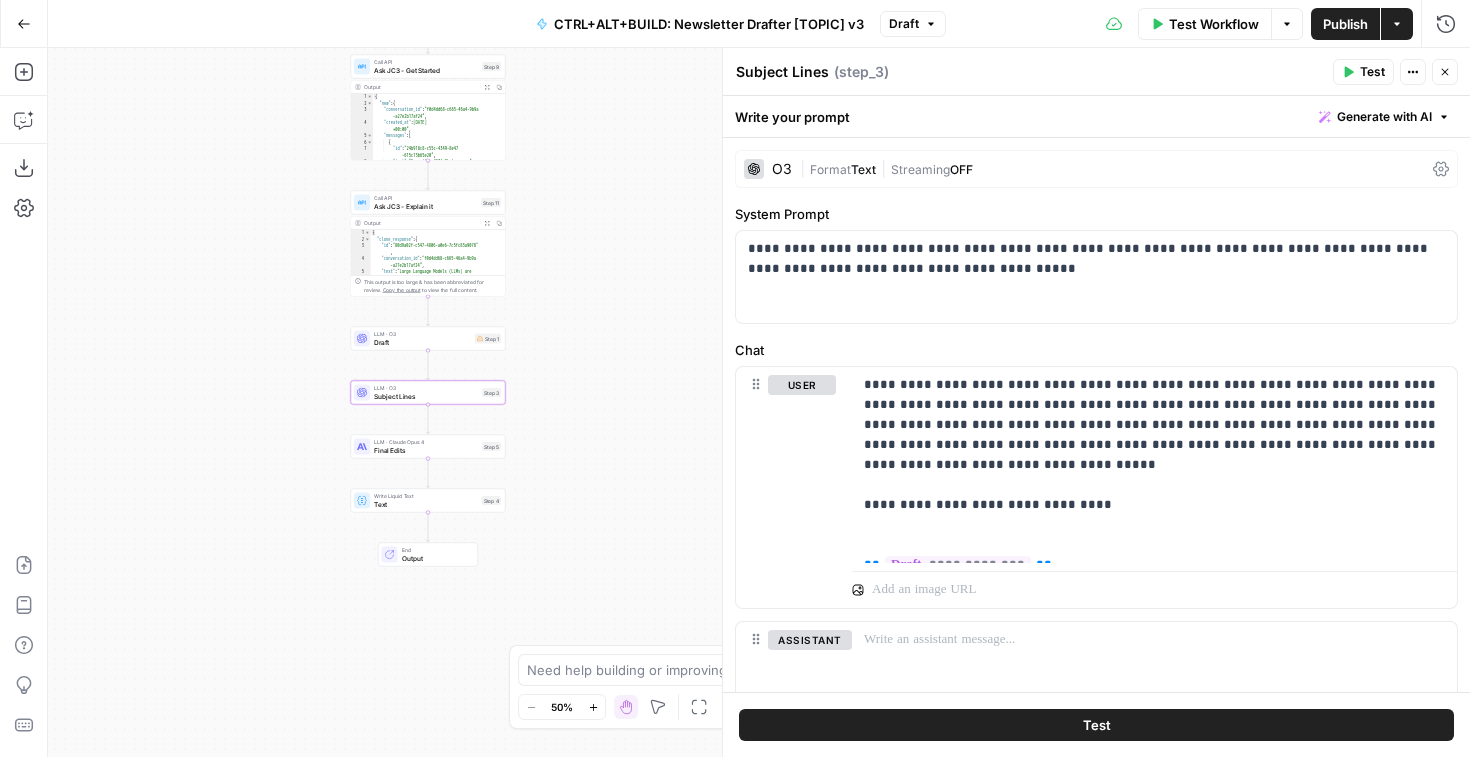 click on "Go Back" at bounding box center (24, 24) 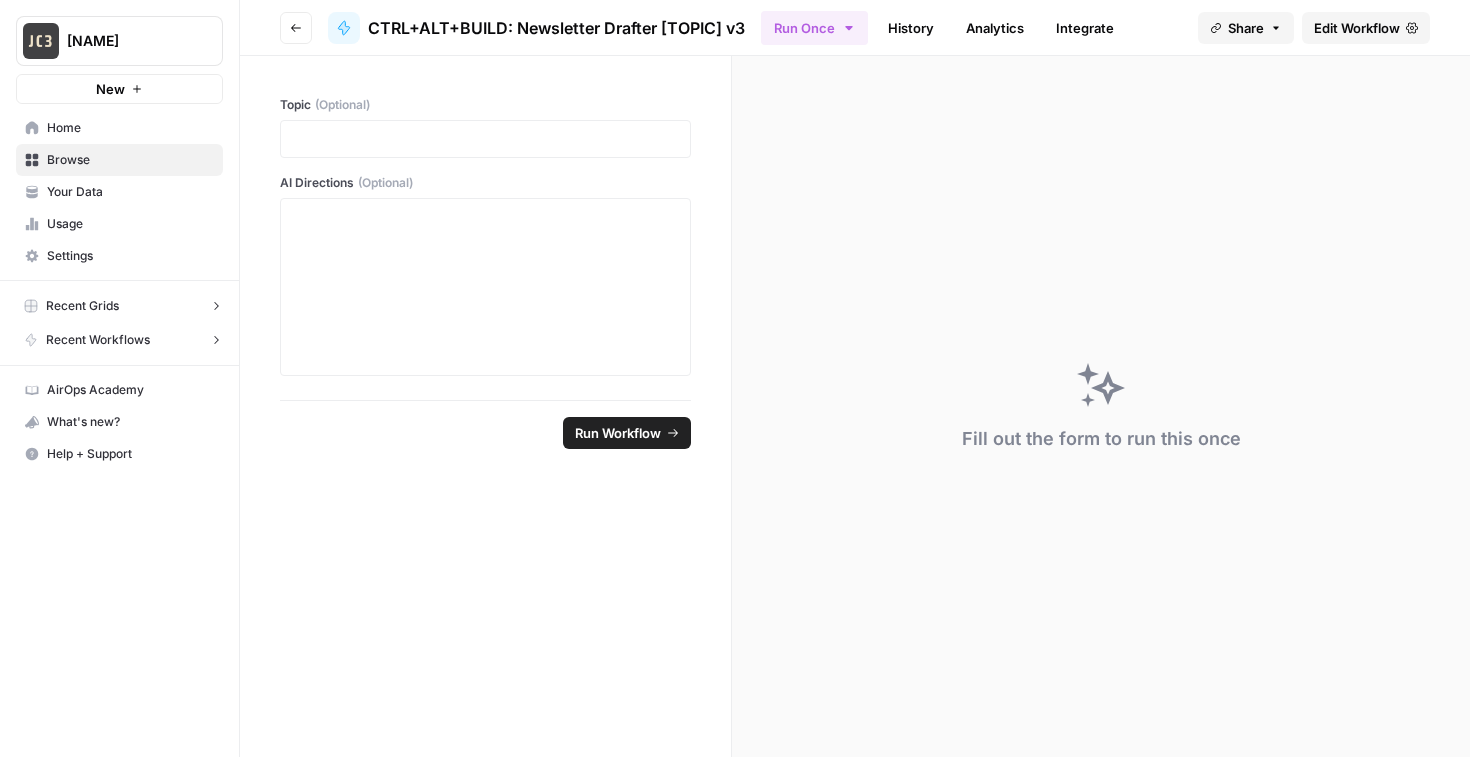 click on "Browse" at bounding box center (130, 160) 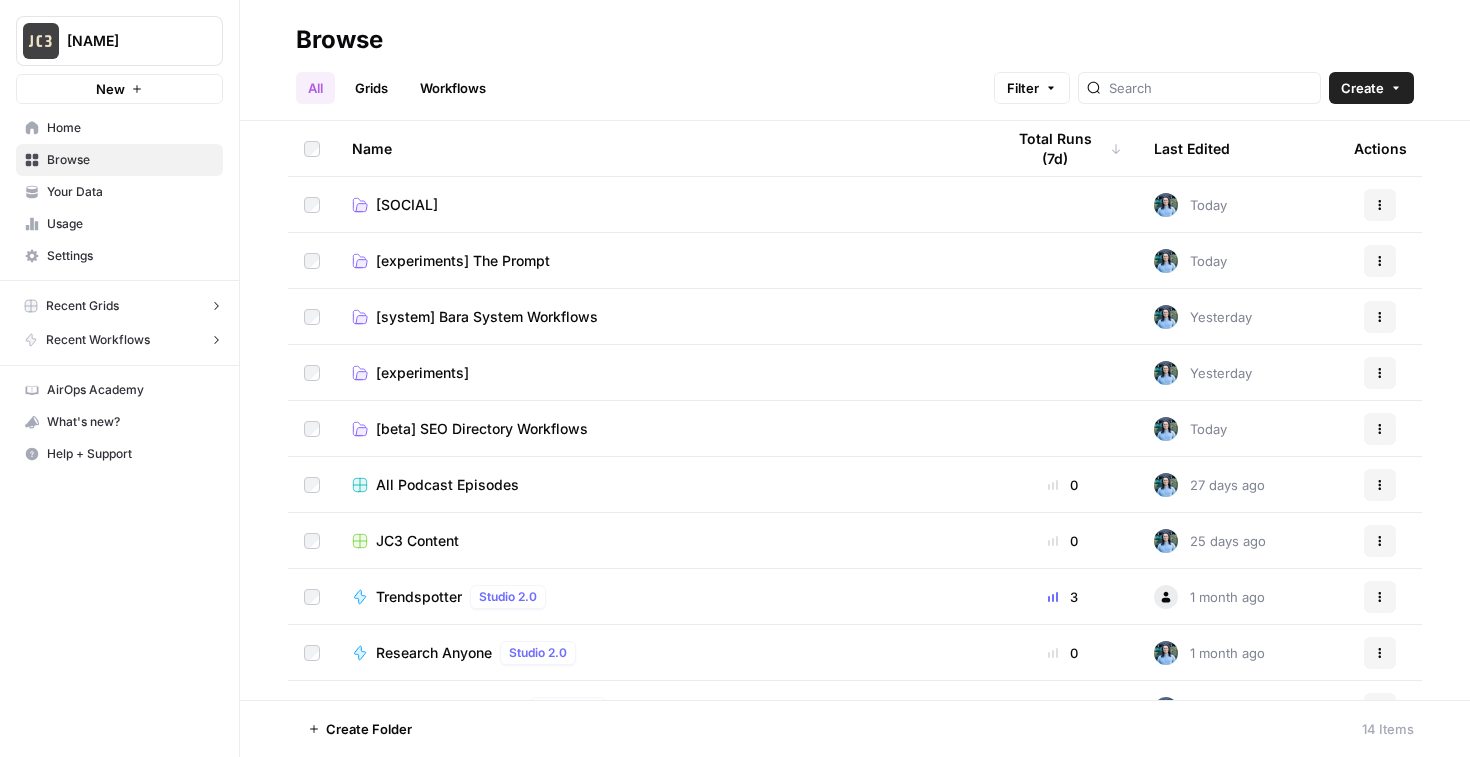 click on "[beta] SEO Directory Workflows" at bounding box center (482, 429) 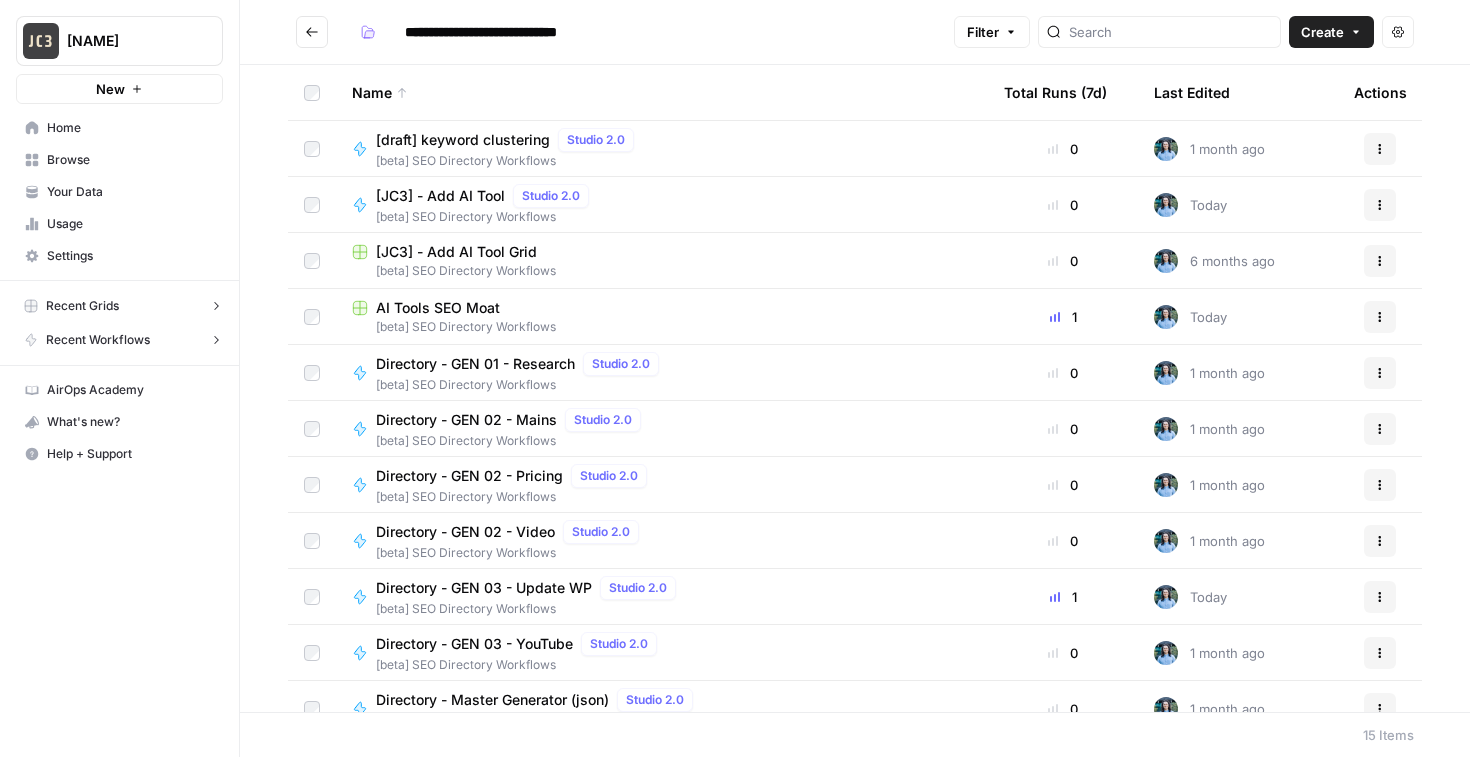 click on "[JC3] - Add AI Tool Grid" at bounding box center [456, 252] 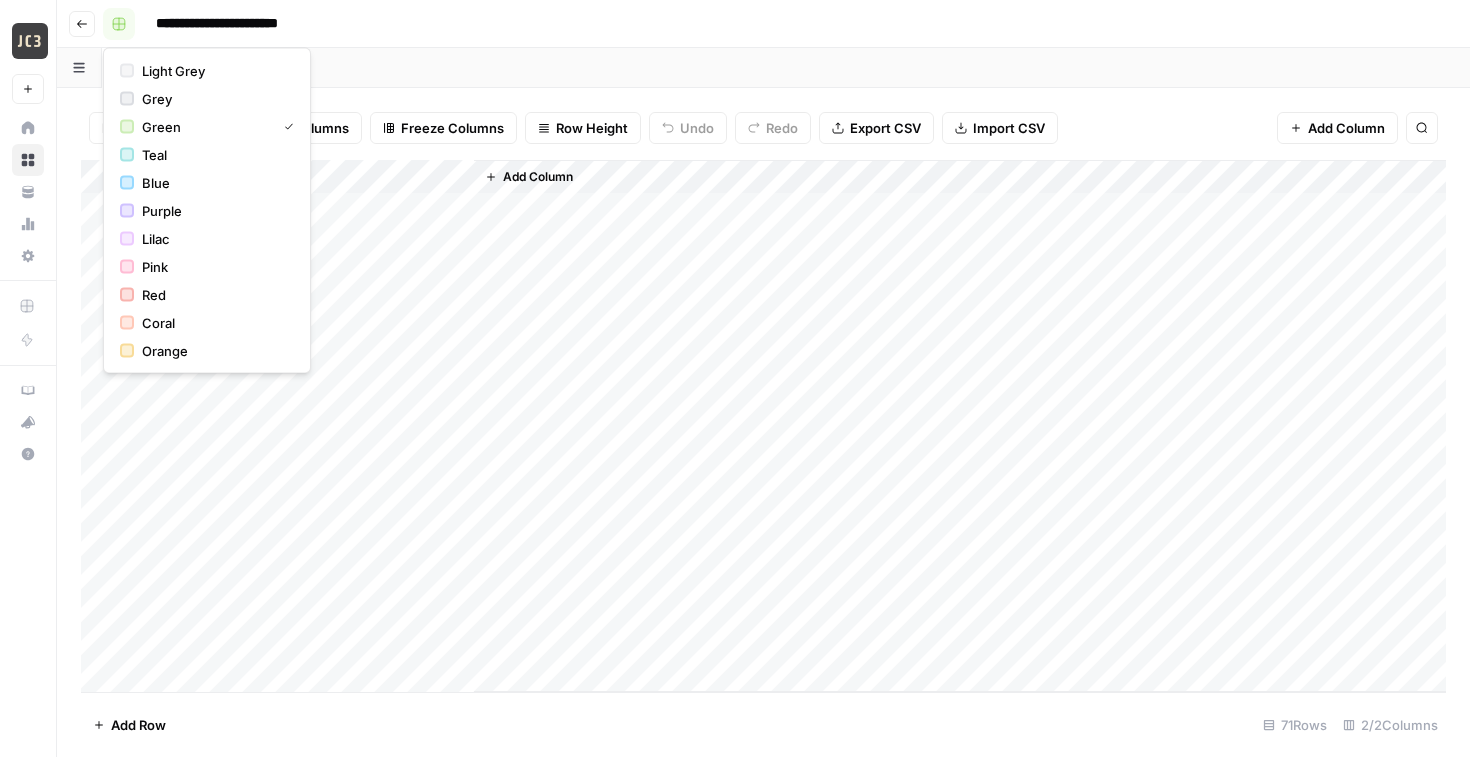 click 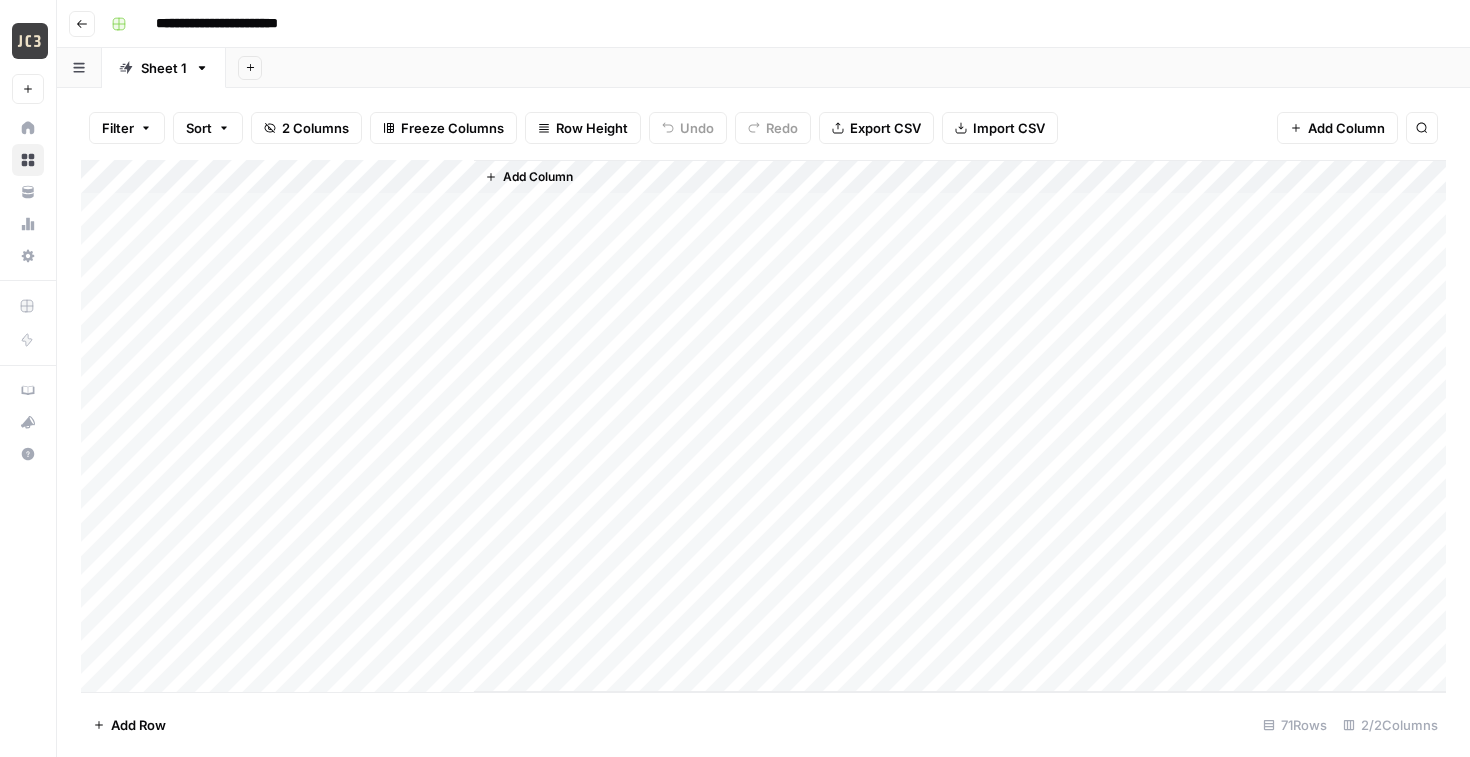 click on "Go back" at bounding box center (82, 24) 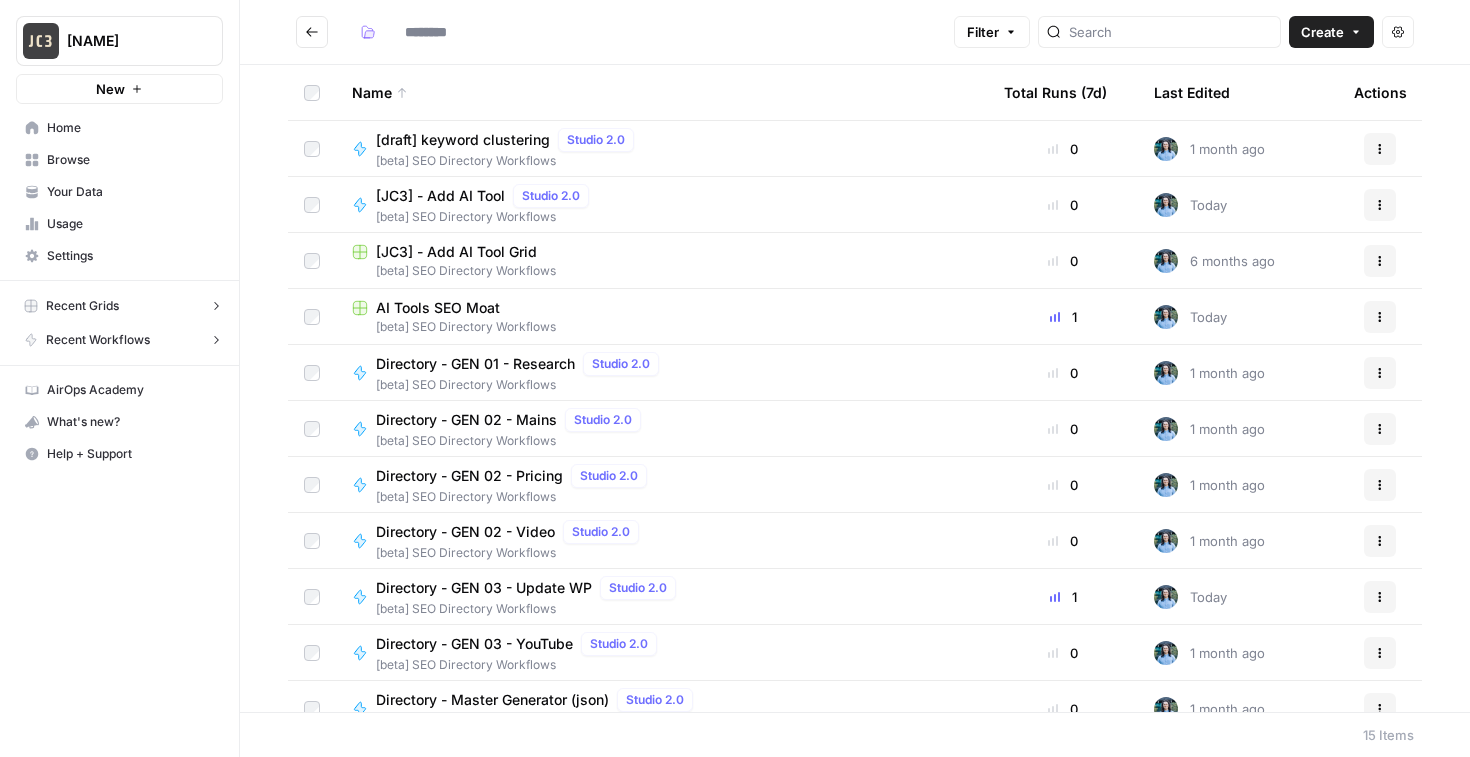 type on "**********" 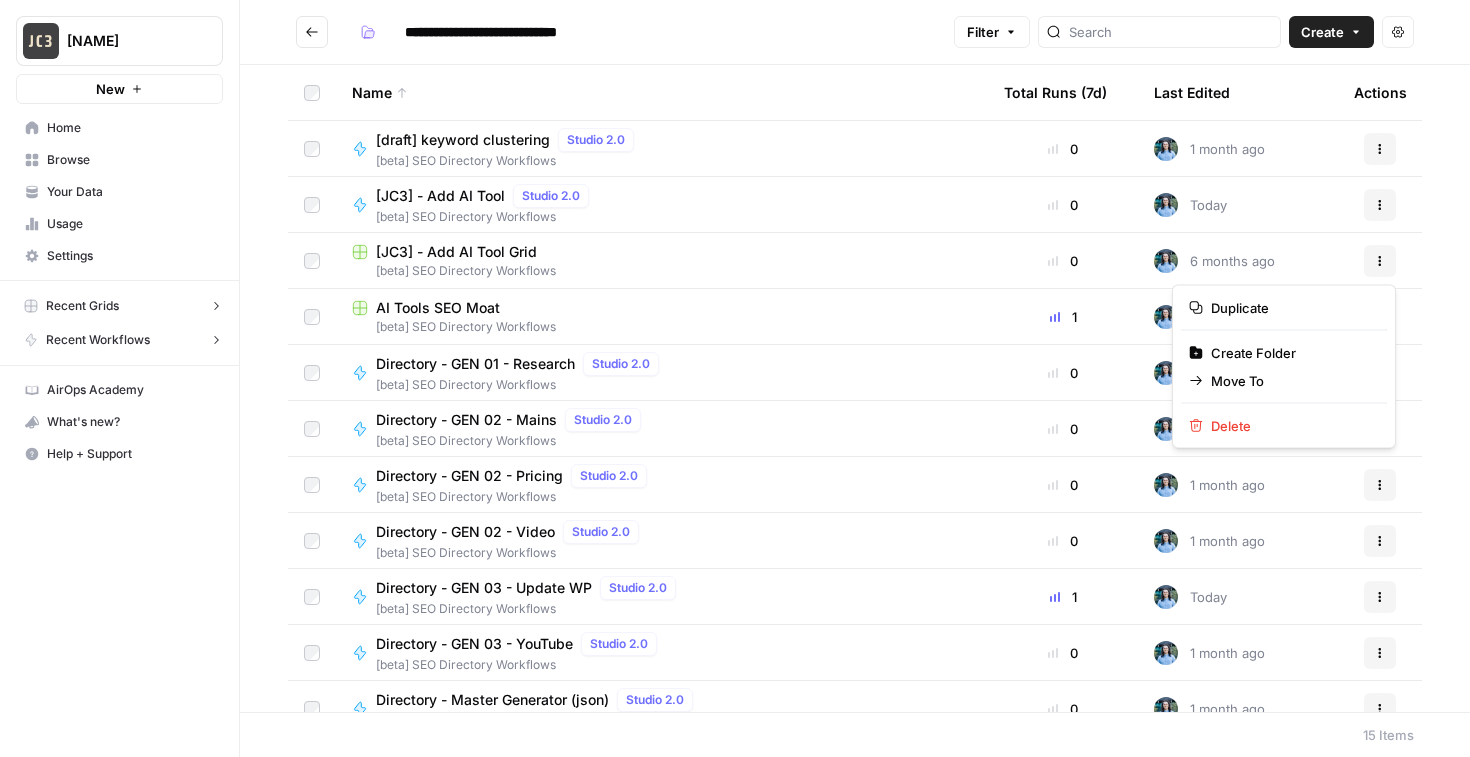 click on "Actions" at bounding box center [1380, 261] 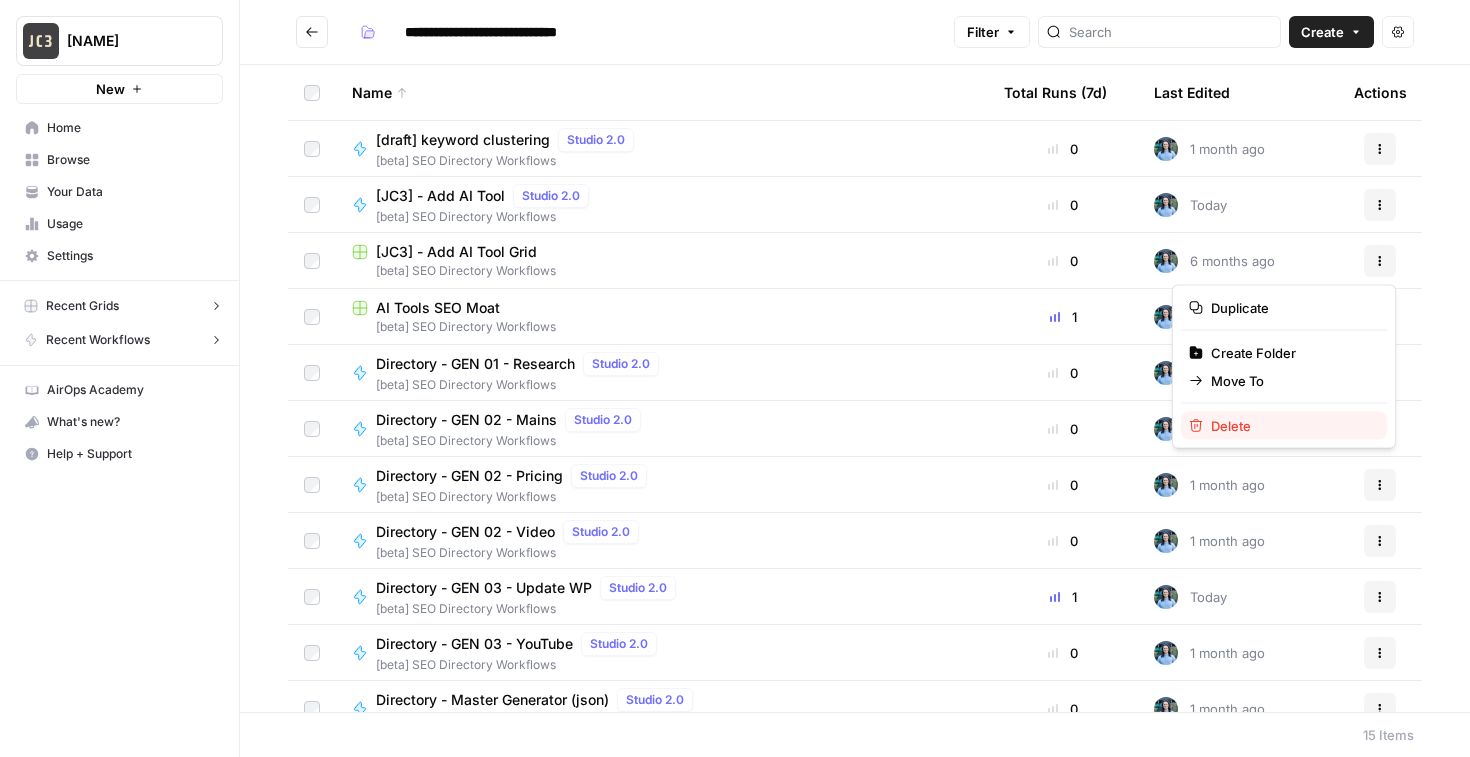 click on "Delete" at bounding box center (1291, 426) 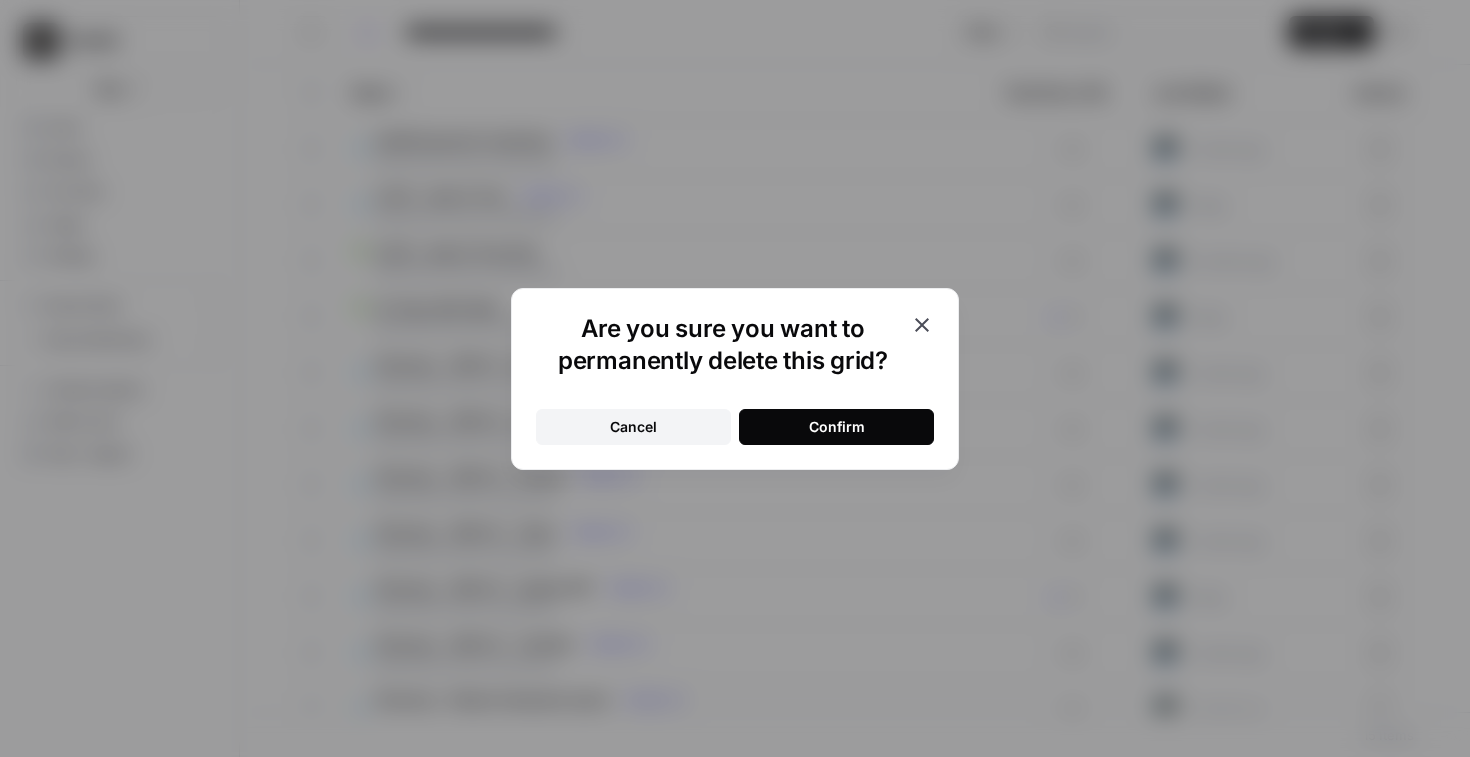 click on "Confirm" at bounding box center (837, 427) 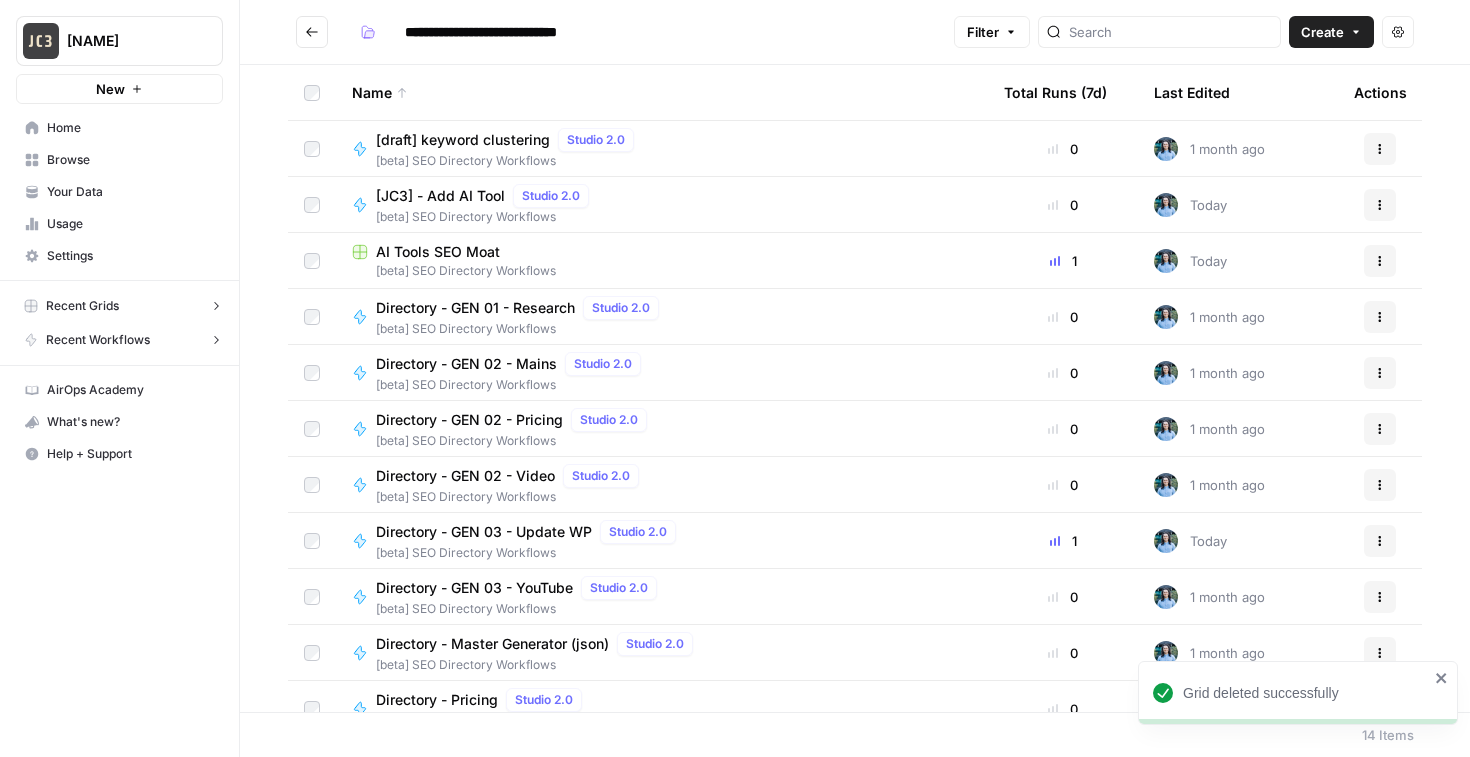 click on "AI Tools SEO Moat" at bounding box center (438, 252) 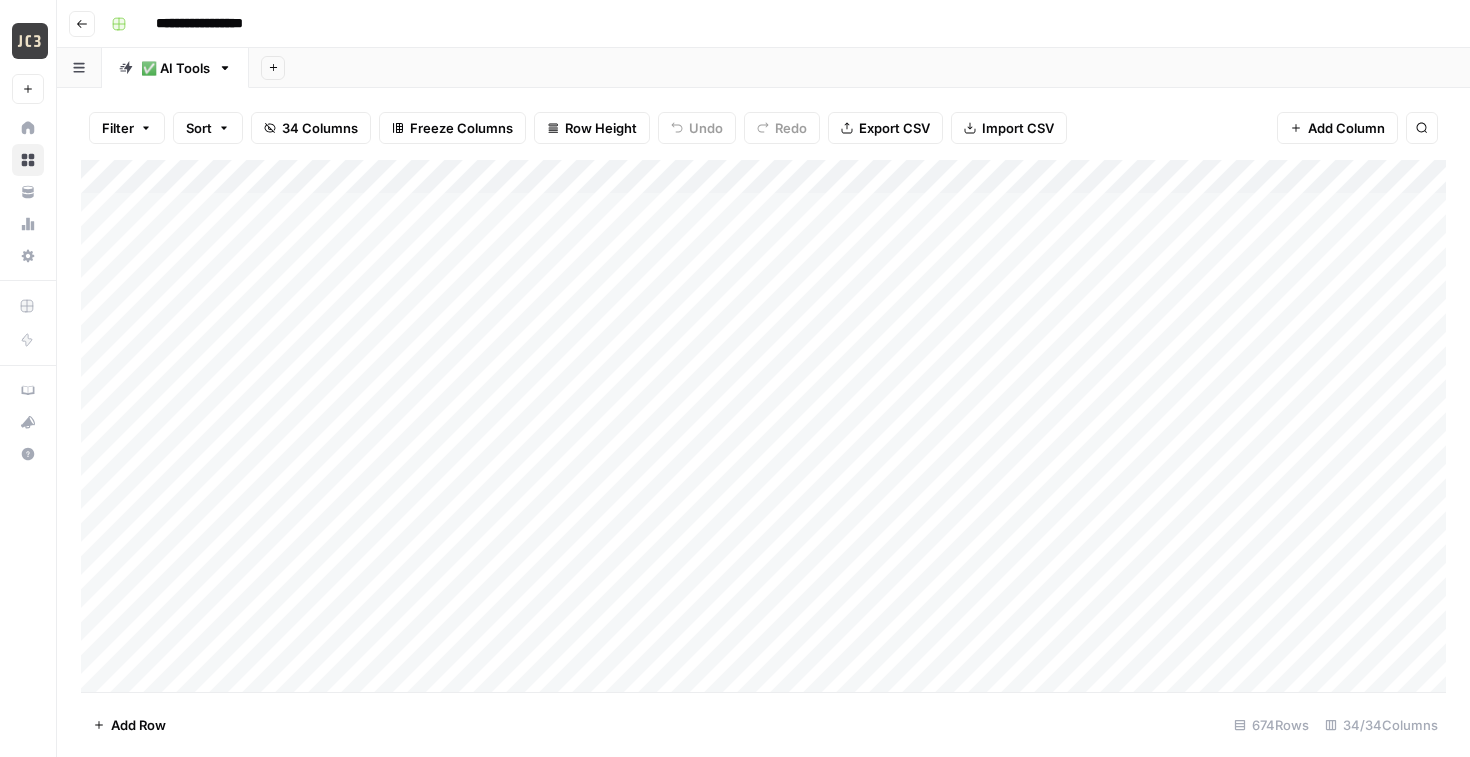 click 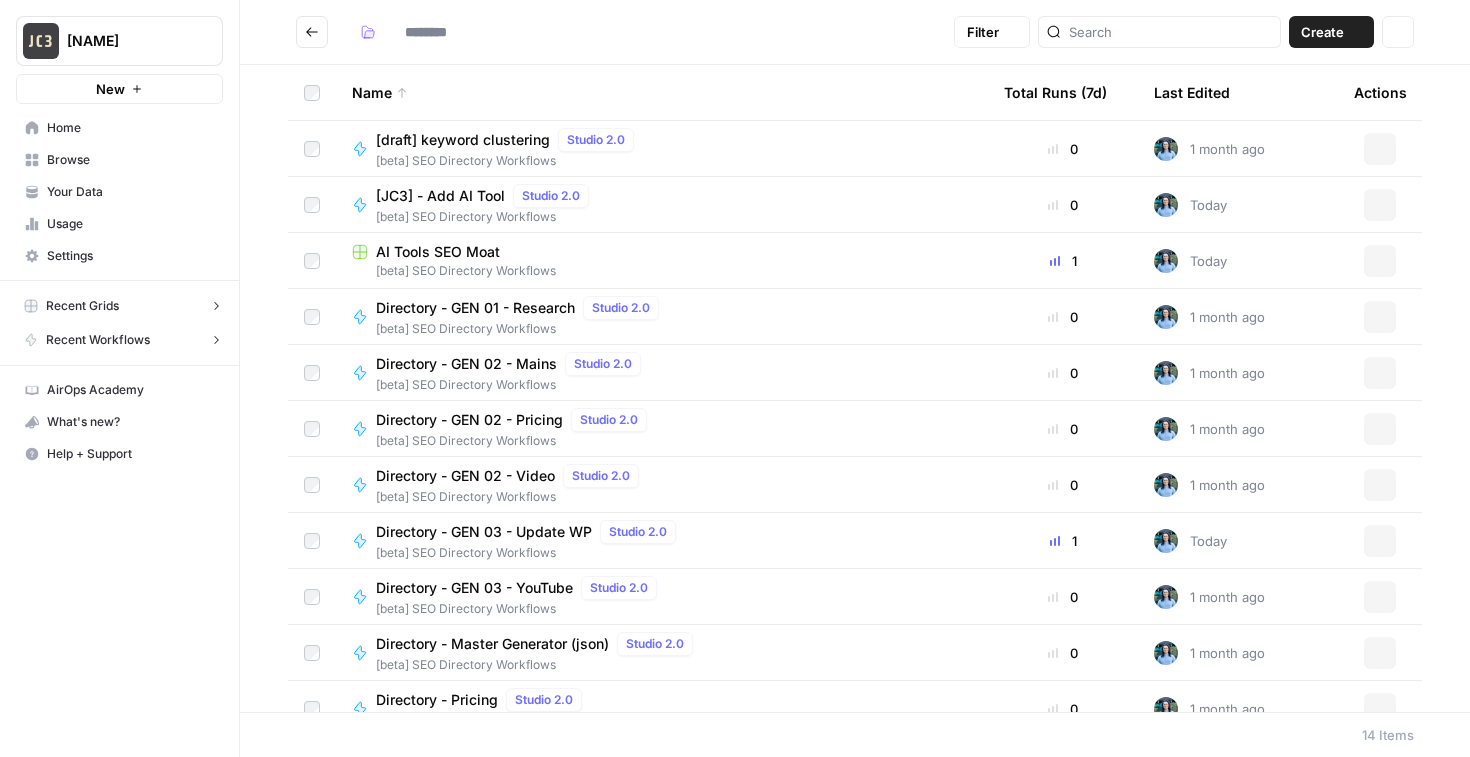 type on "**********" 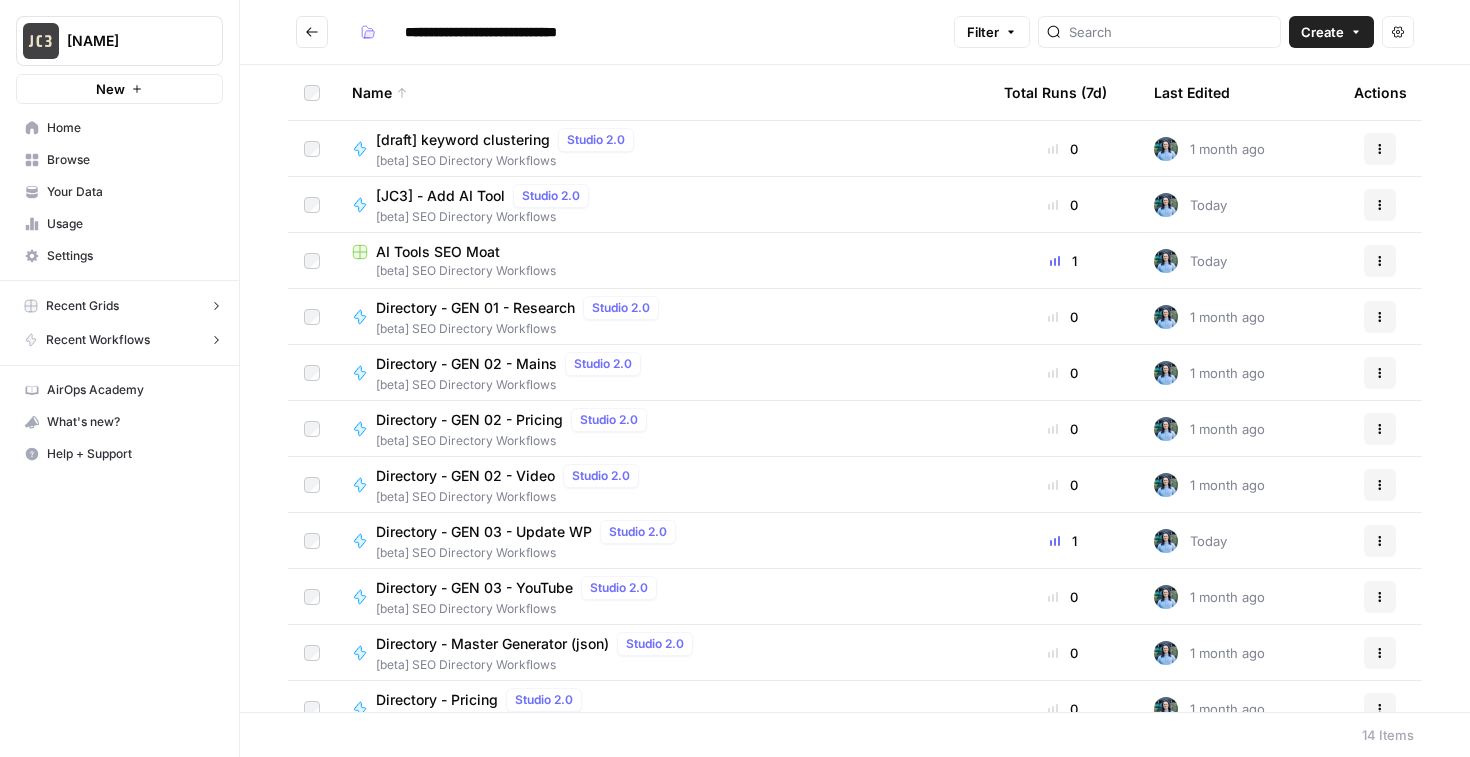 click on "[draft] keyword clustering" at bounding box center [463, 140] 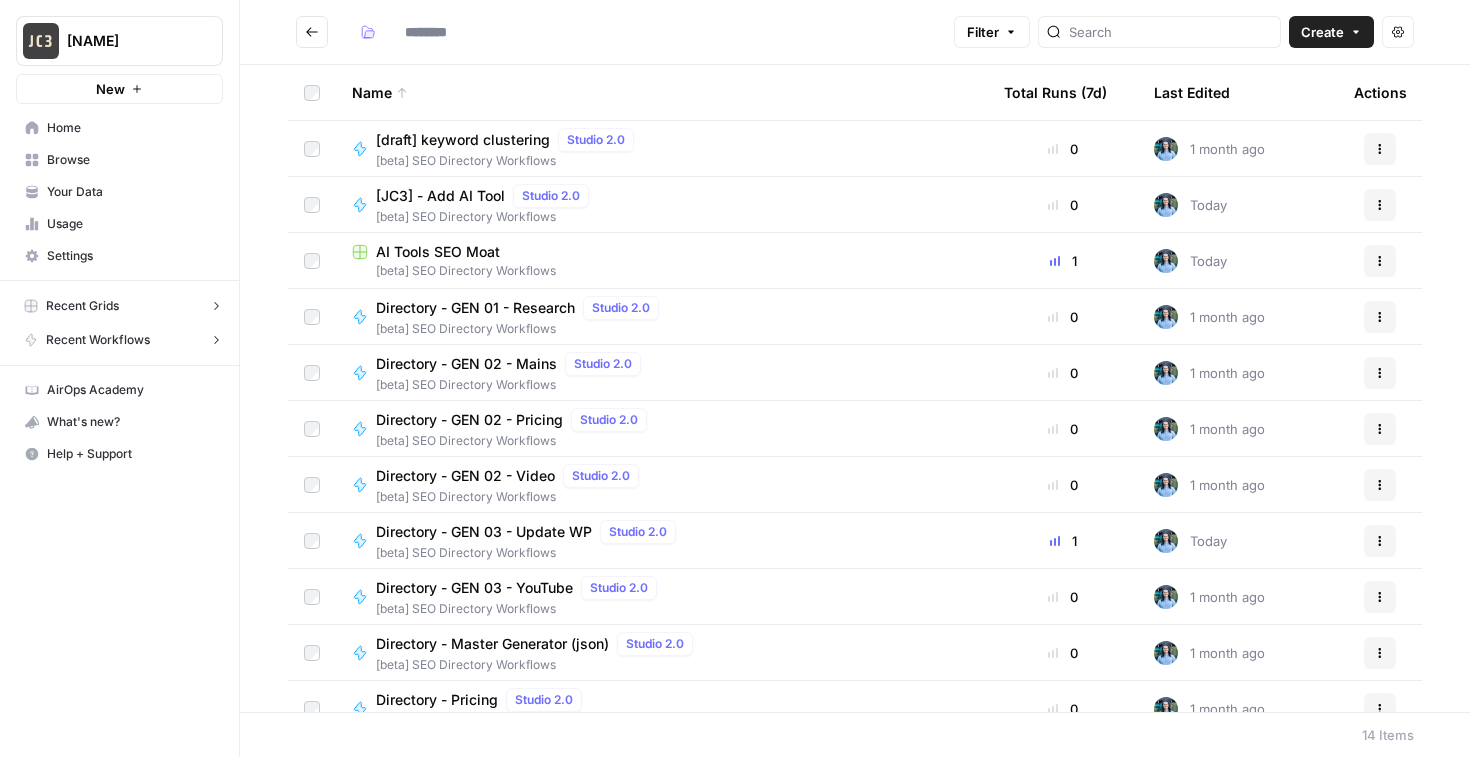 type on "**********" 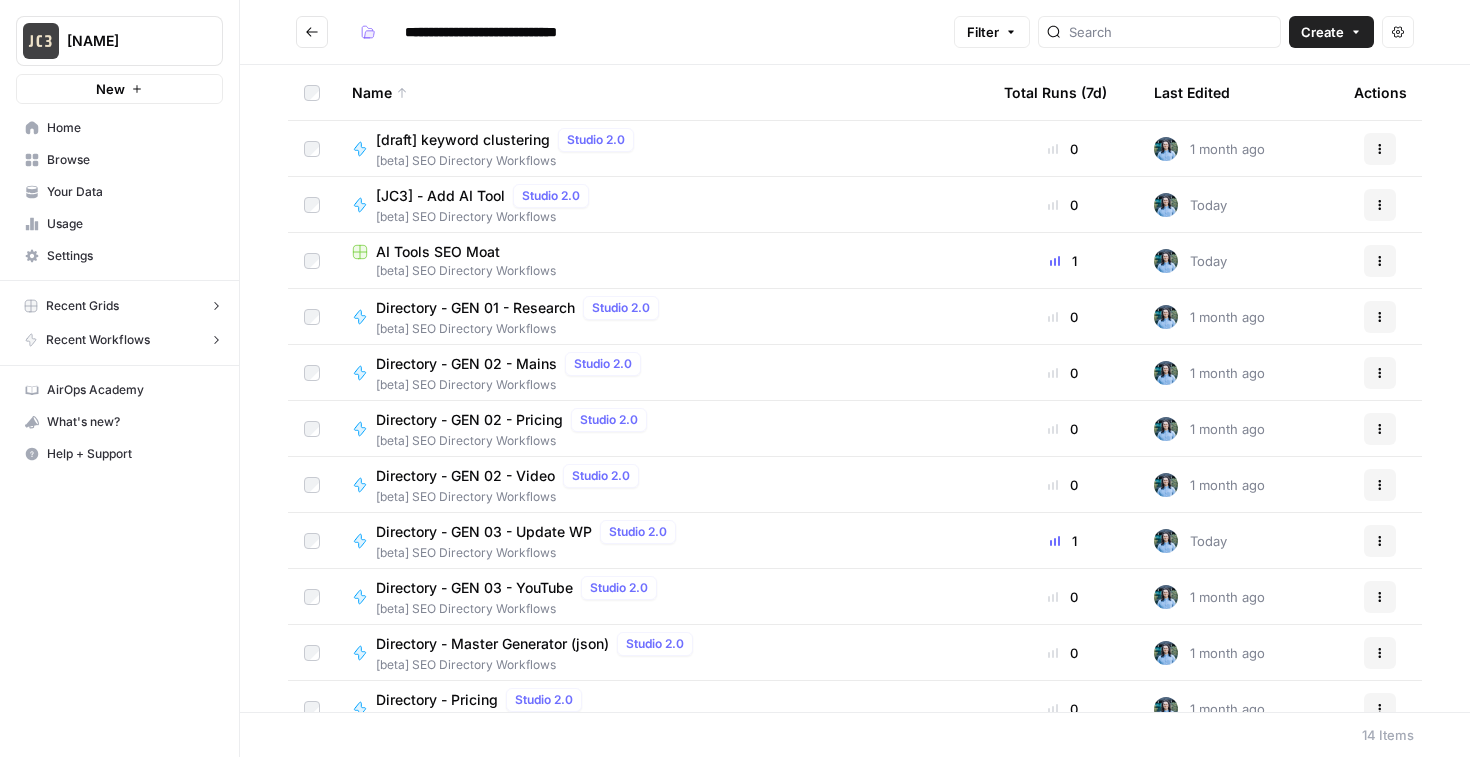 click on "Actions" at bounding box center [1380, 149] 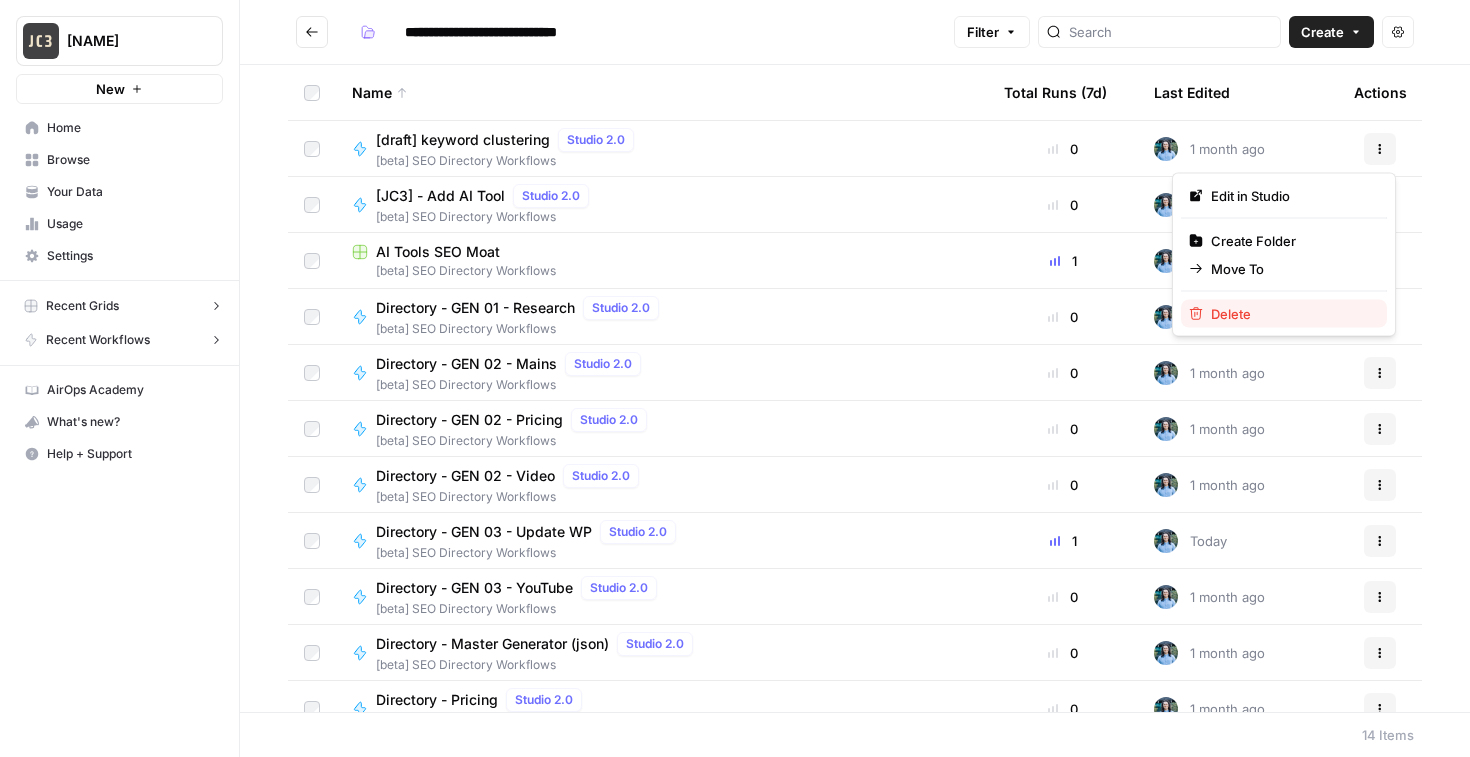 click on "Delete" at bounding box center (1291, 314) 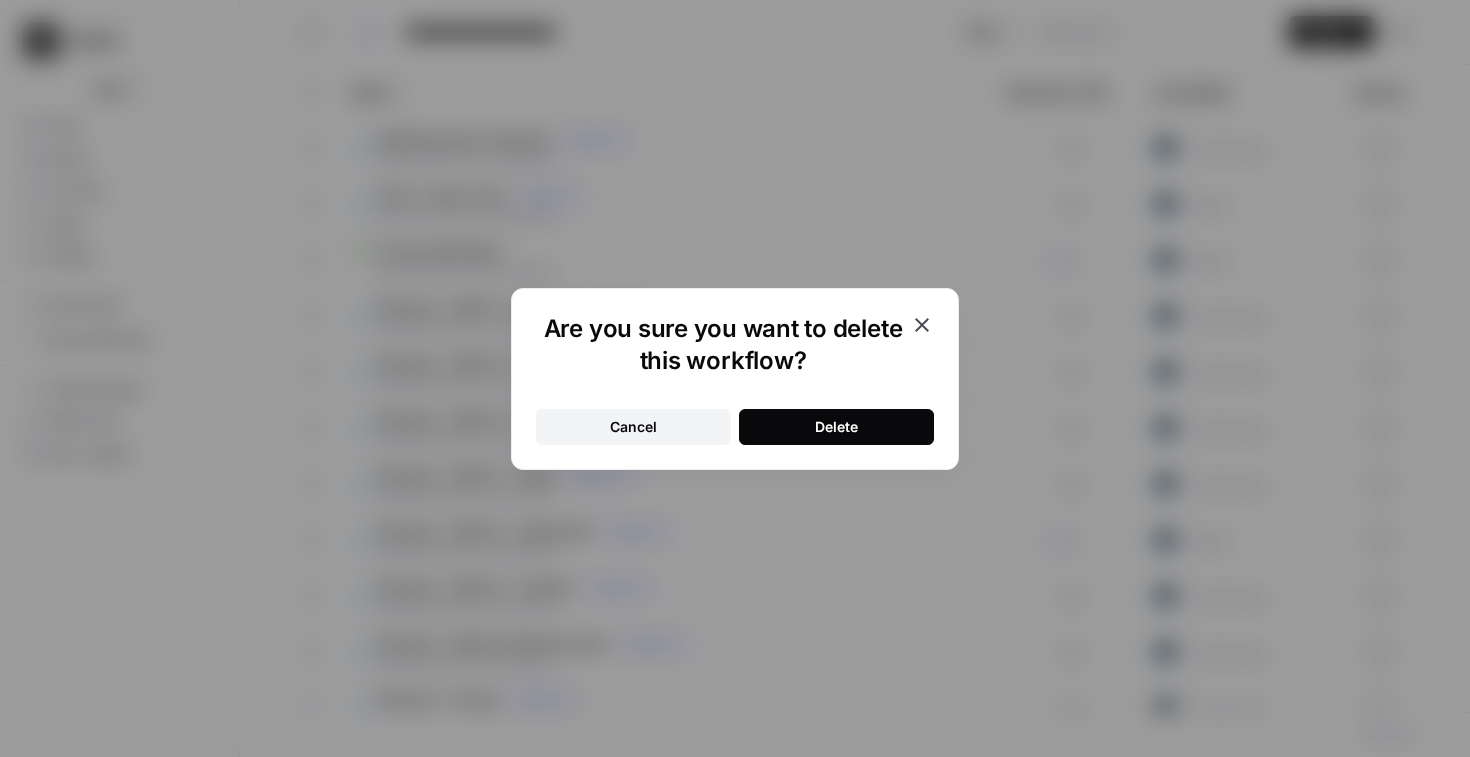 click on "Delete" at bounding box center (836, 427) 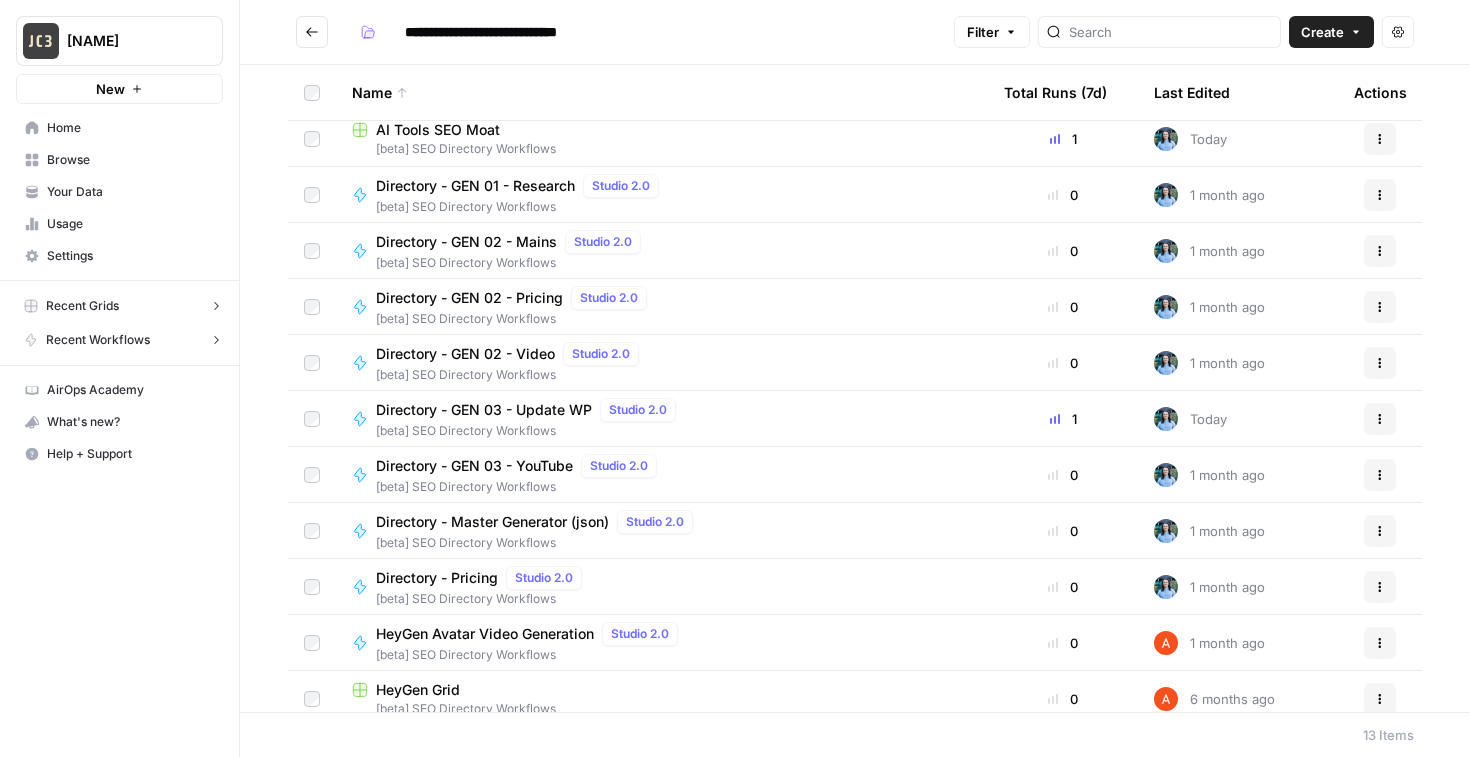 scroll, scrollTop: 137, scrollLeft: 0, axis: vertical 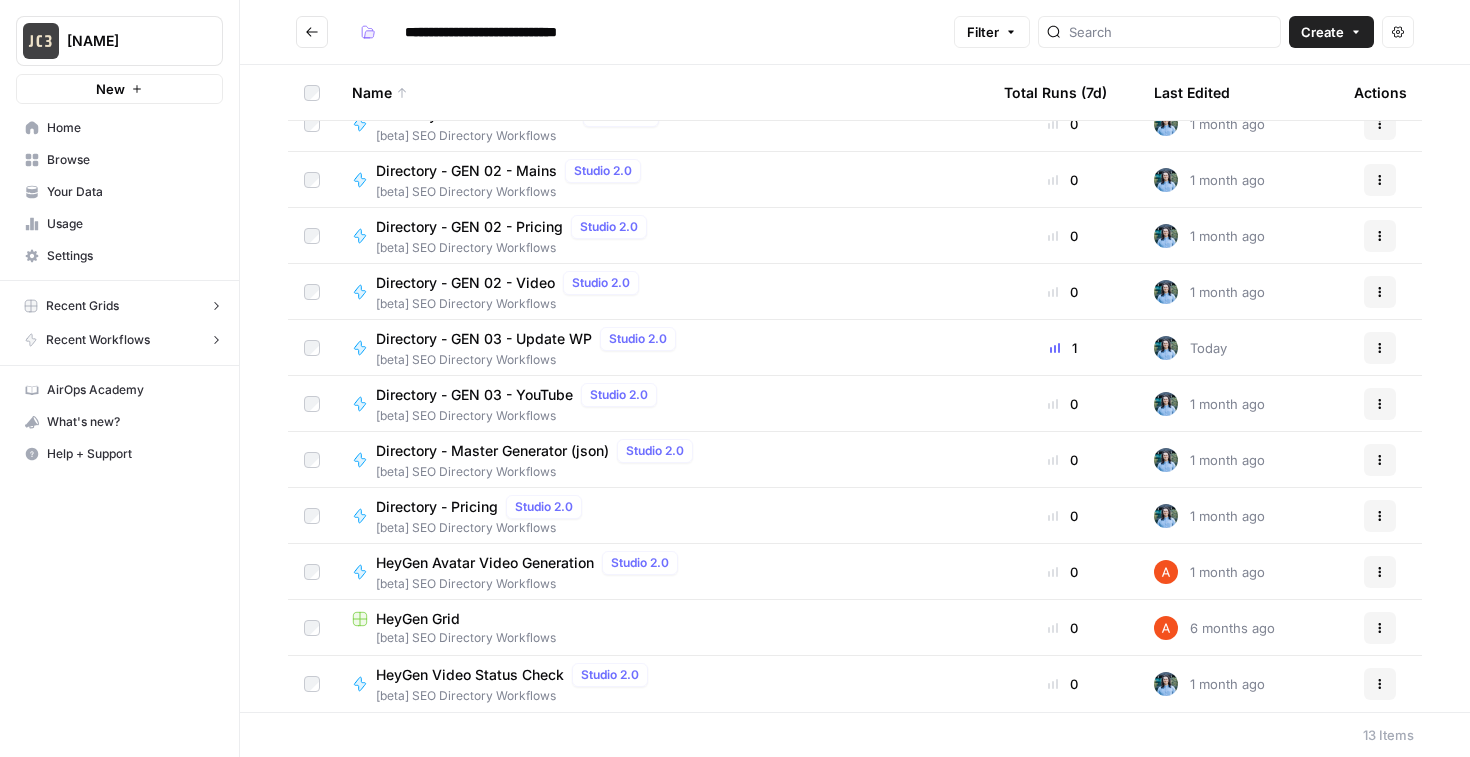 click on "HeyGen Avatar Video Generation" at bounding box center (485, 563) 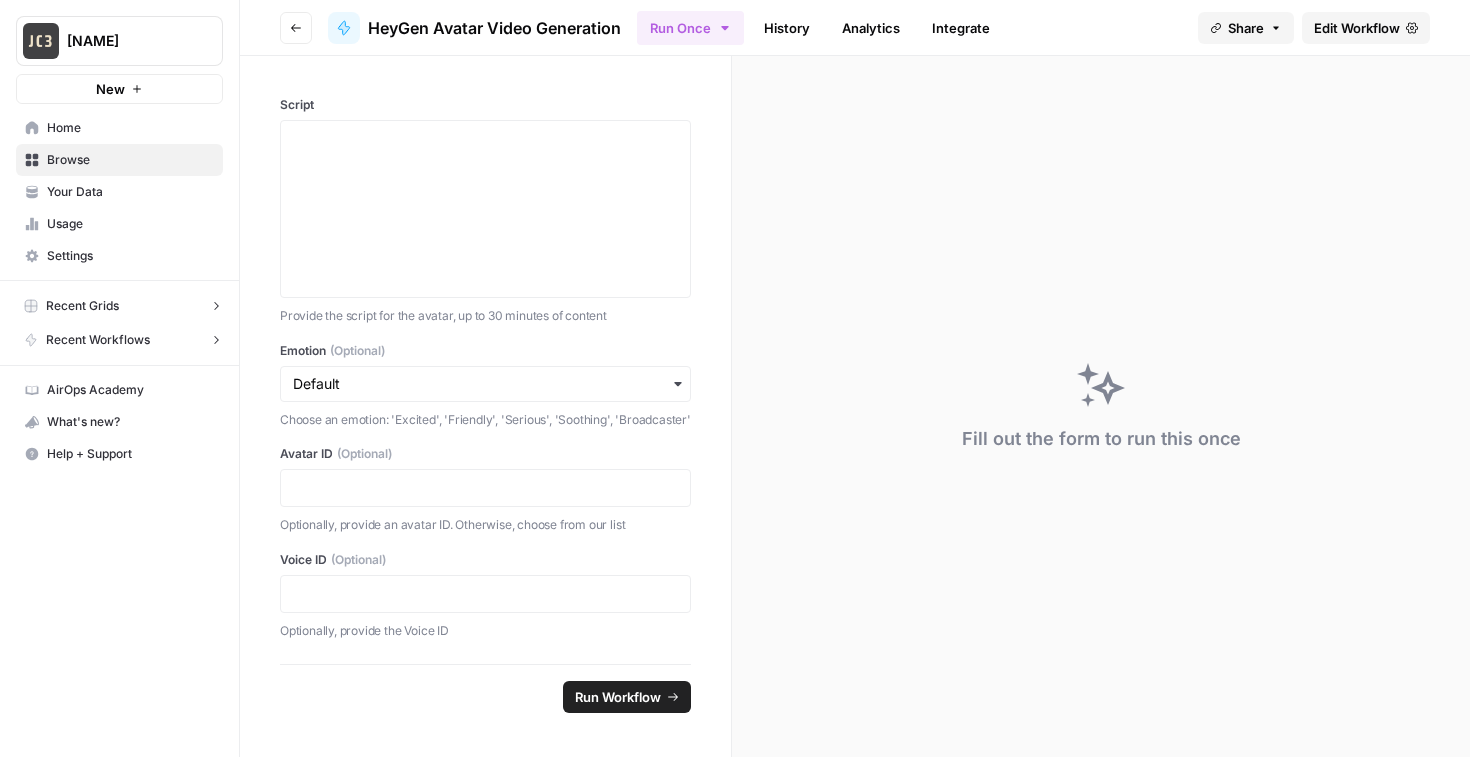 click on "Edit Workflow" at bounding box center [1357, 28] 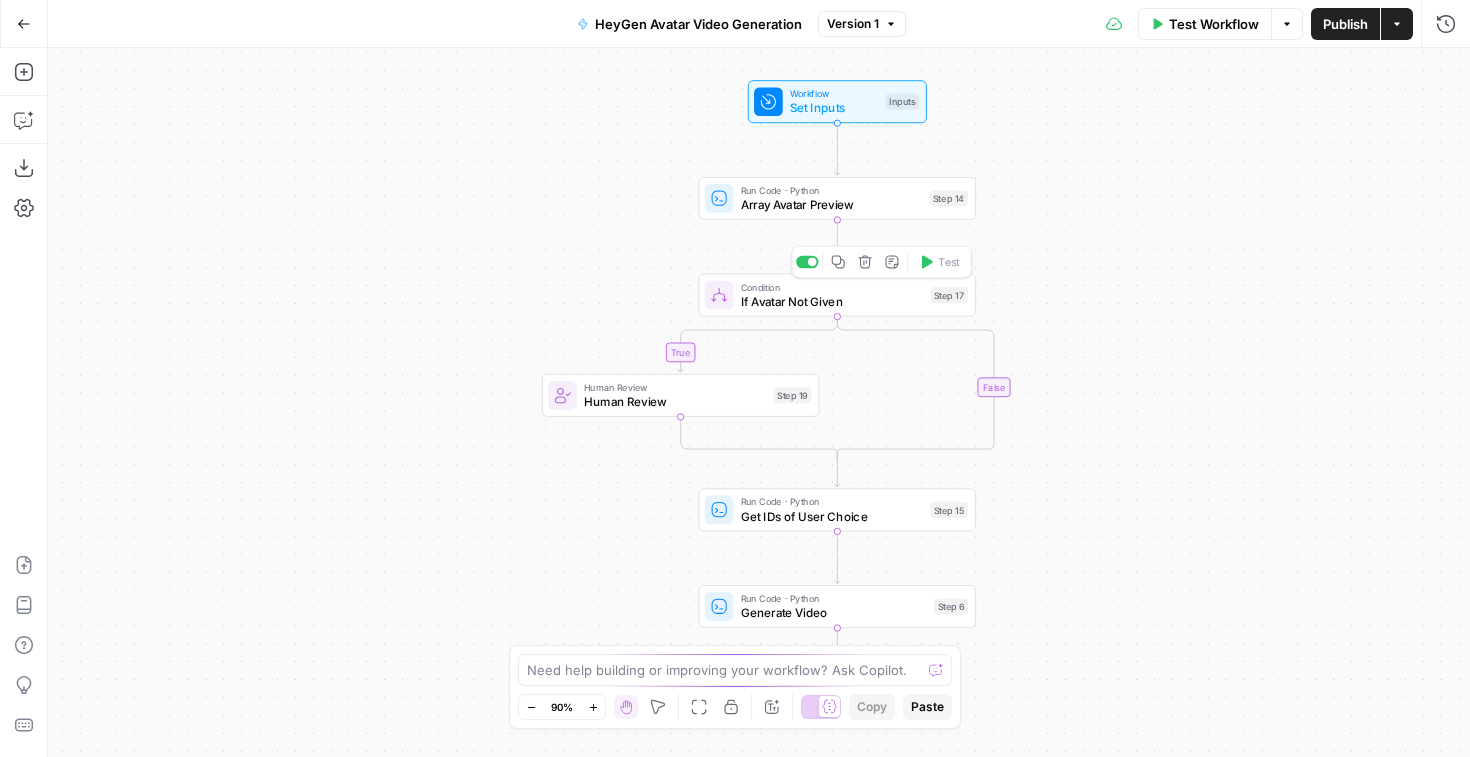 click on "If Avatar Not Given" at bounding box center [832, 301] 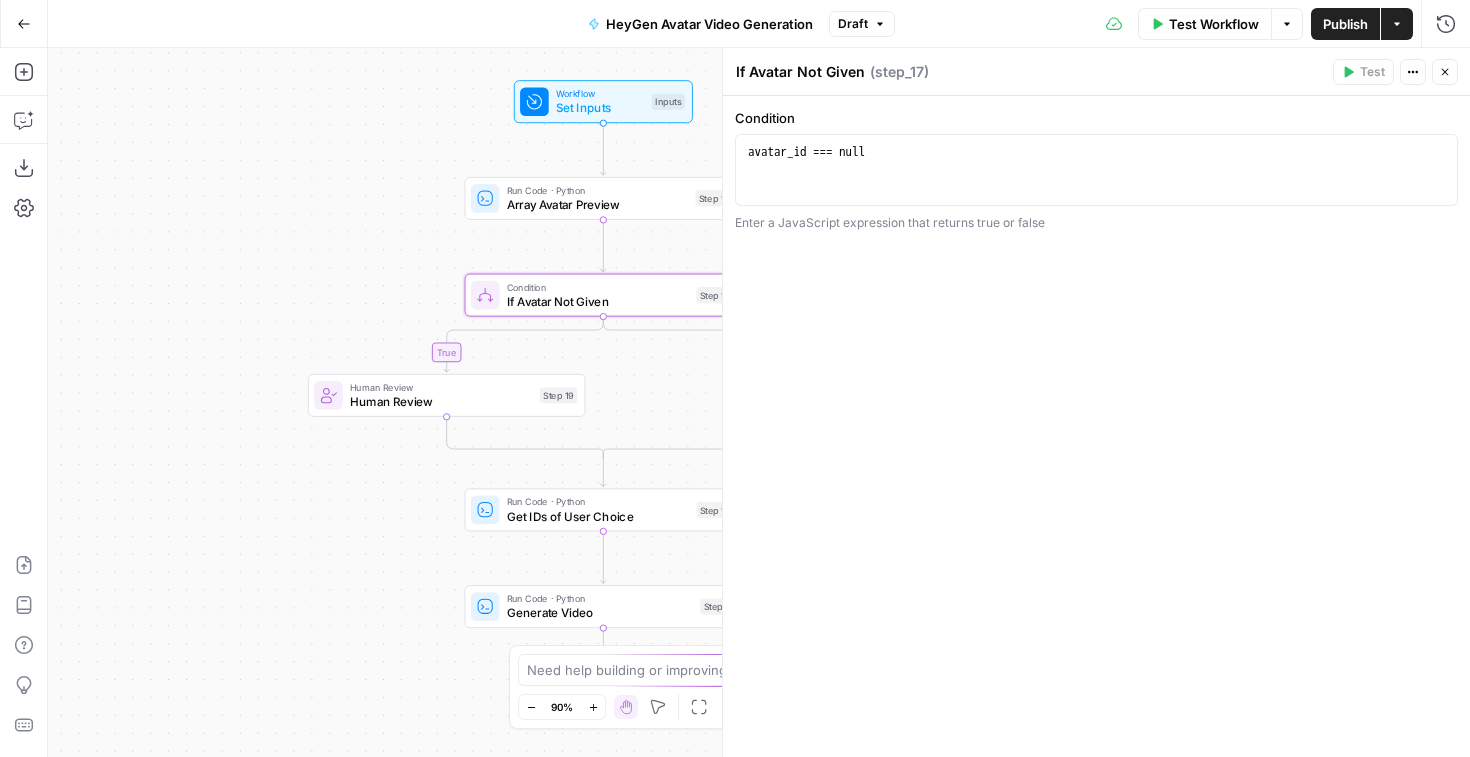 drag, startPoint x: 531, startPoint y: 160, endPoint x: 167, endPoint y: 157, distance: 364.01236 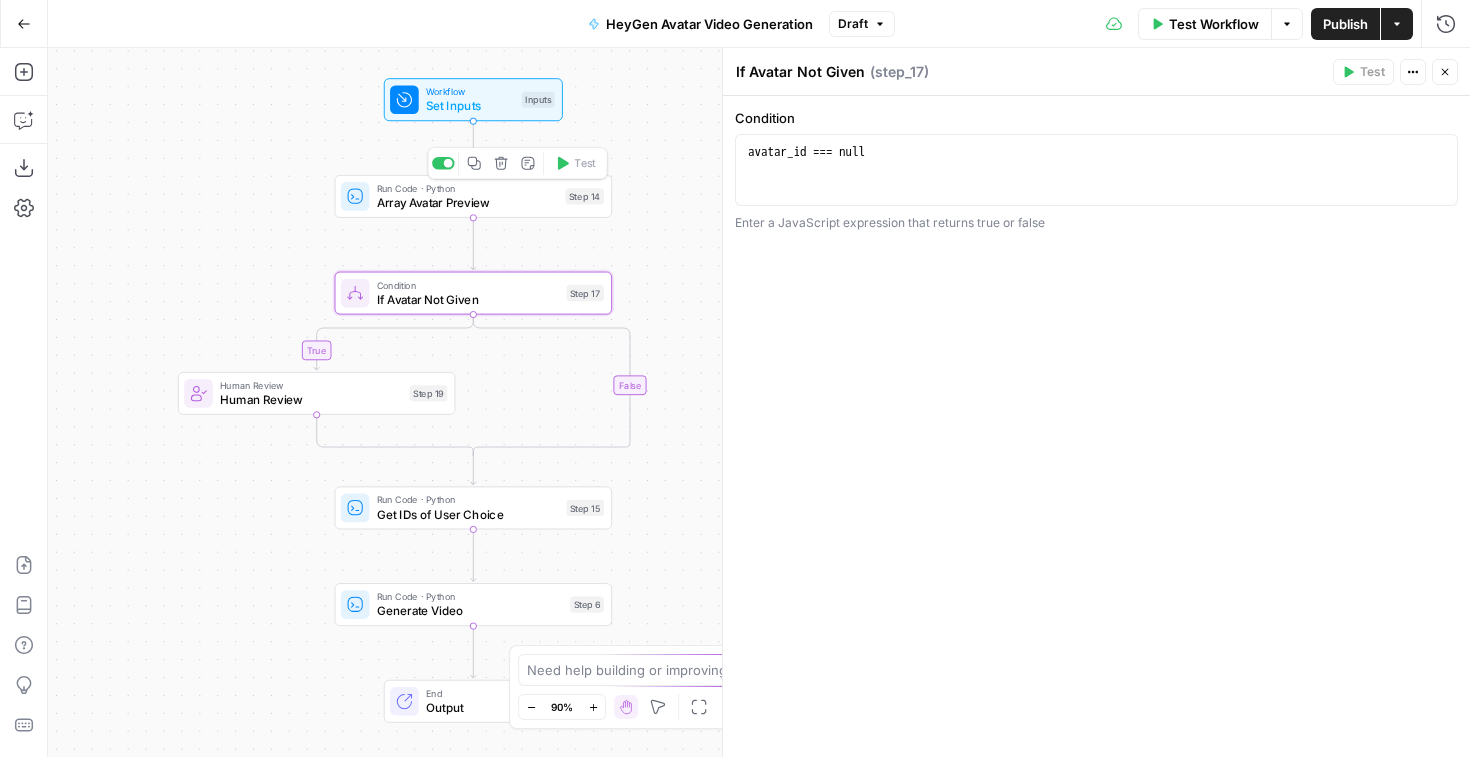 click on "Array Avatar Preview" at bounding box center (468, 203) 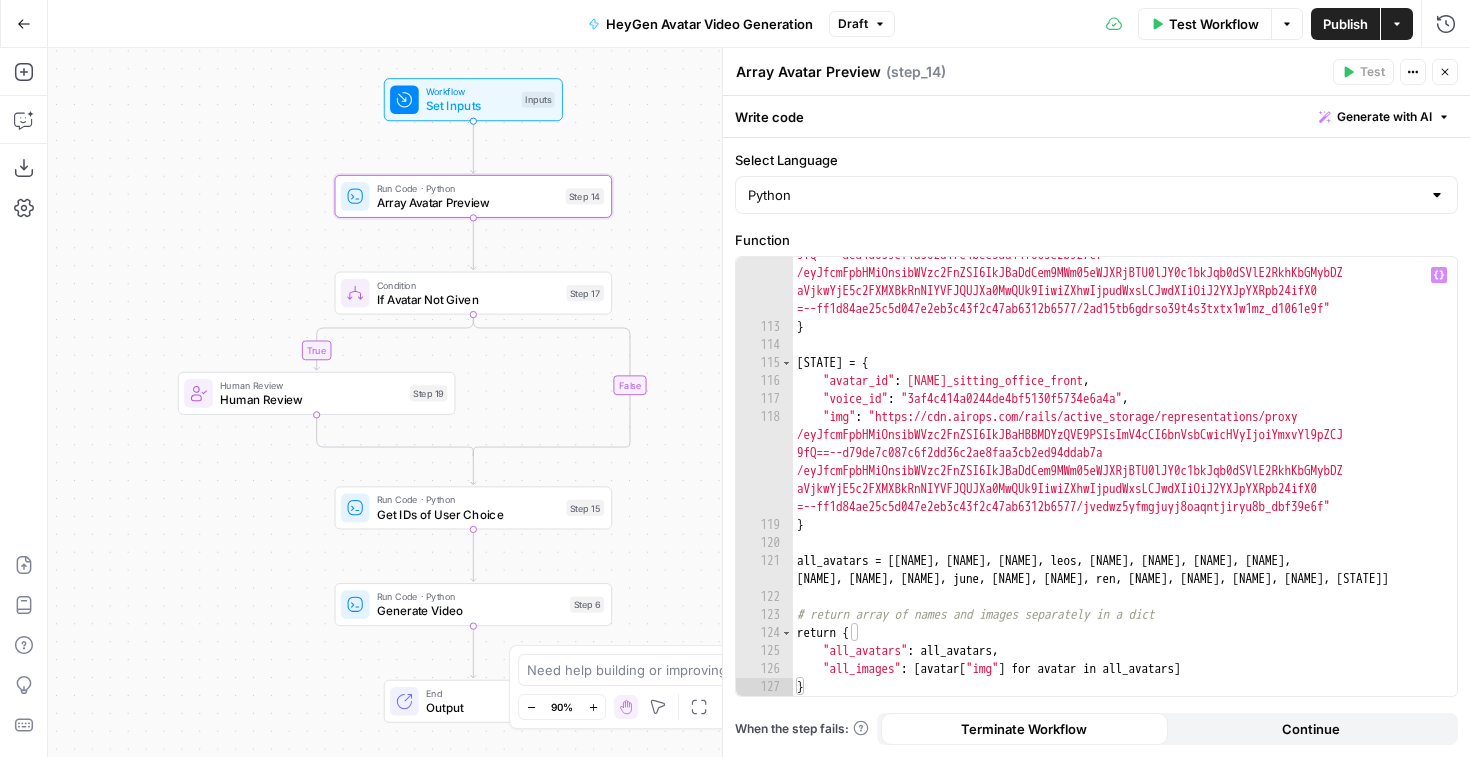 scroll, scrollTop: 3665, scrollLeft: 0, axis: vertical 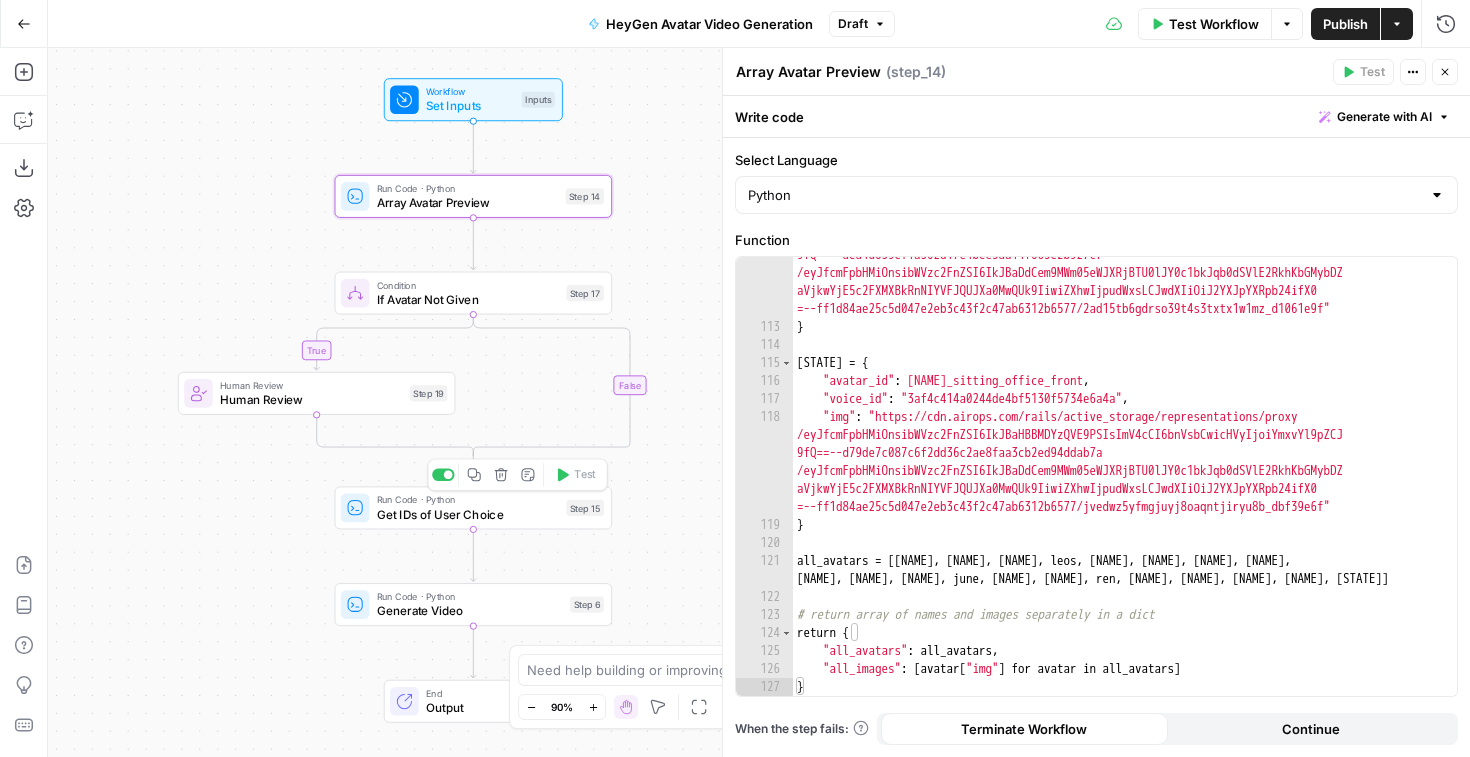 click on "Get IDs of User Choice" at bounding box center [468, 514] 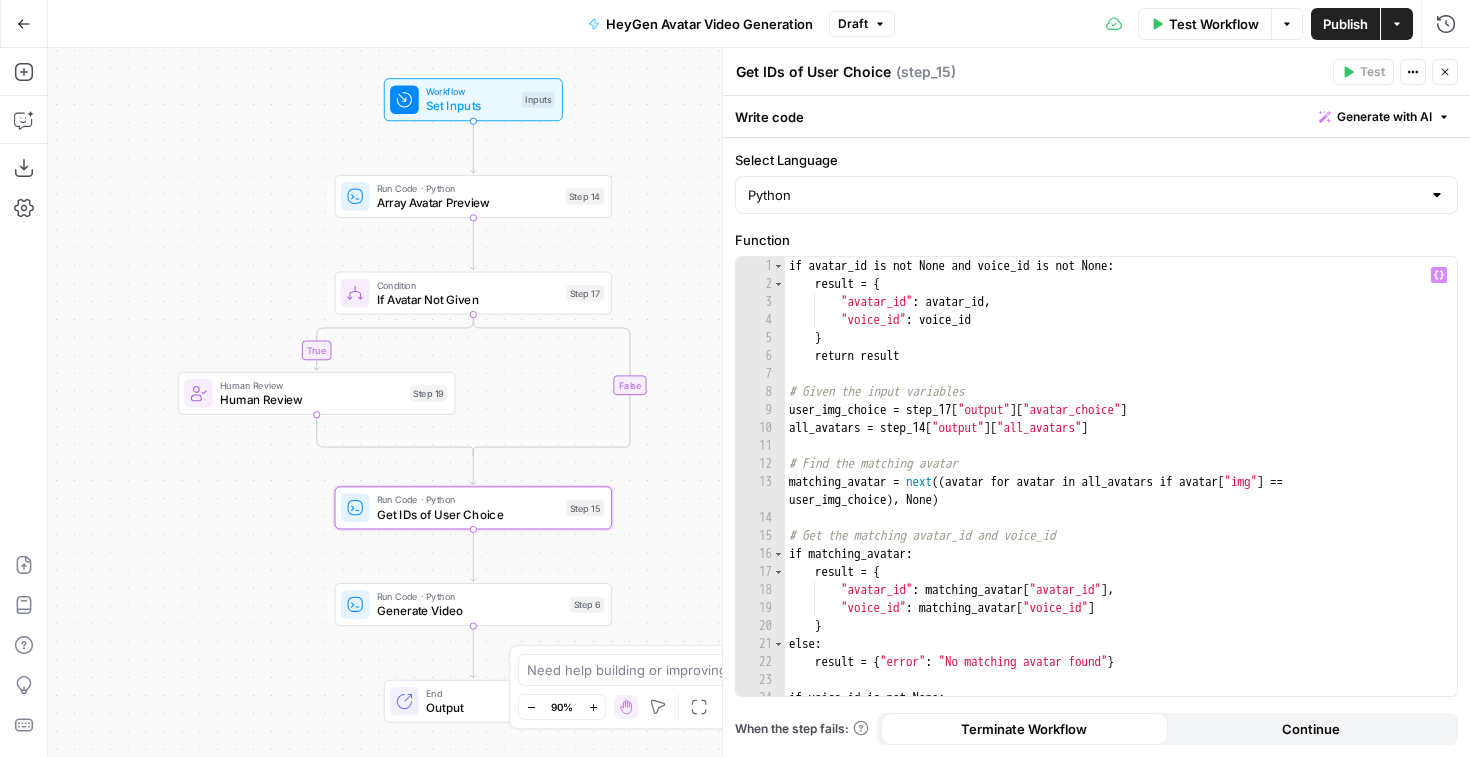 scroll, scrollTop: 0, scrollLeft: 0, axis: both 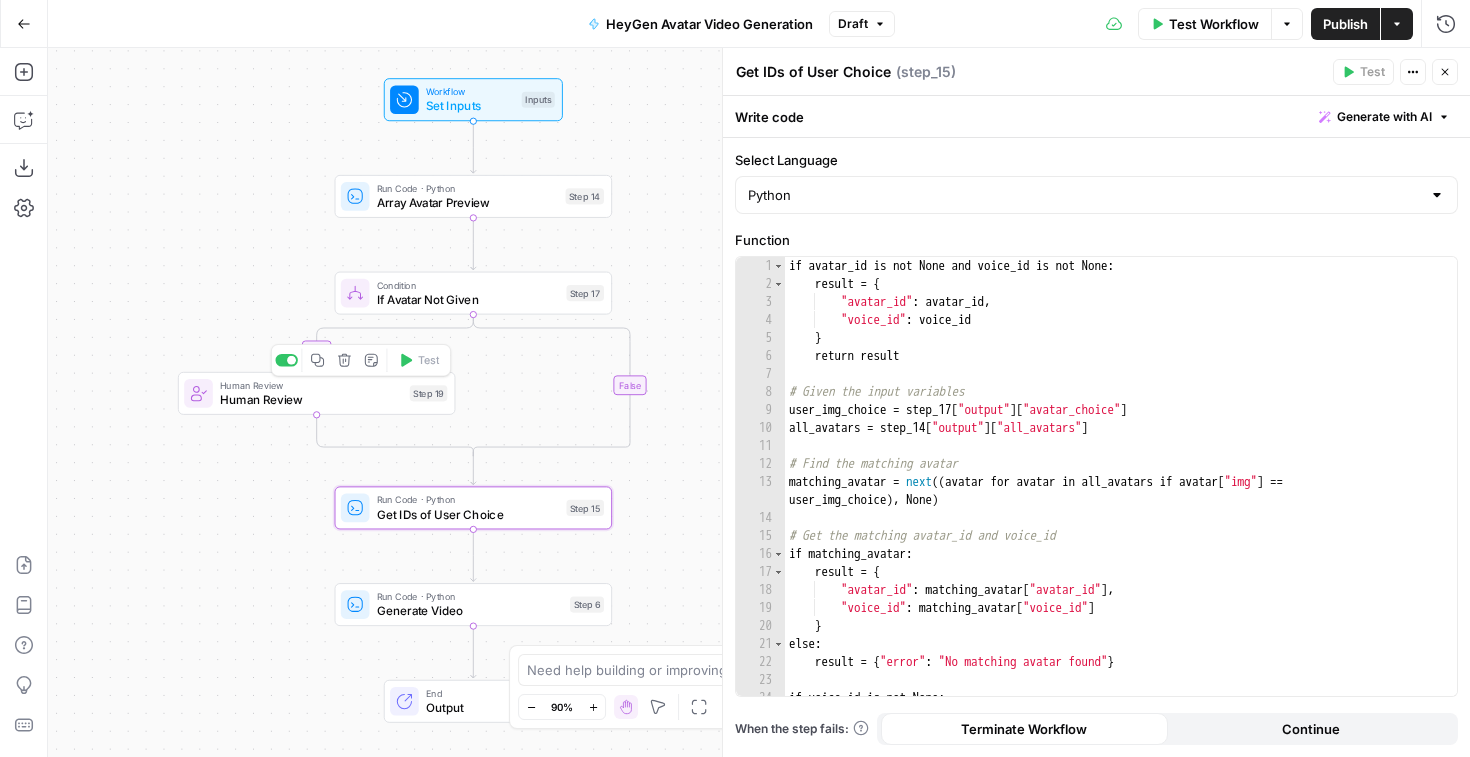 click on "Human Review" at bounding box center (311, 400) 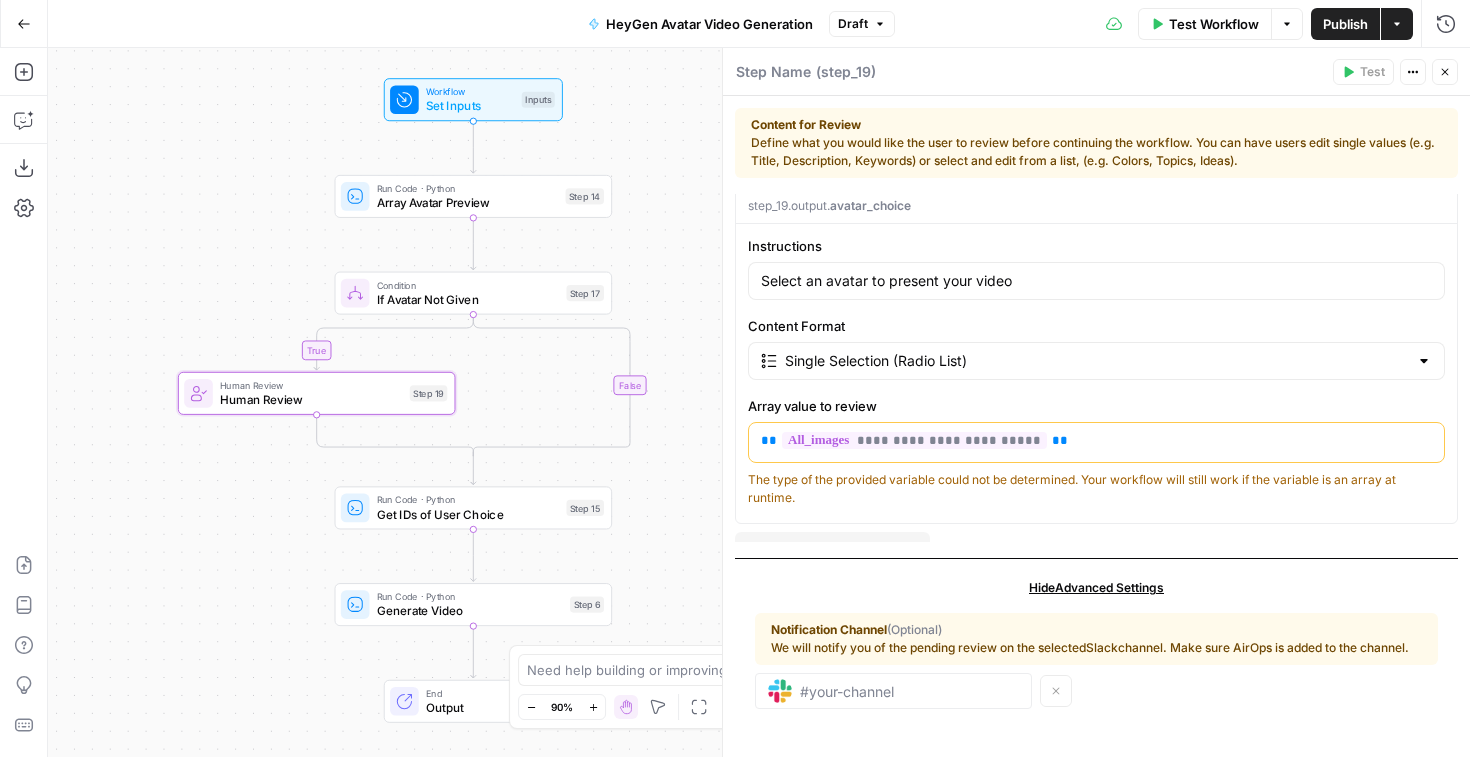 scroll, scrollTop: 76, scrollLeft: 0, axis: vertical 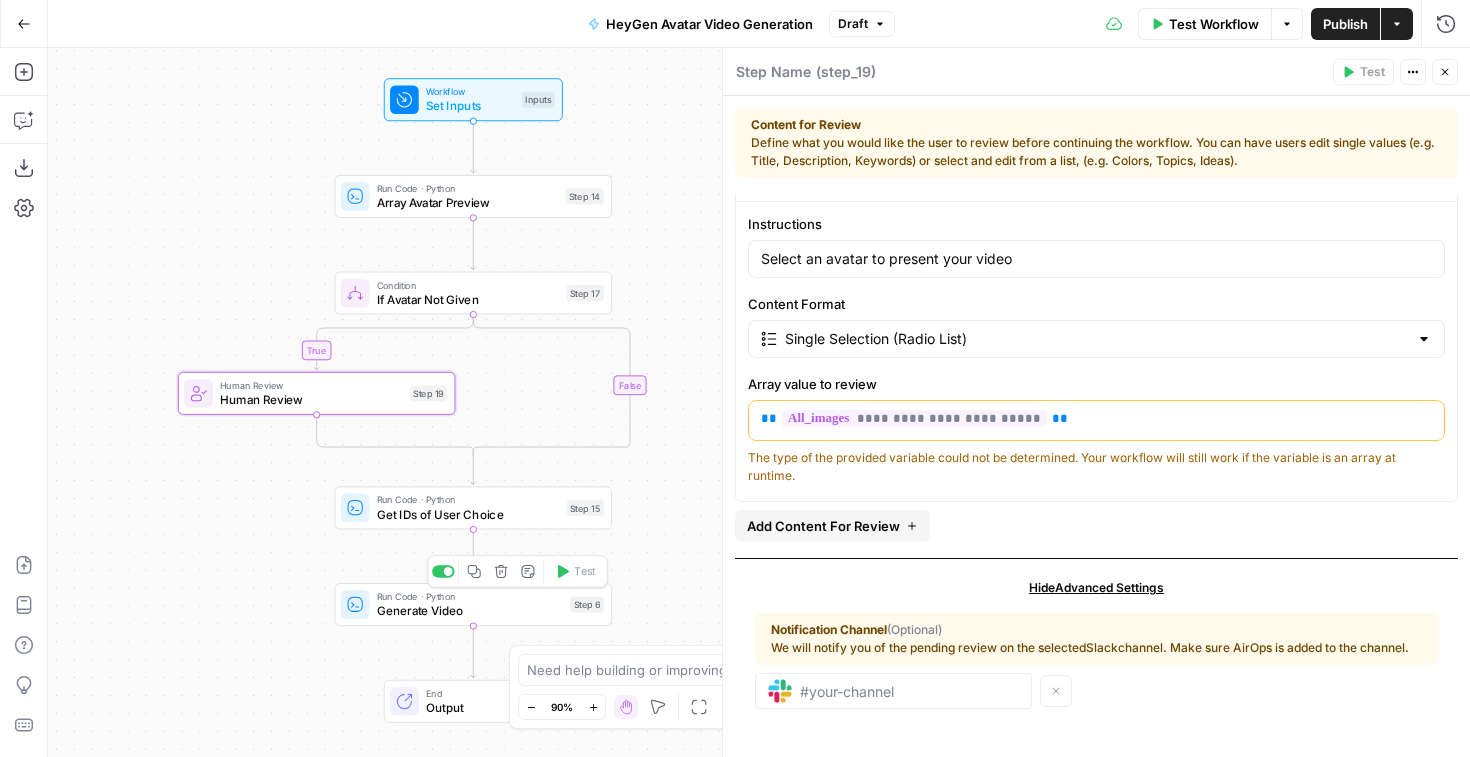 click on "Generate Video" at bounding box center [470, 611] 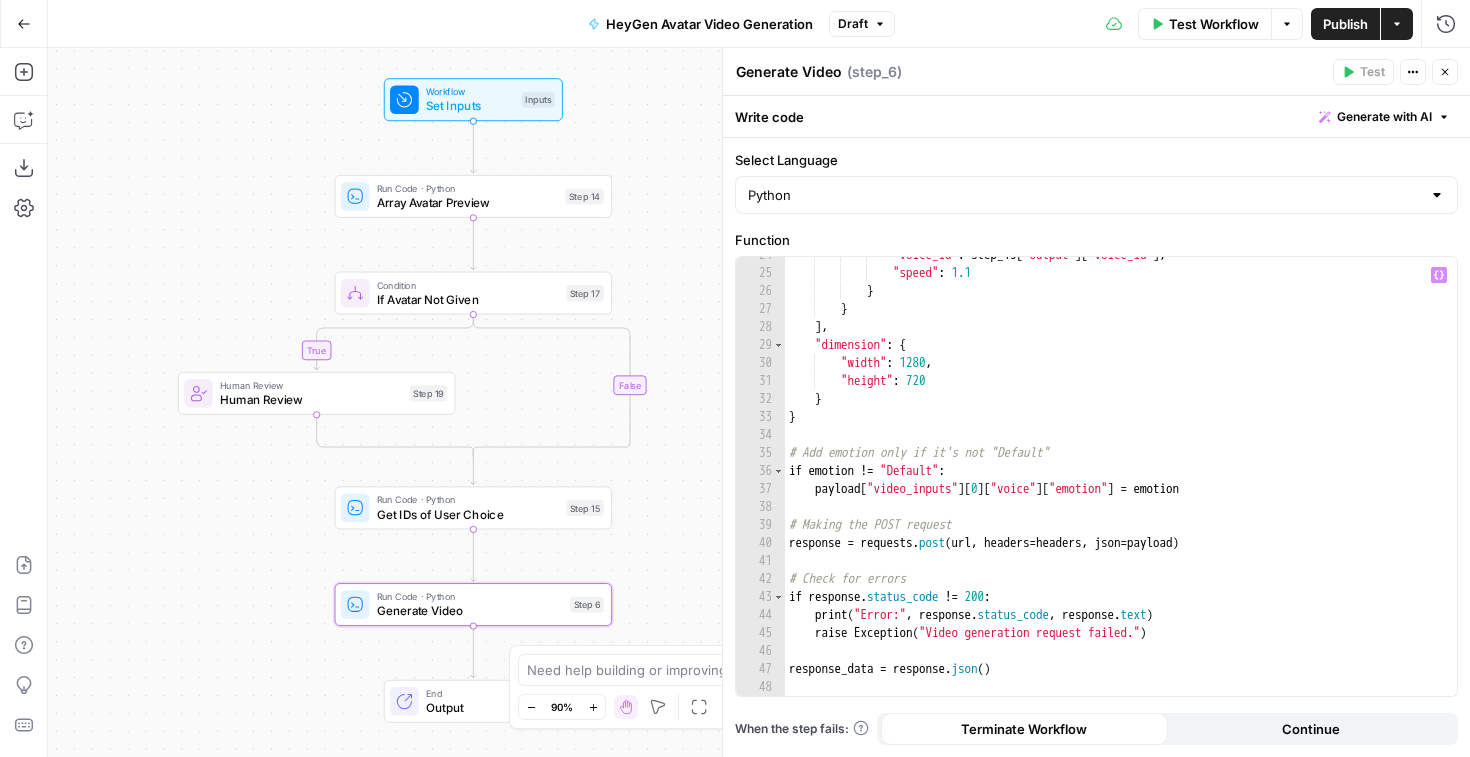 scroll, scrollTop: 551, scrollLeft: 0, axis: vertical 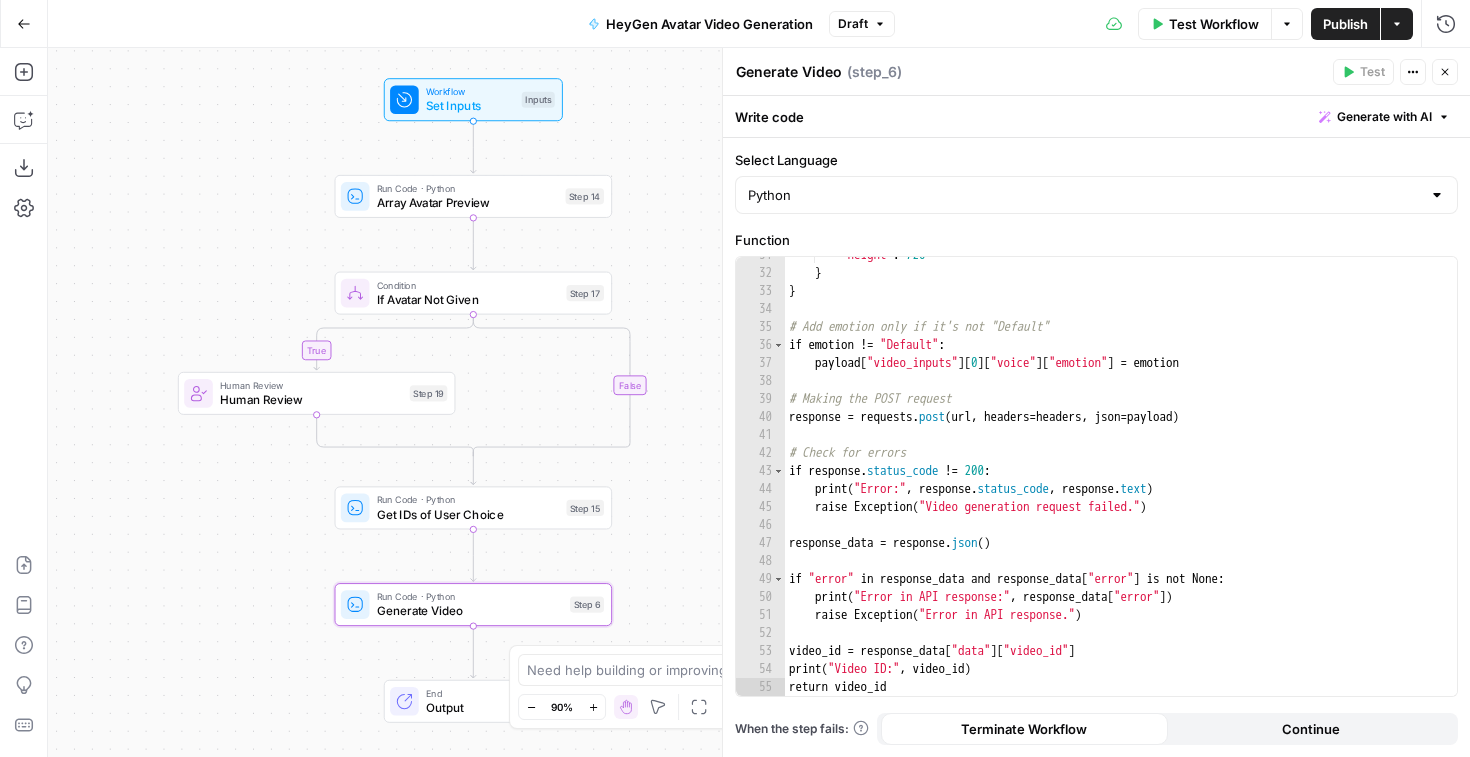 click on "Close" at bounding box center (1445, 72) 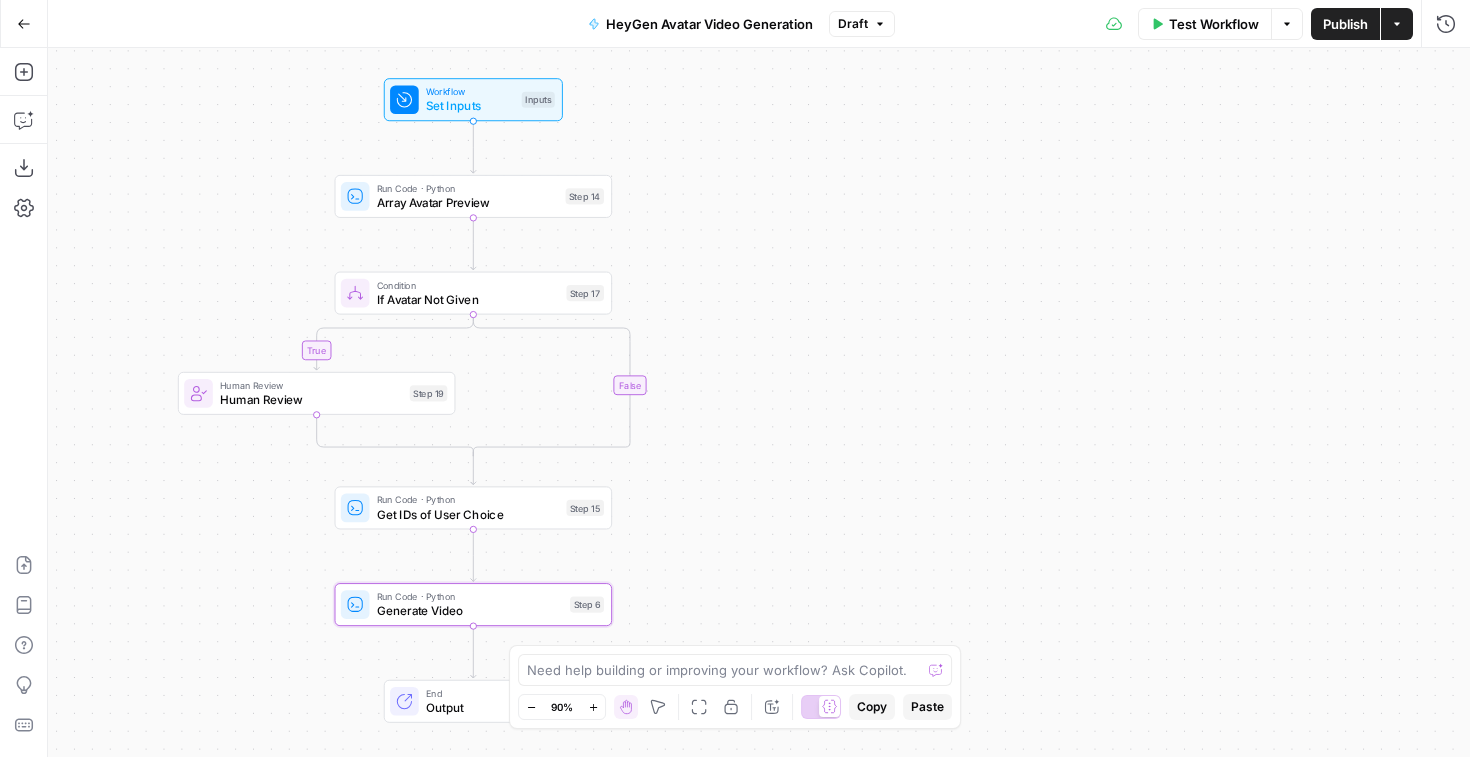 click 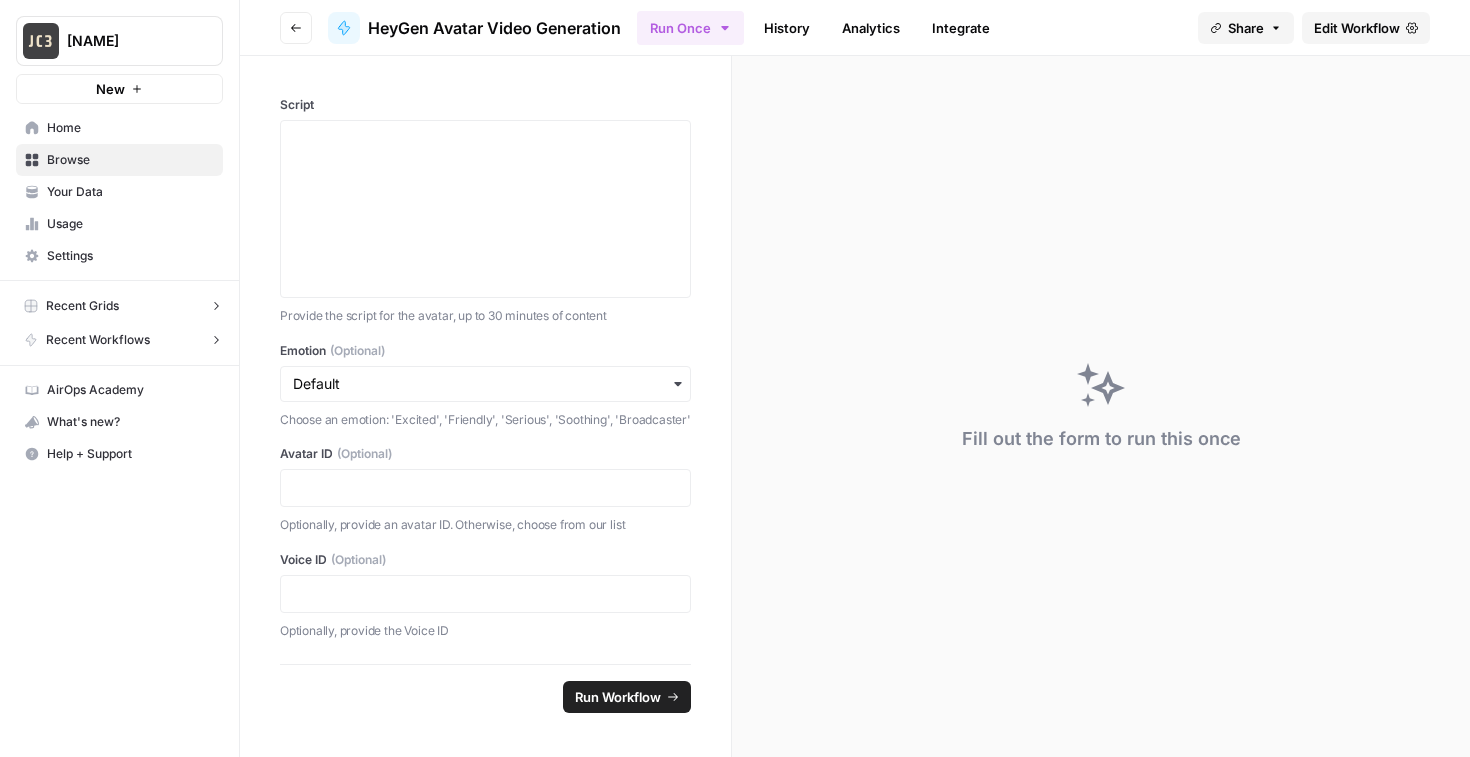 click on "Go back" at bounding box center (296, 28) 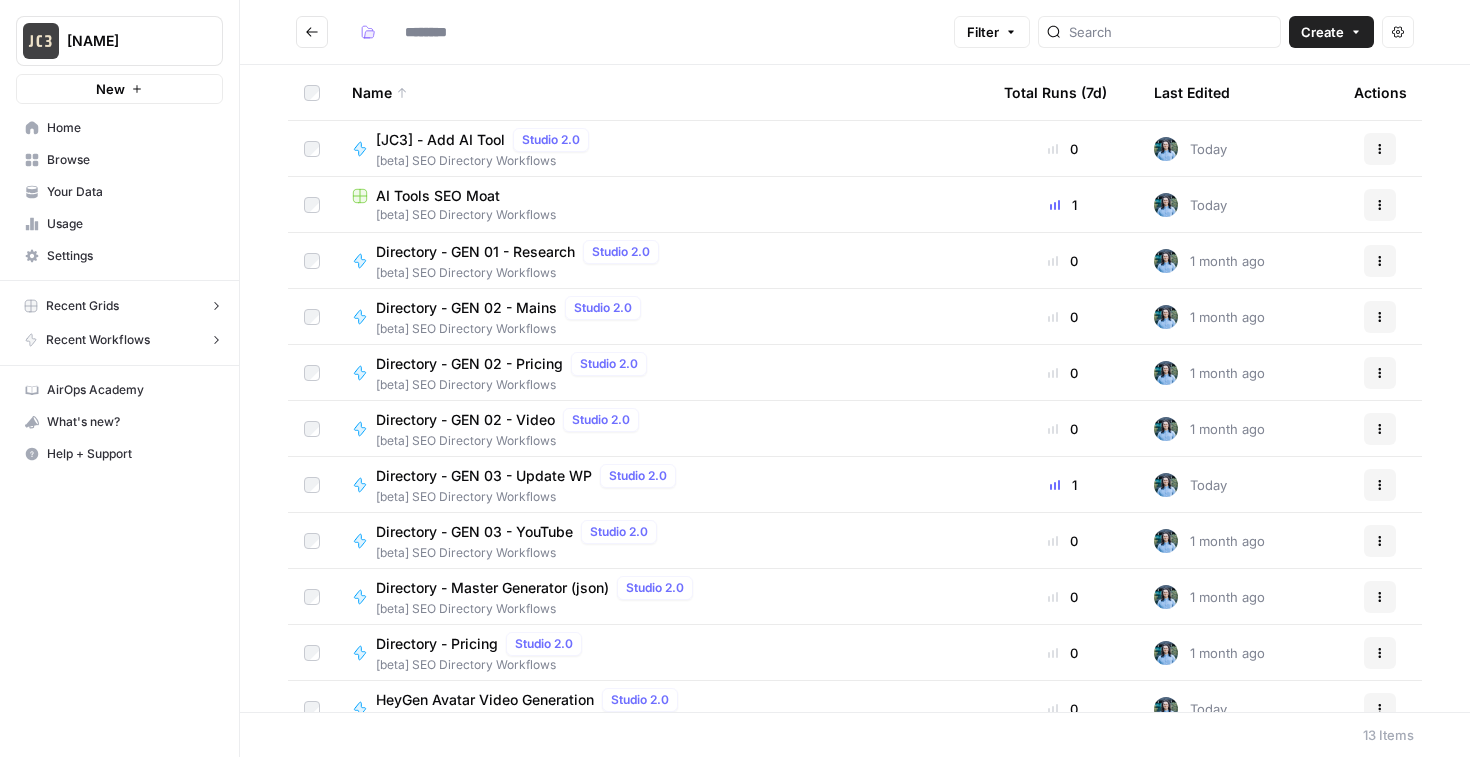 type on "**********" 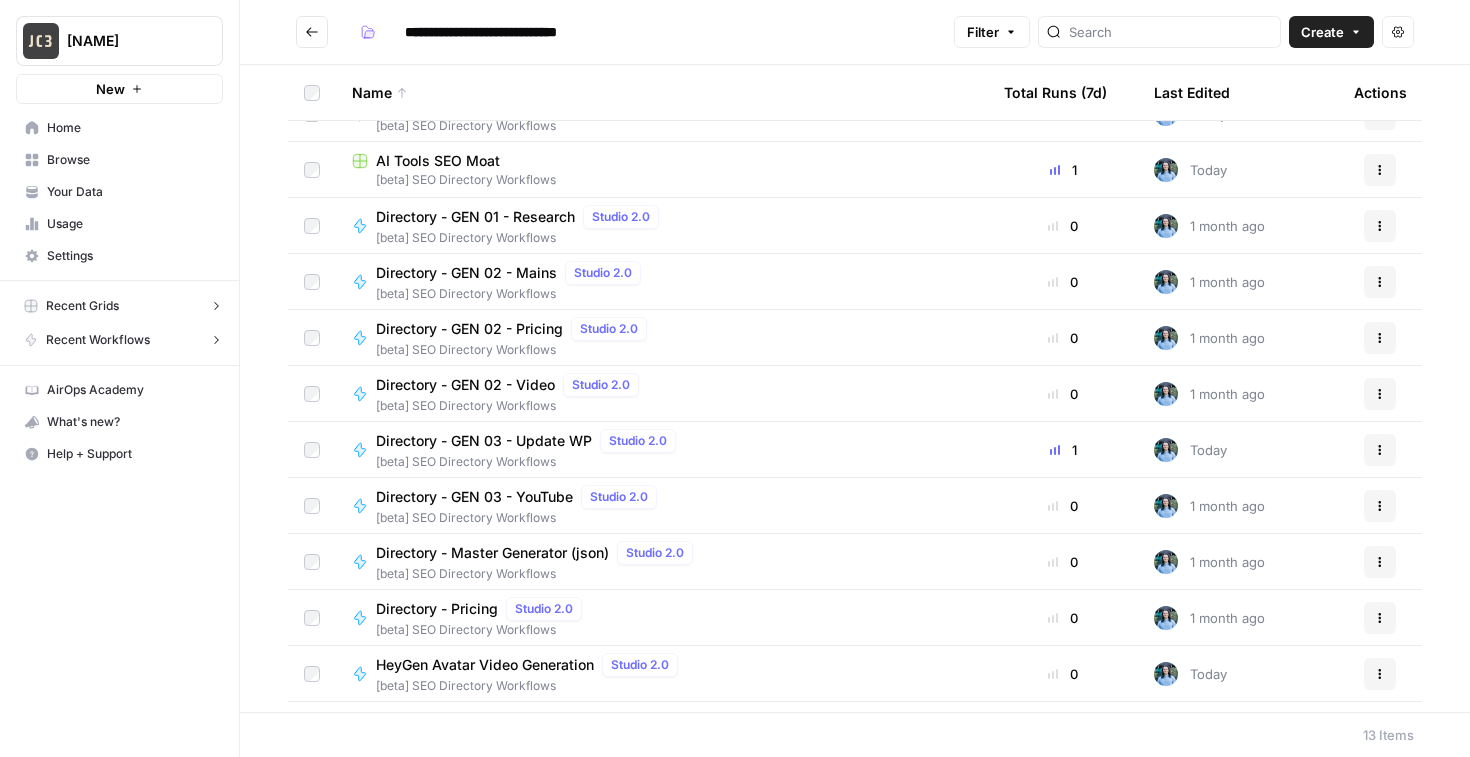 scroll, scrollTop: 0, scrollLeft: 0, axis: both 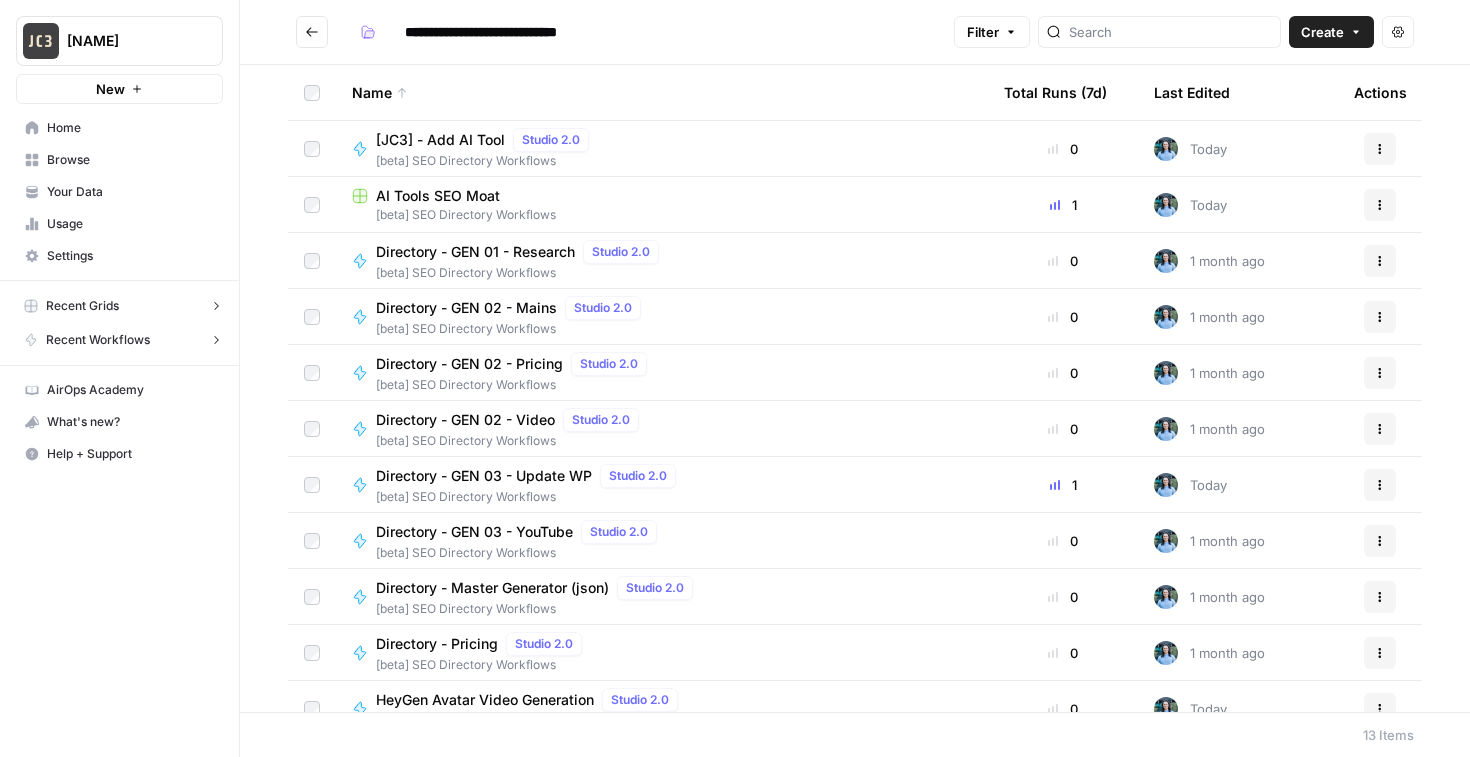 click 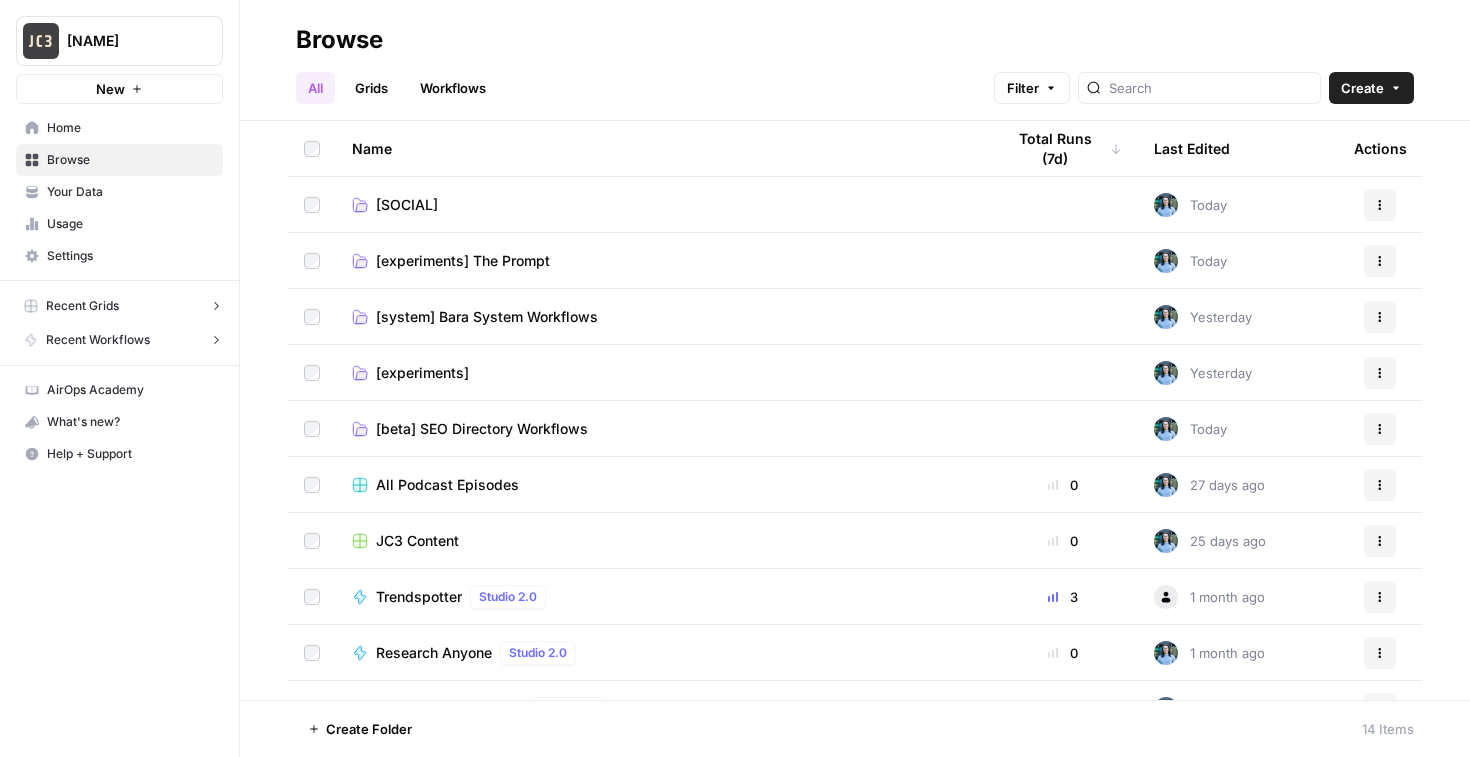 click on "[experiments]" at bounding box center [422, 373] 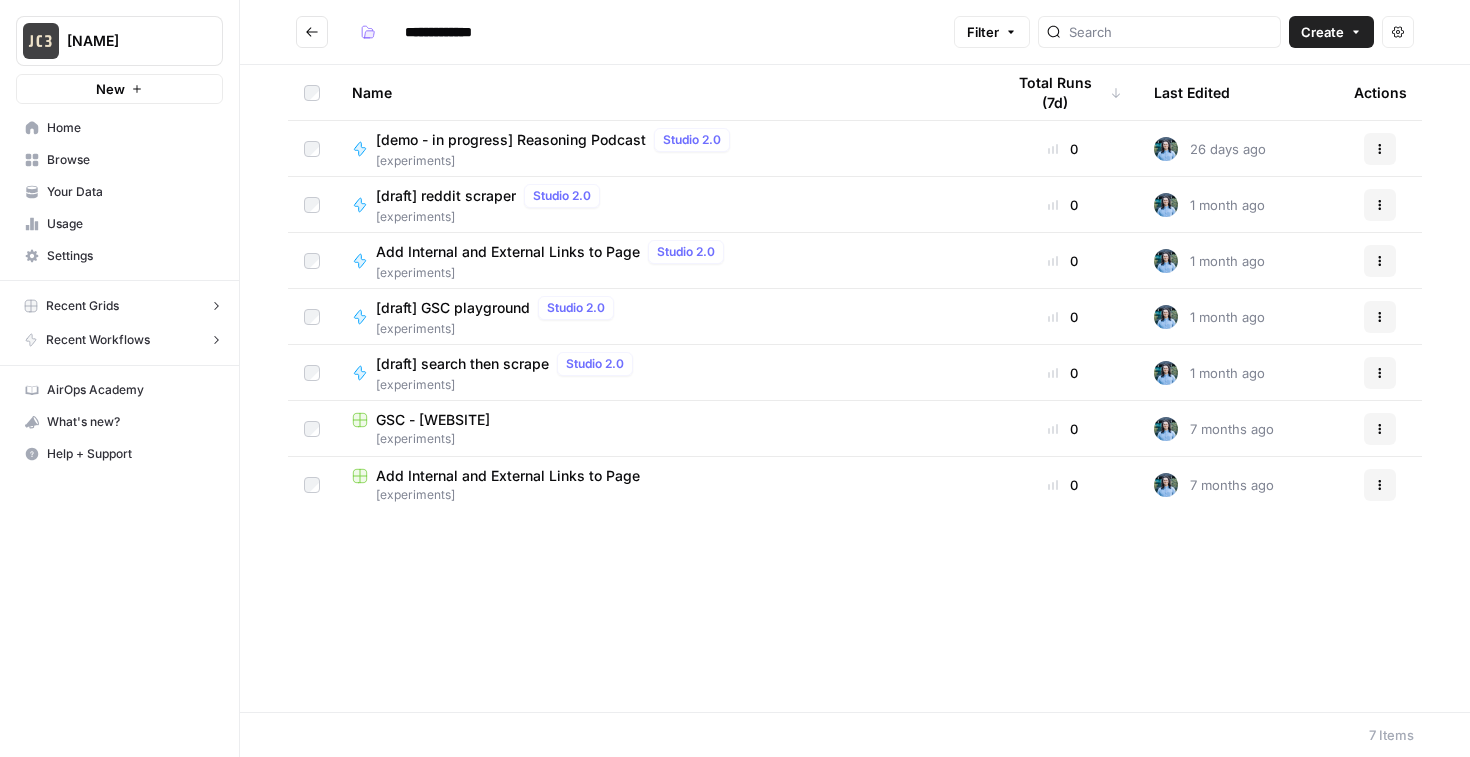 click on "[demo - in progress] Reasoning Podcast" at bounding box center (511, 140) 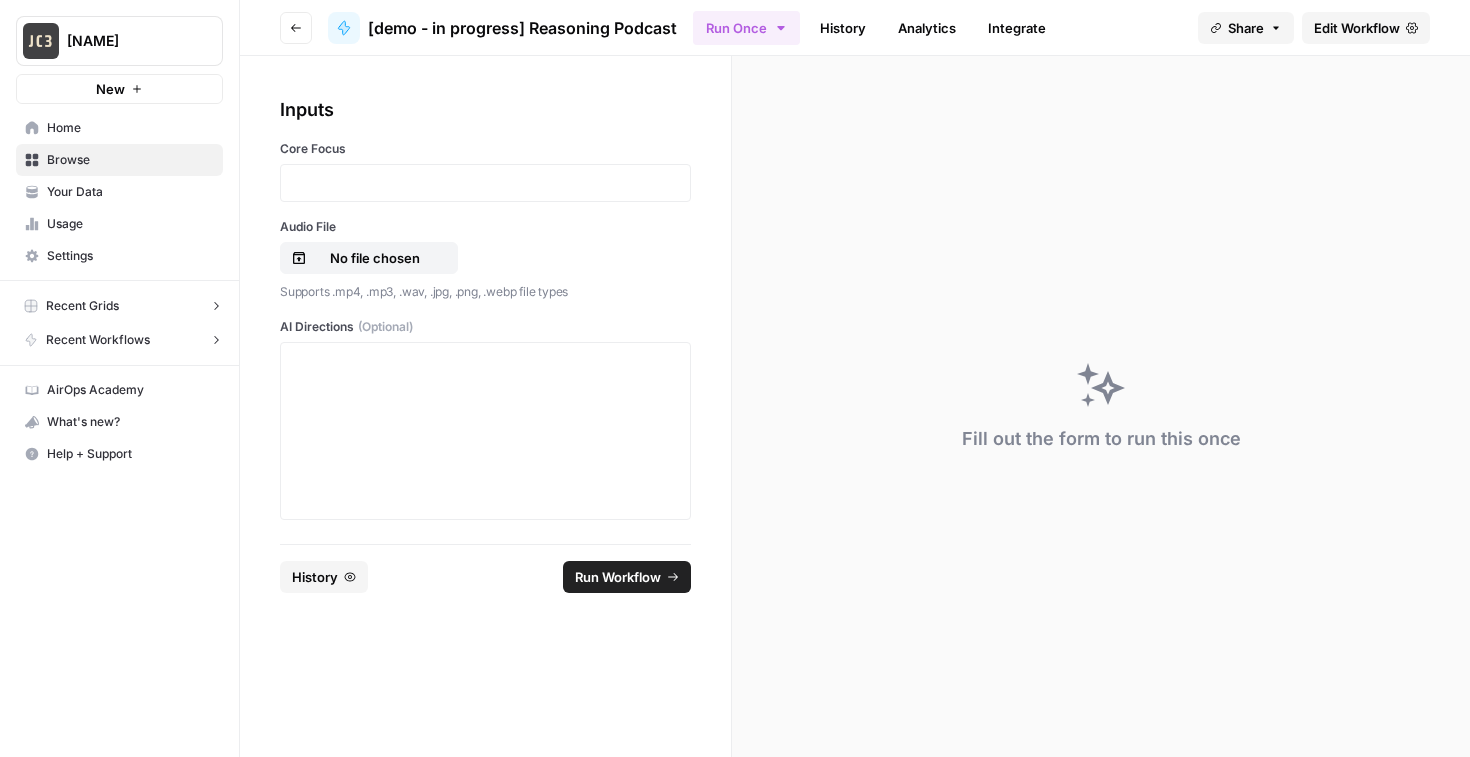 click on "Edit Workflow" at bounding box center (1357, 28) 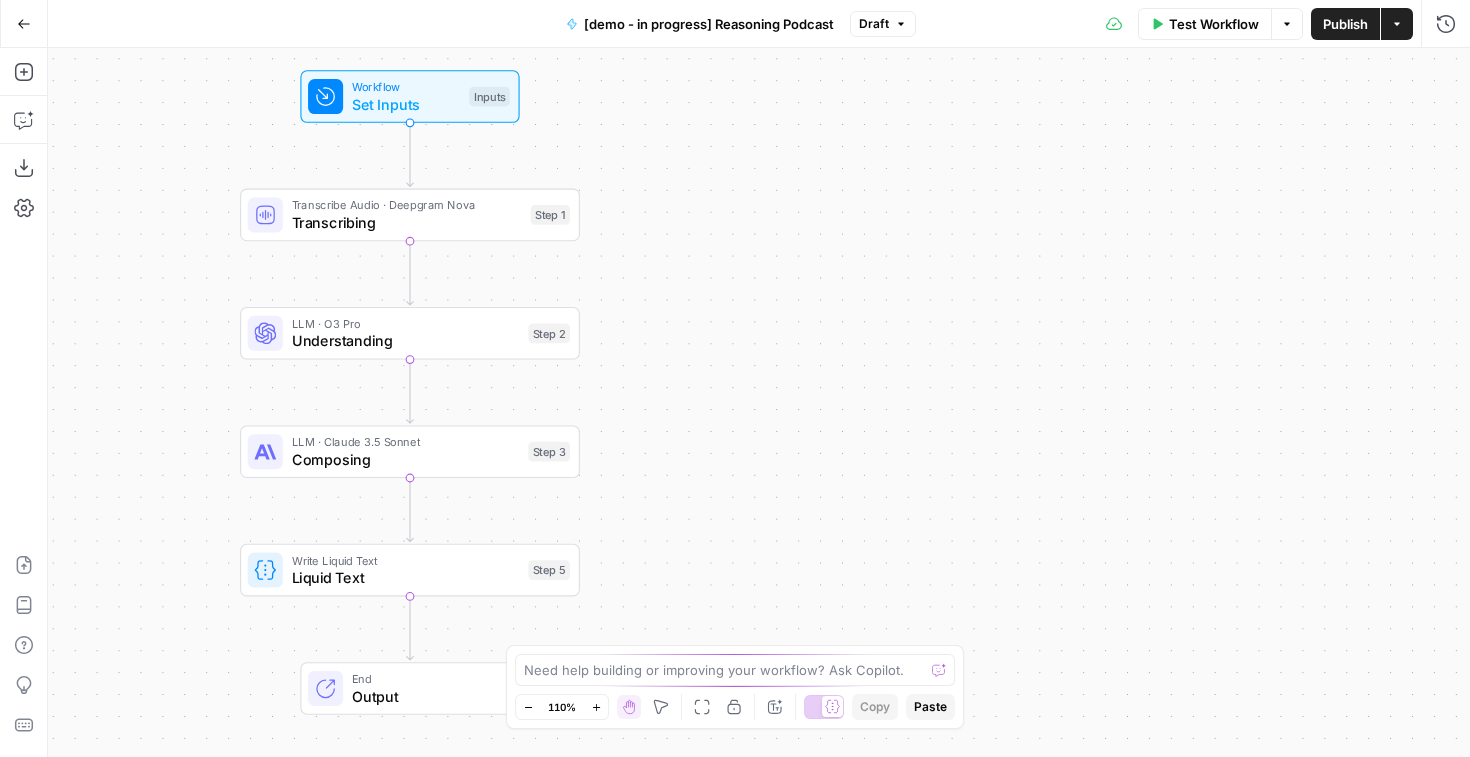 drag, startPoint x: 1140, startPoint y: 422, endPoint x: 791, endPoint y: 412, distance: 349.14325 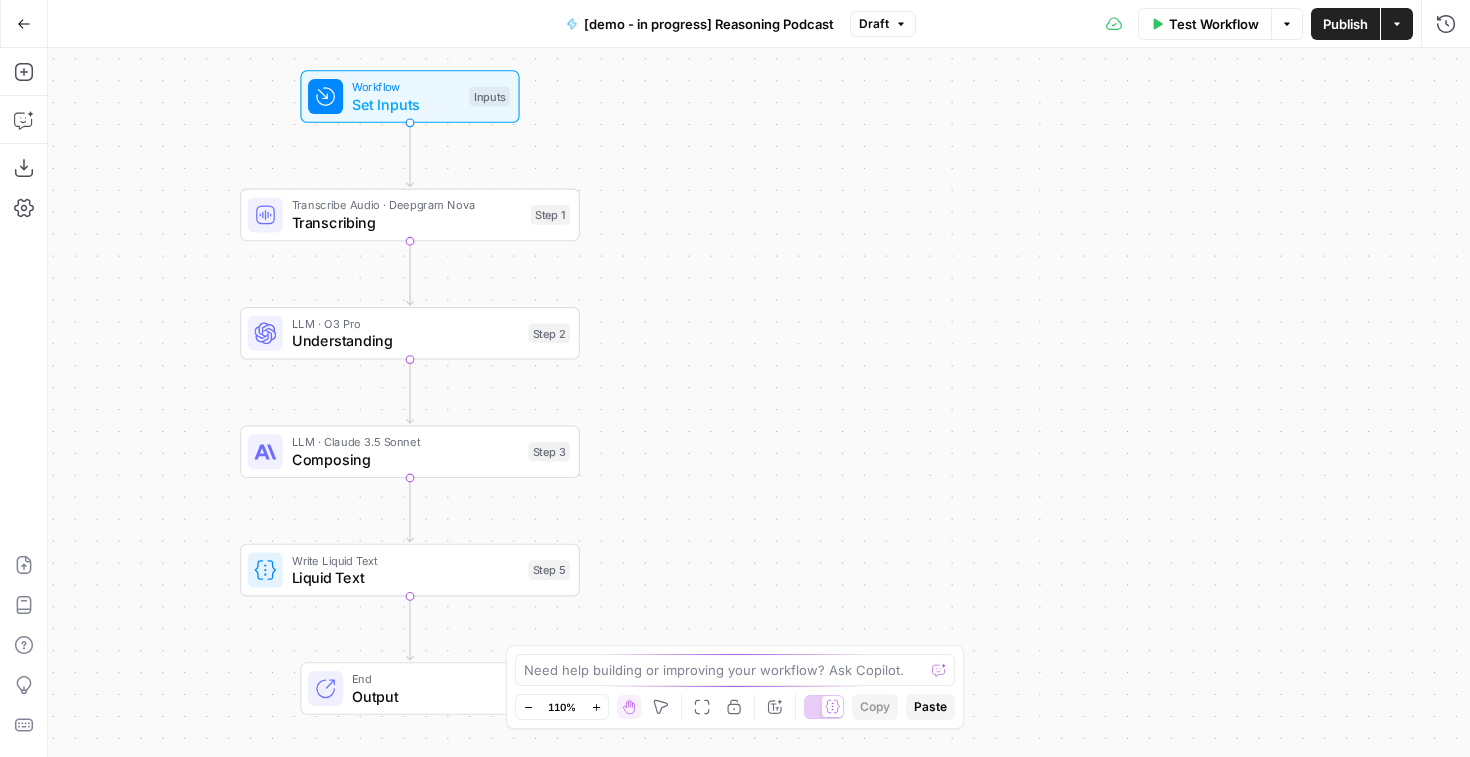 click on "Understanding" at bounding box center (406, 341) 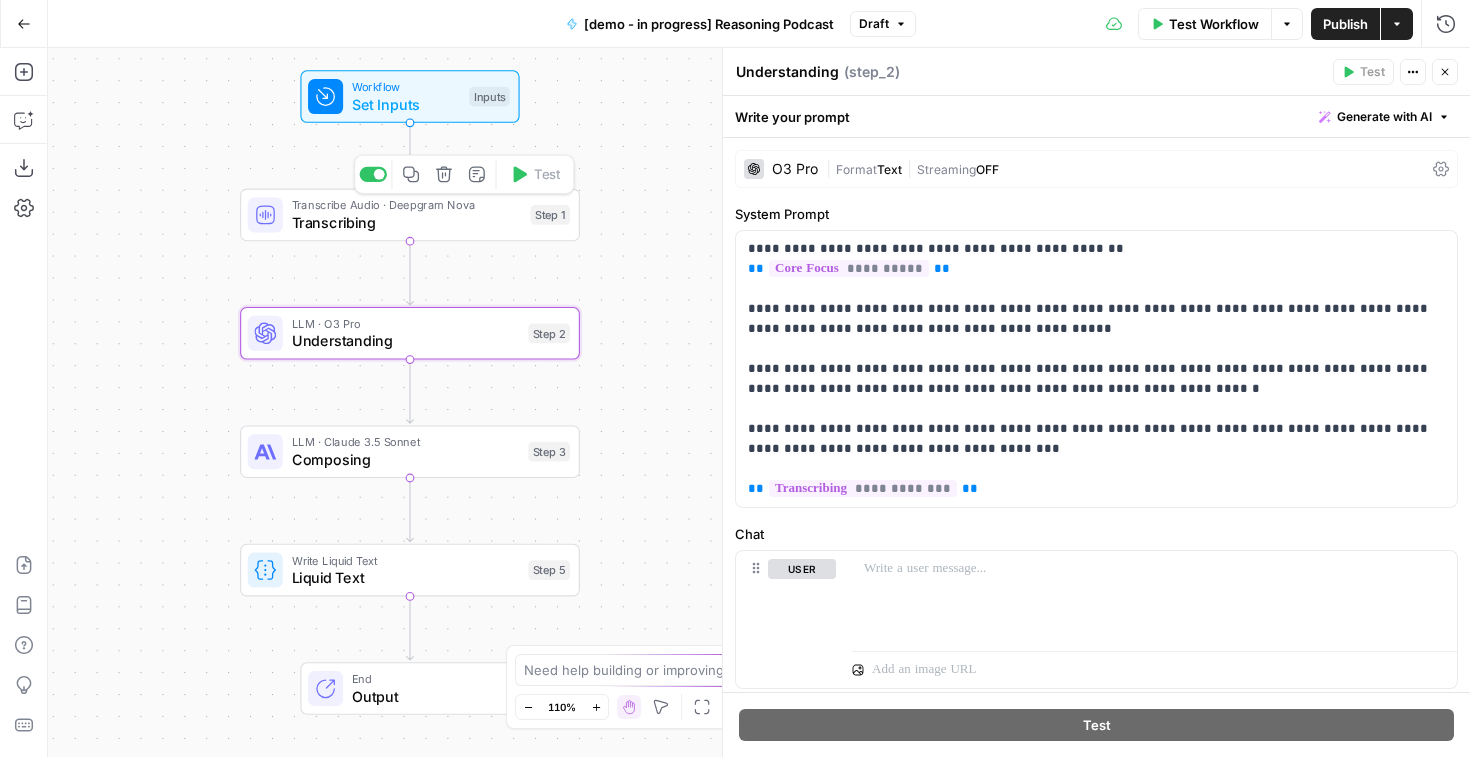 click on "Transcribing" at bounding box center (407, 223) 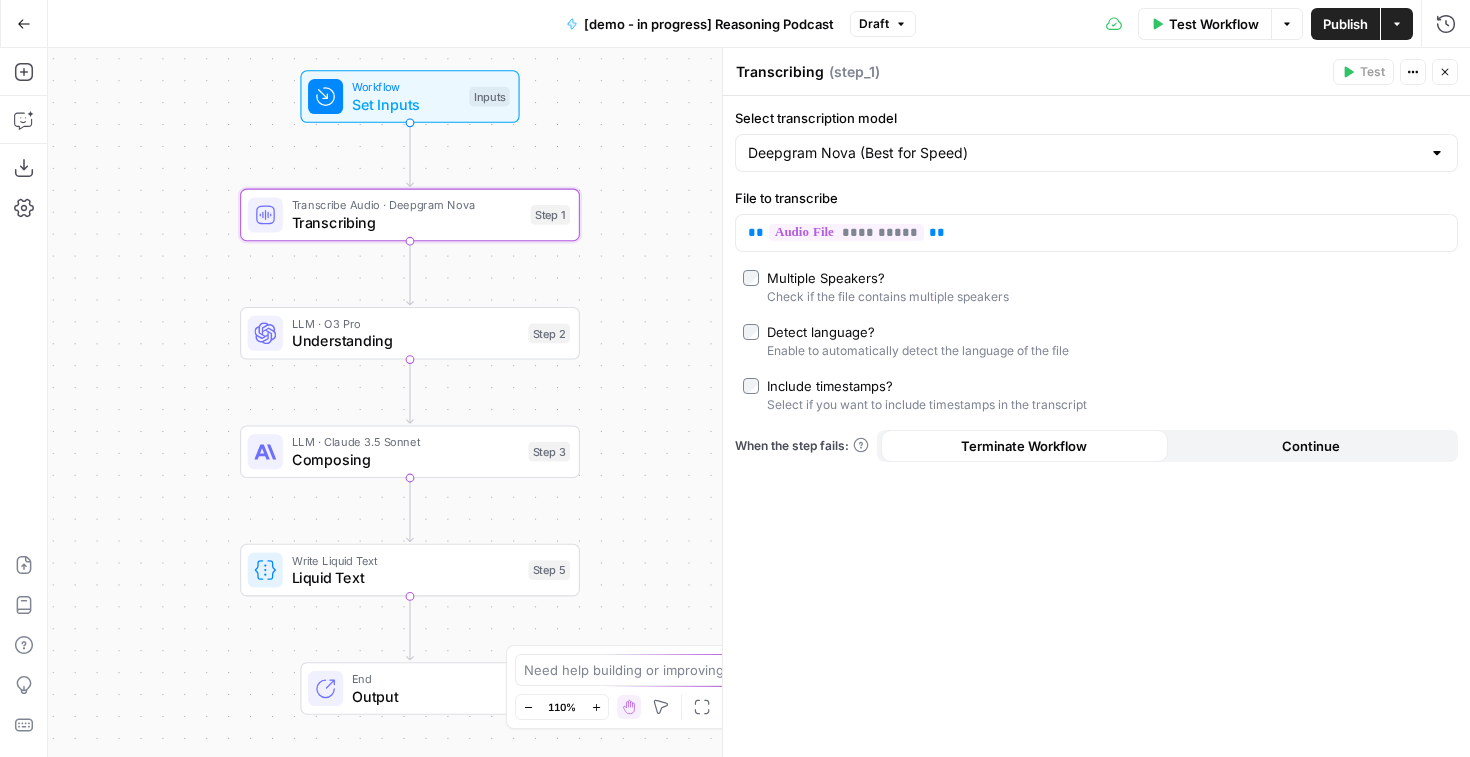 click on "Composing" at bounding box center (406, 459) 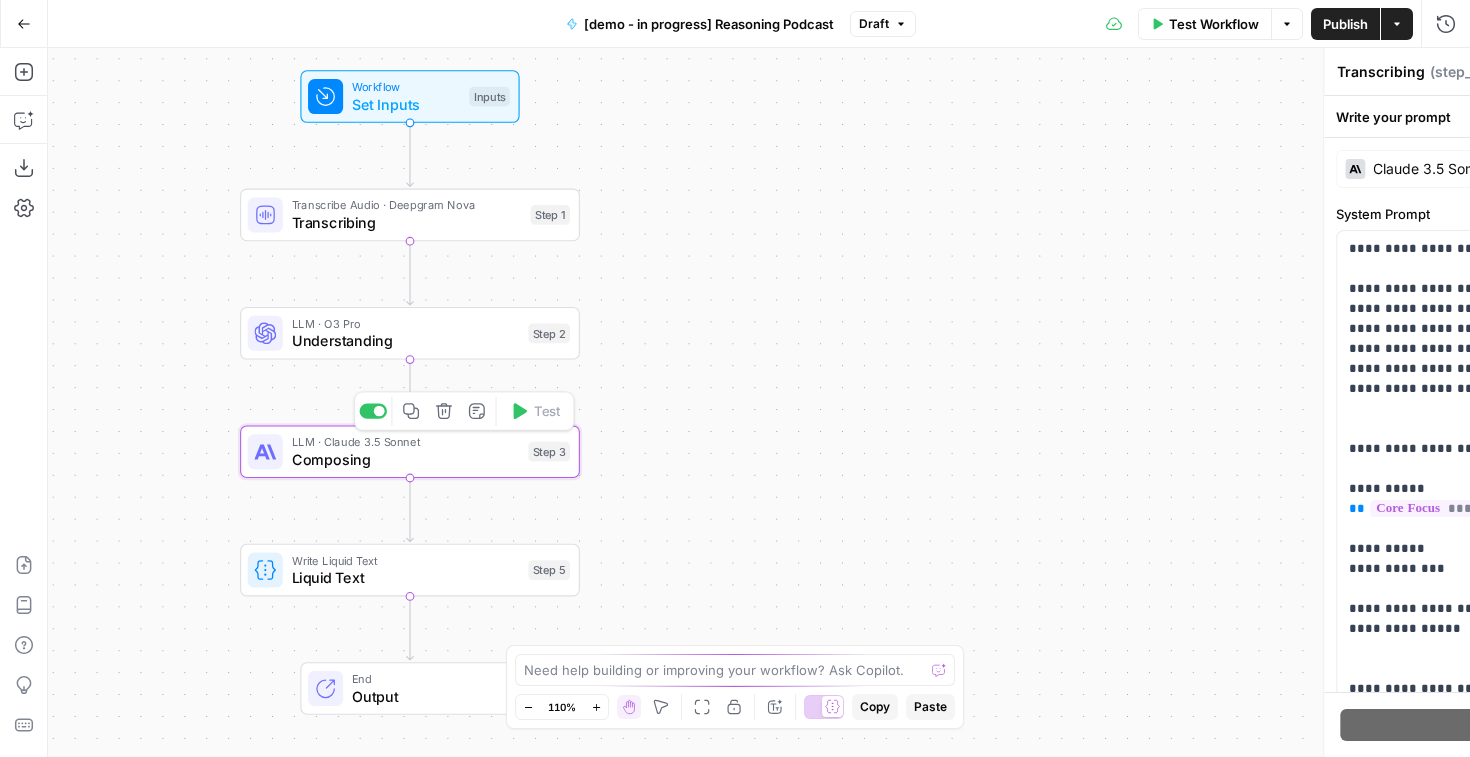 type on "Composing" 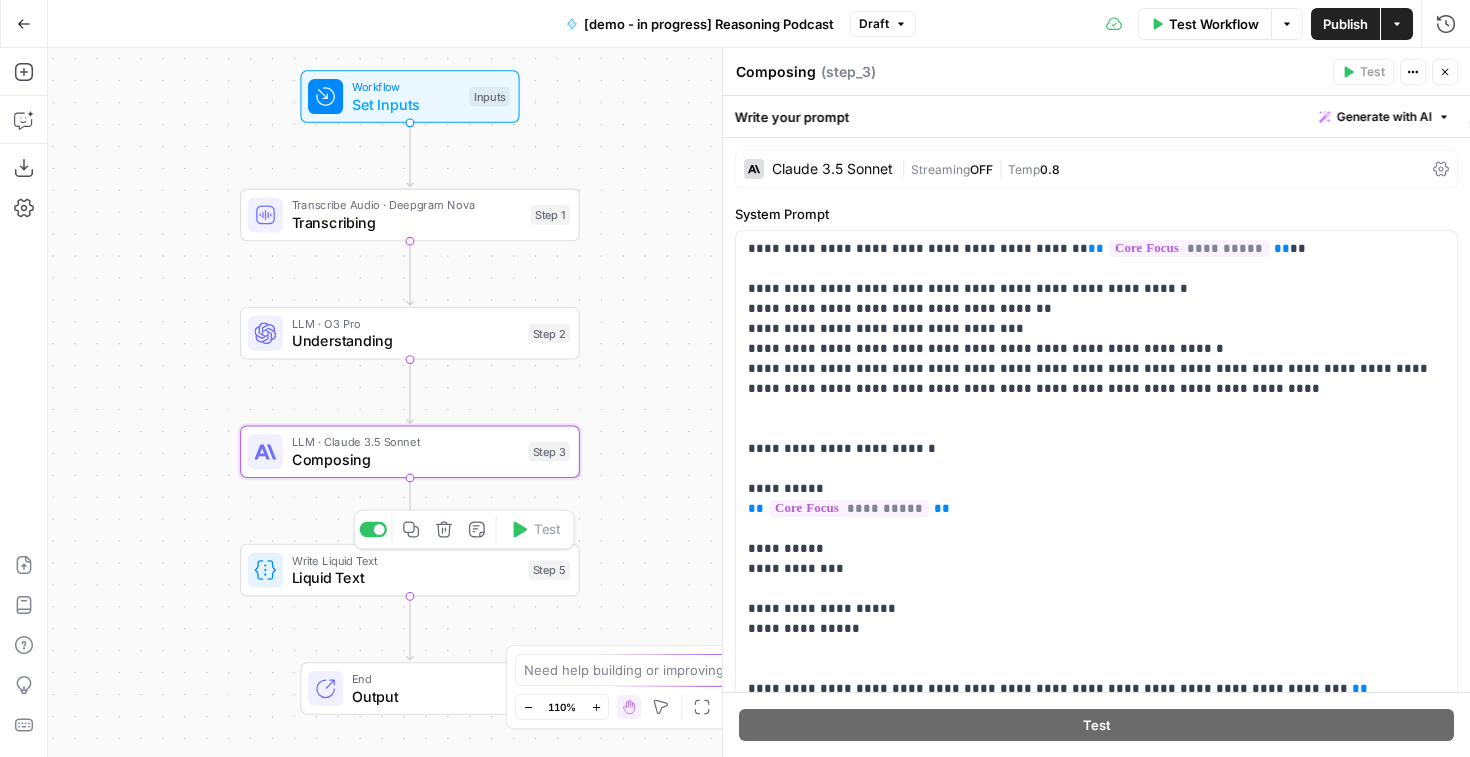 click on "Liquid Text" at bounding box center (406, 578) 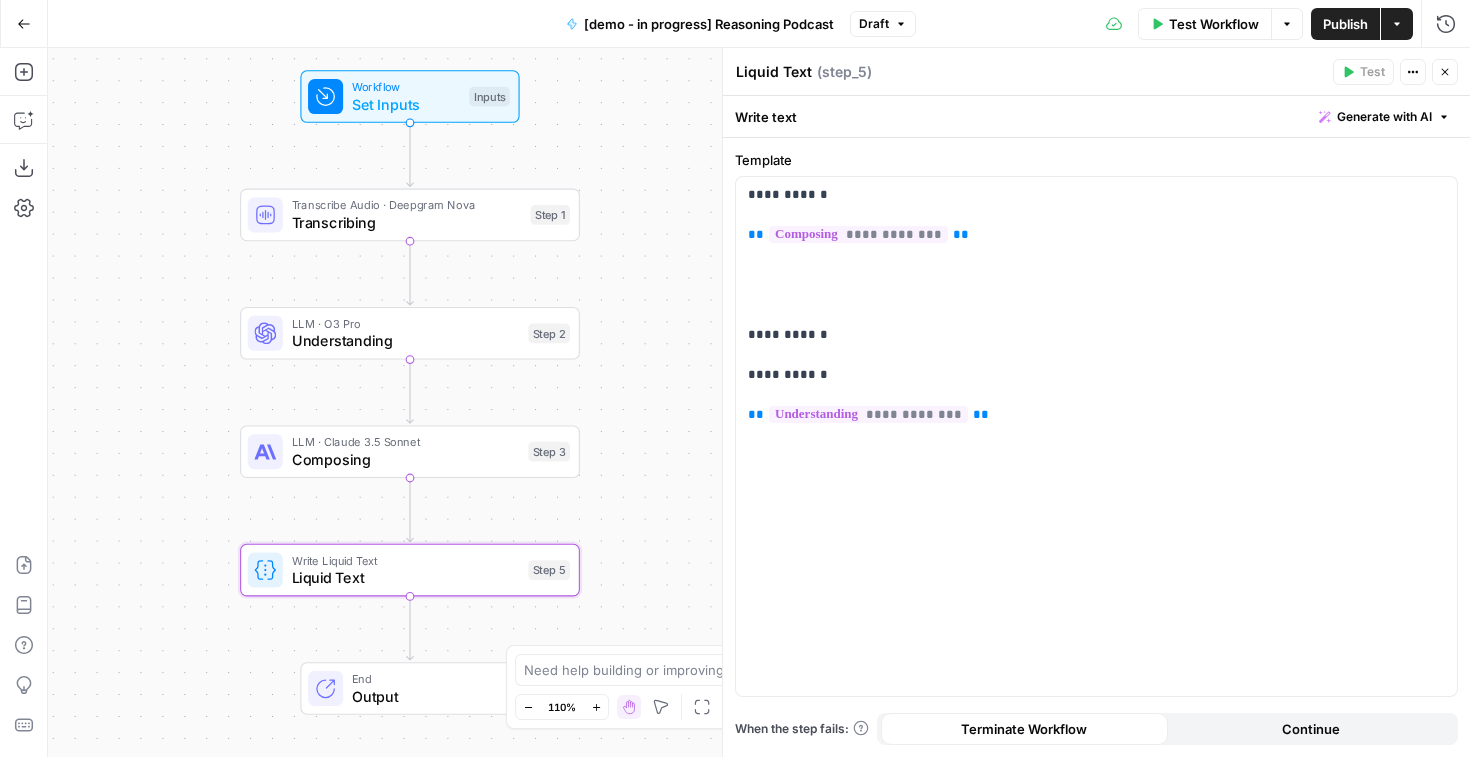 click on "Close" at bounding box center [1445, 72] 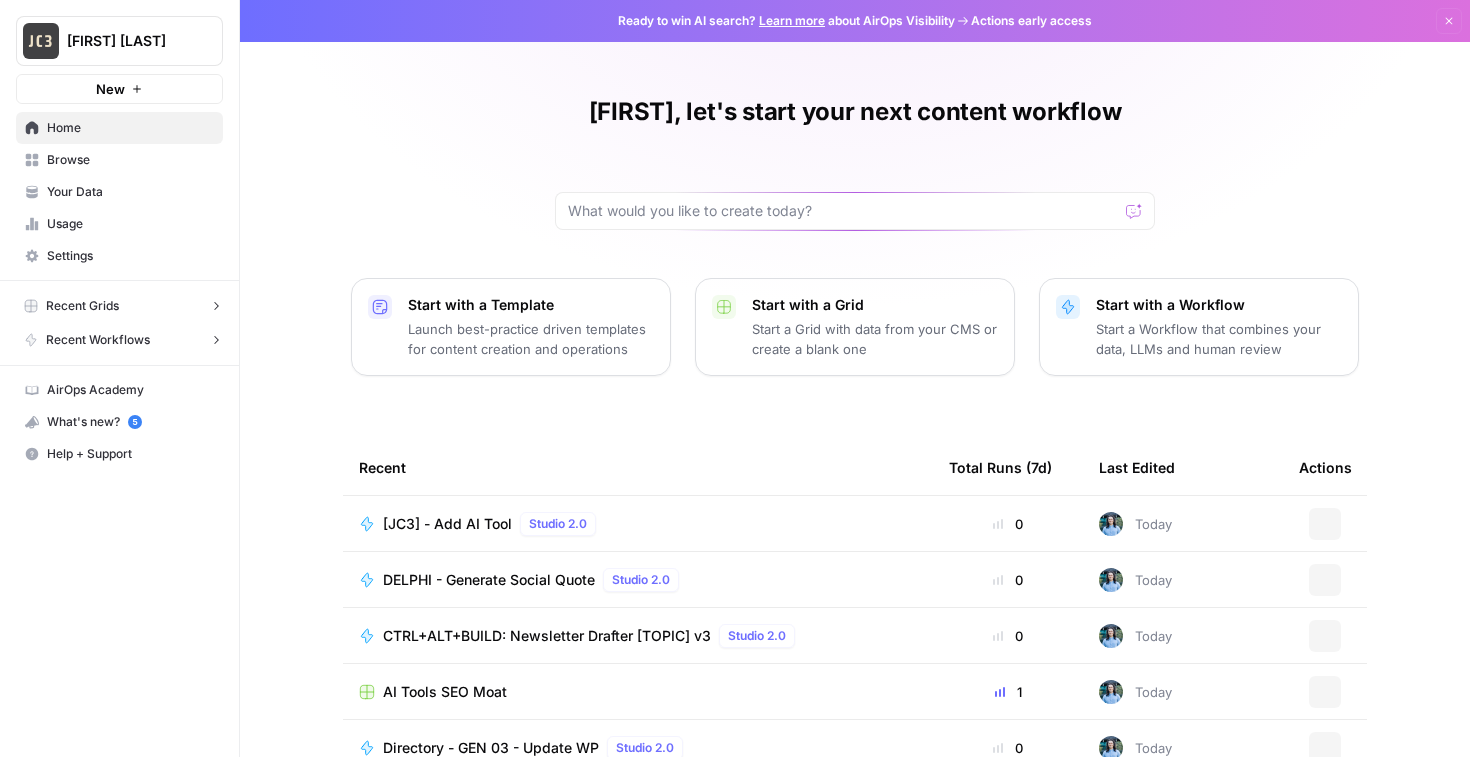scroll, scrollTop: 0, scrollLeft: 0, axis: both 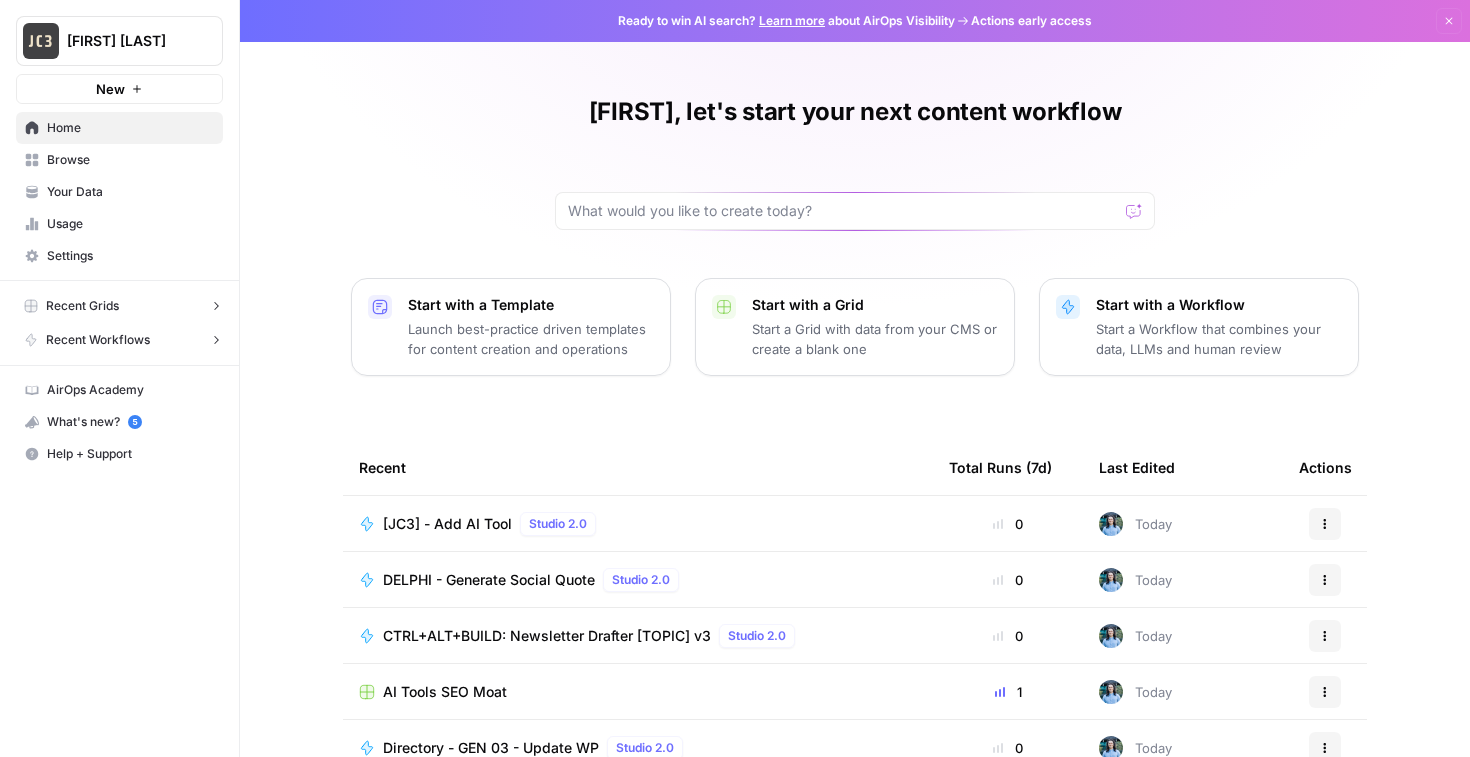 click on "Settings" at bounding box center [130, 256] 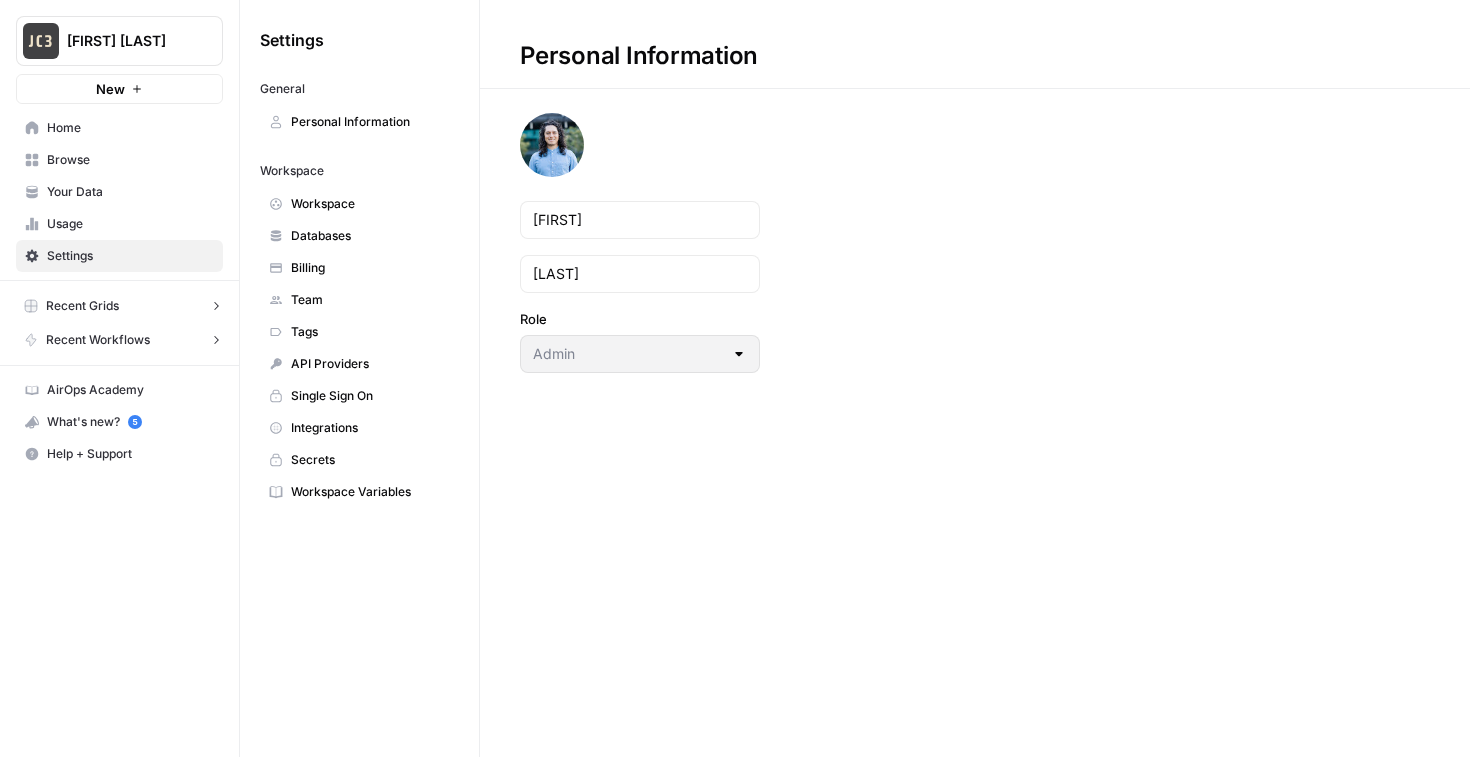 click on "Integrations" at bounding box center (370, 428) 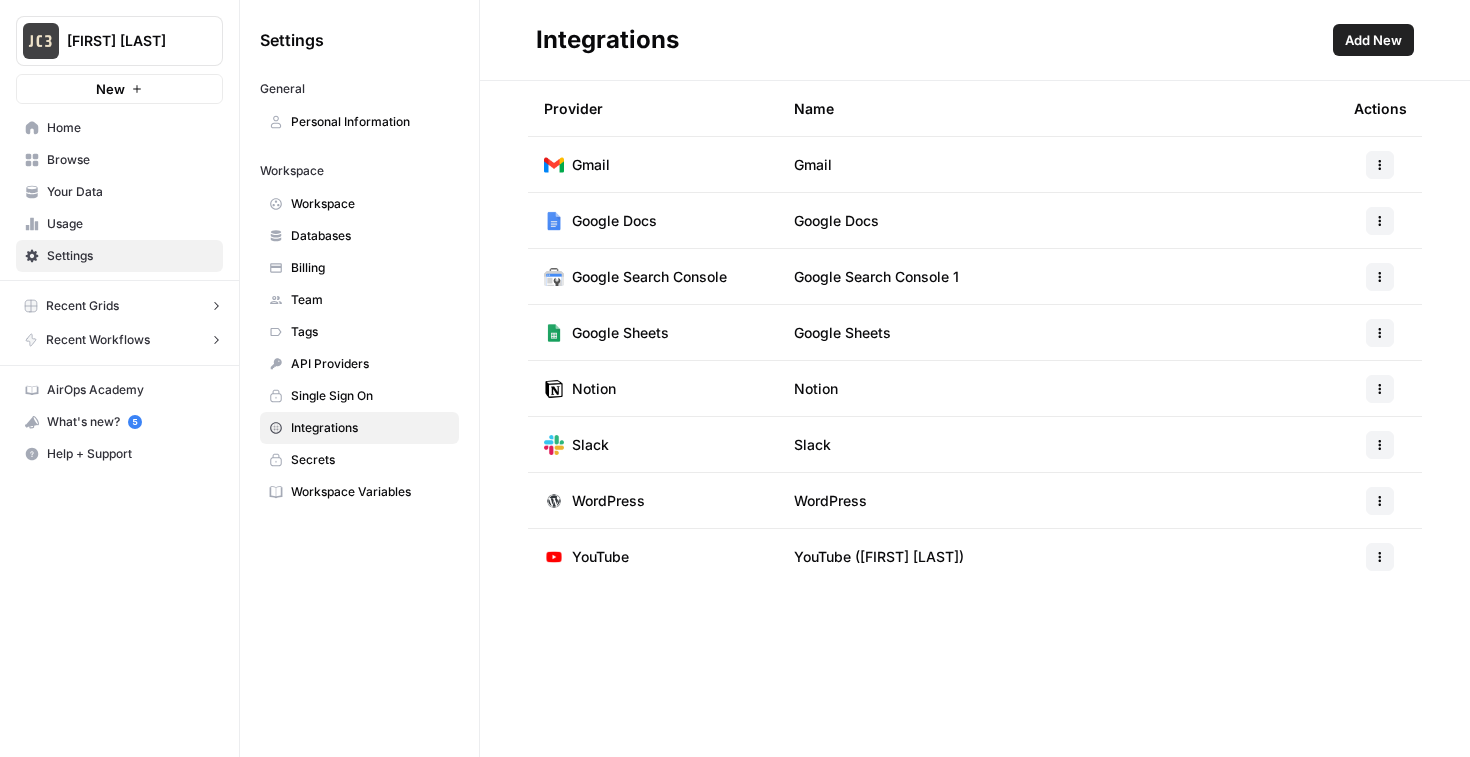 click at bounding box center [1380, 501] 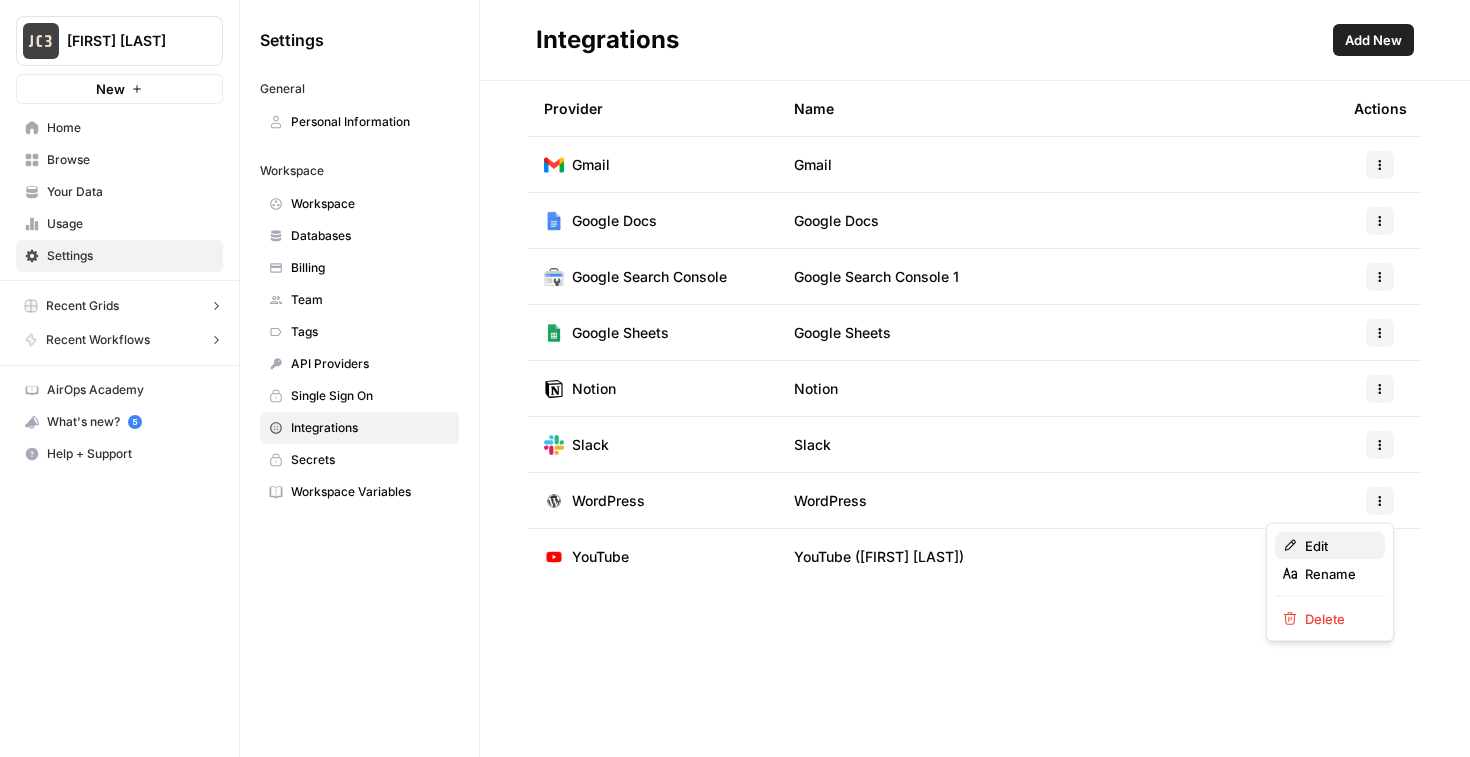 click on "Edit" at bounding box center [1337, 546] 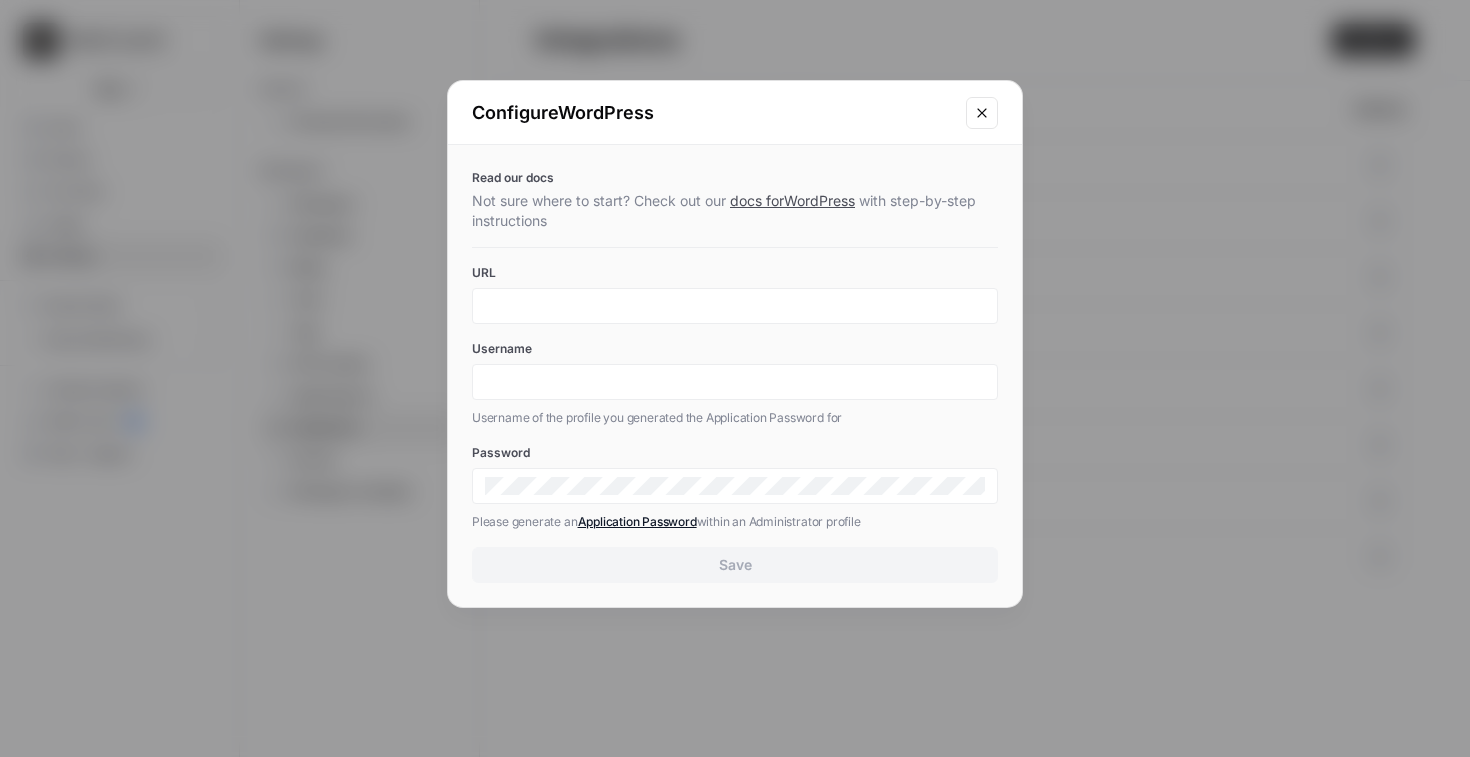 type 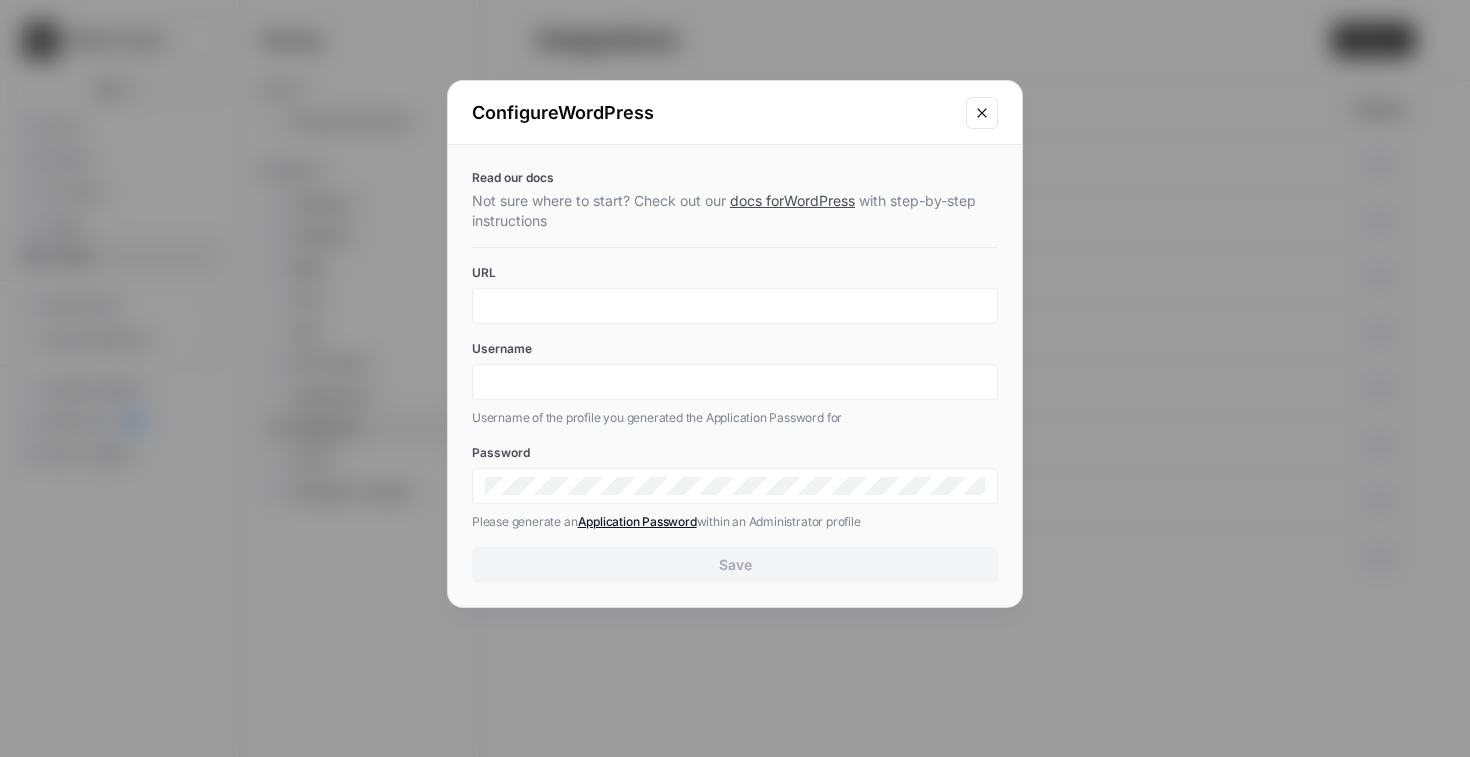 click at bounding box center [982, 113] 